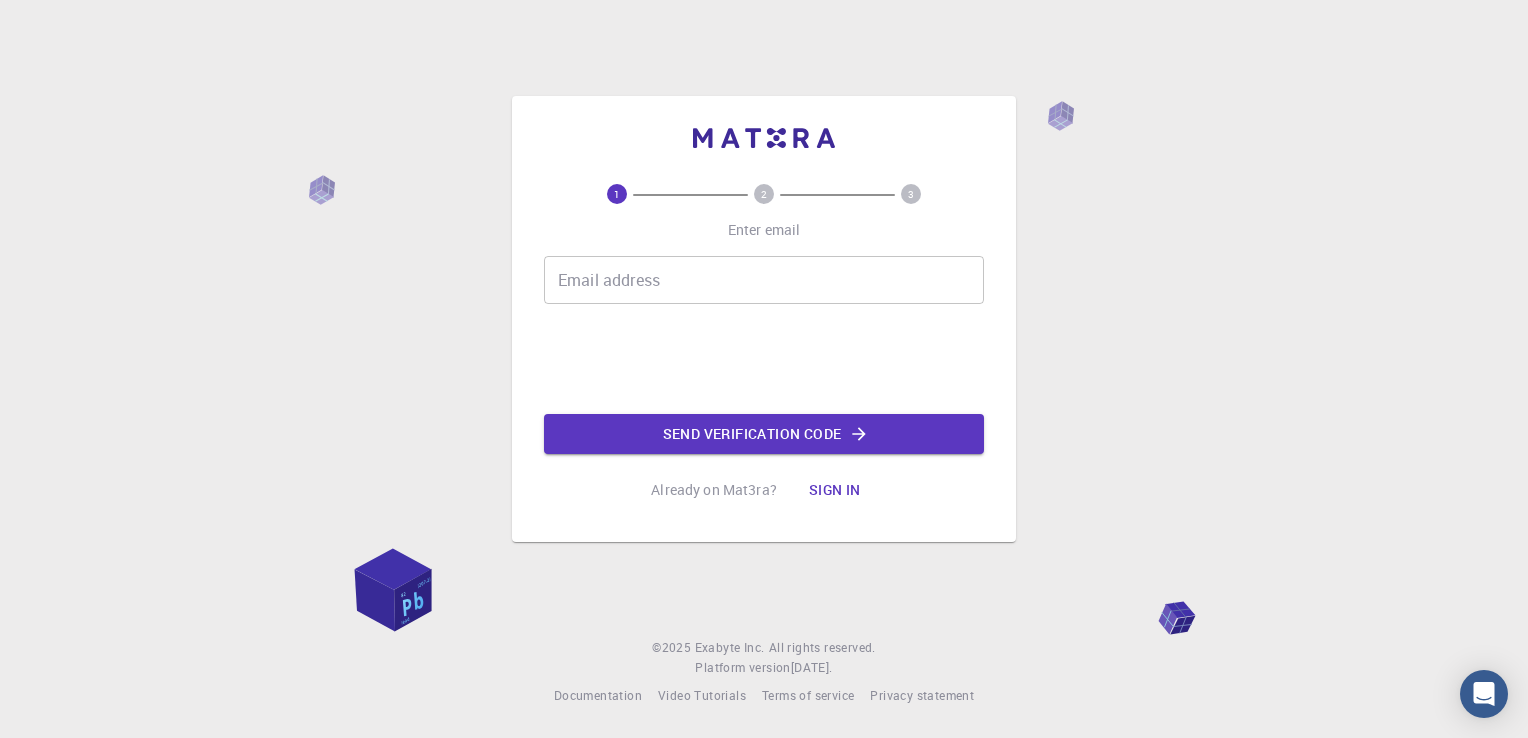 scroll, scrollTop: 0, scrollLeft: 0, axis: both 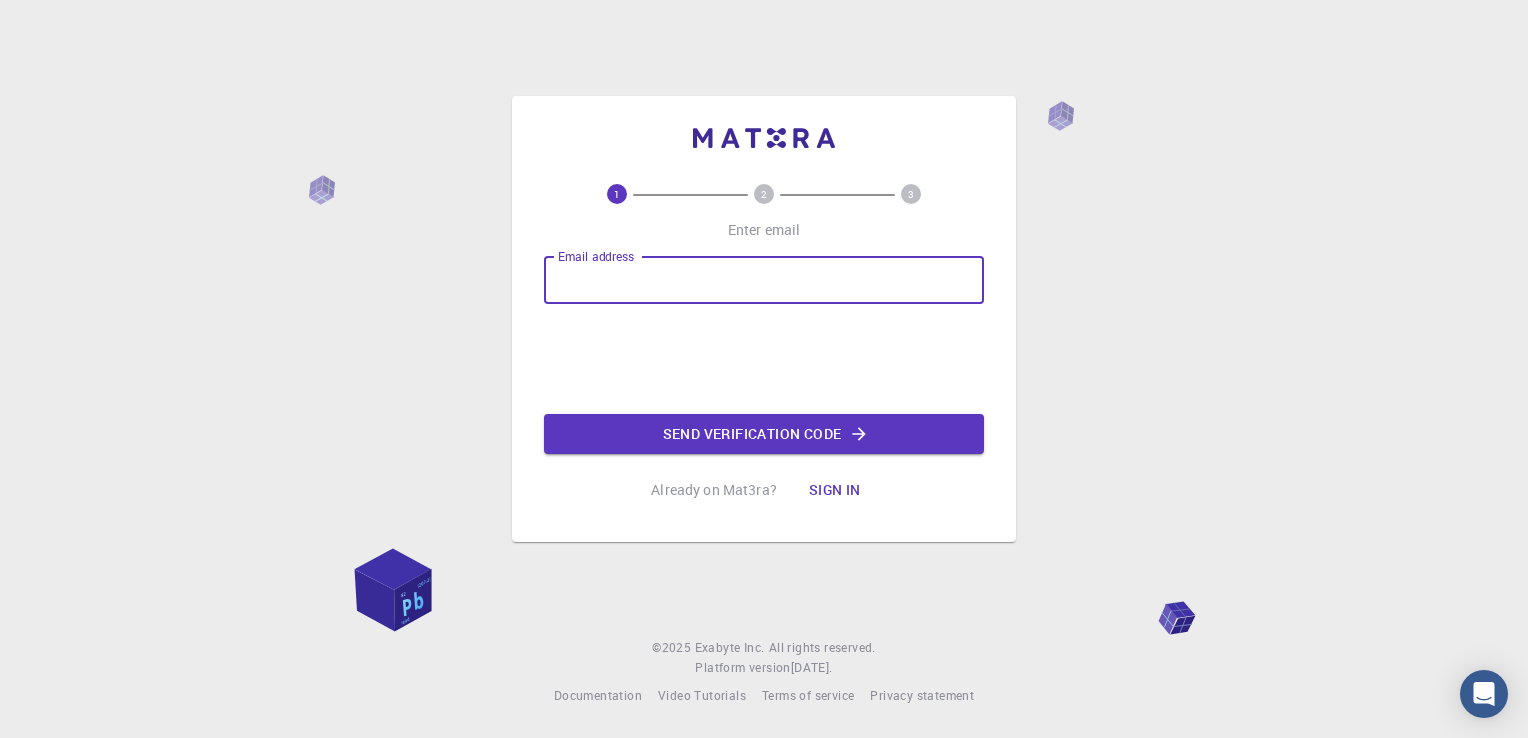 click on "1 2 3 Enter email Email address Email address Send verification code Already on Mat3ra? Sign in ©  2025   Exabyte Inc.   All rights reserved. Platform version  2025.6.26 . Documentation Video Tutorials Terms of service Privacy statement" at bounding box center [764, 369] 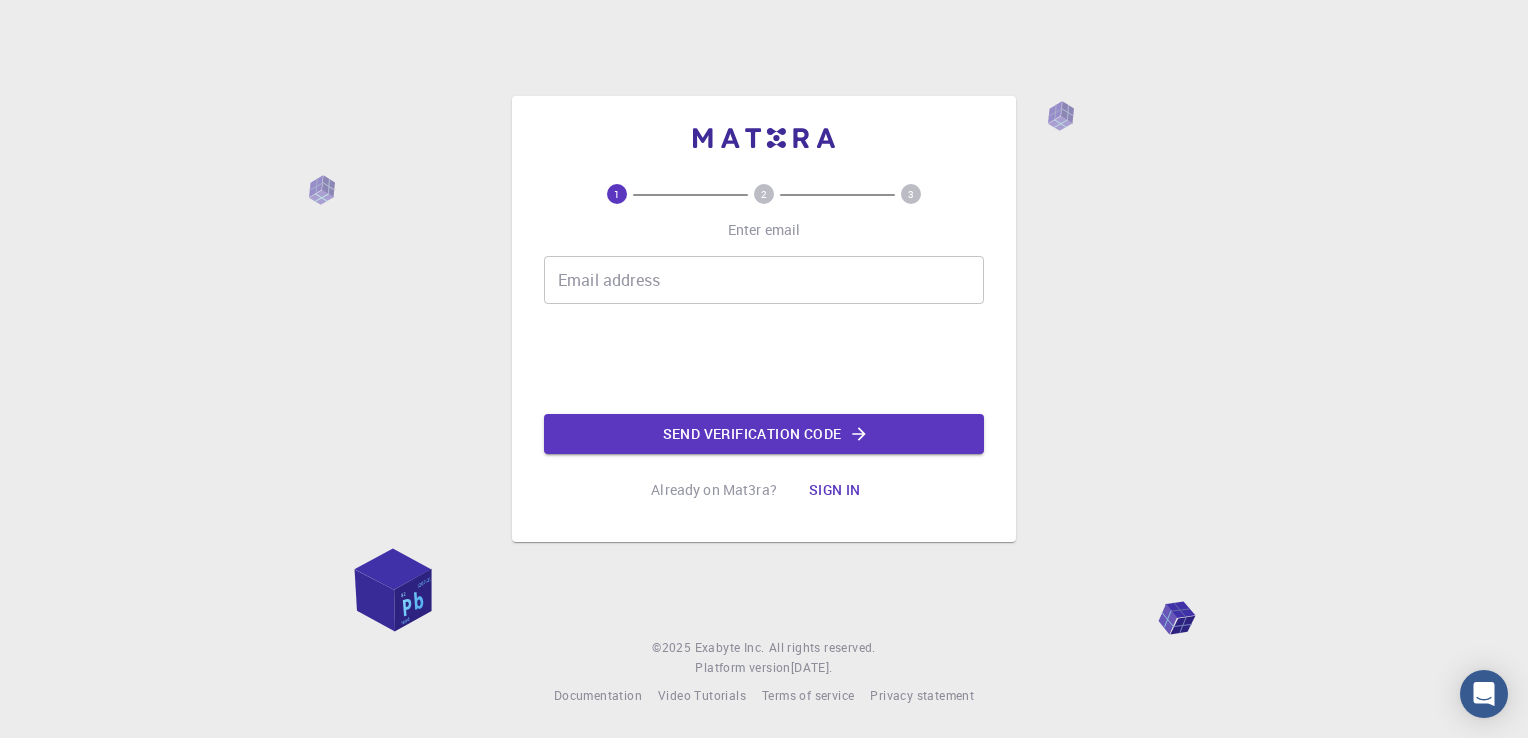 click on "Email address" at bounding box center [764, 280] 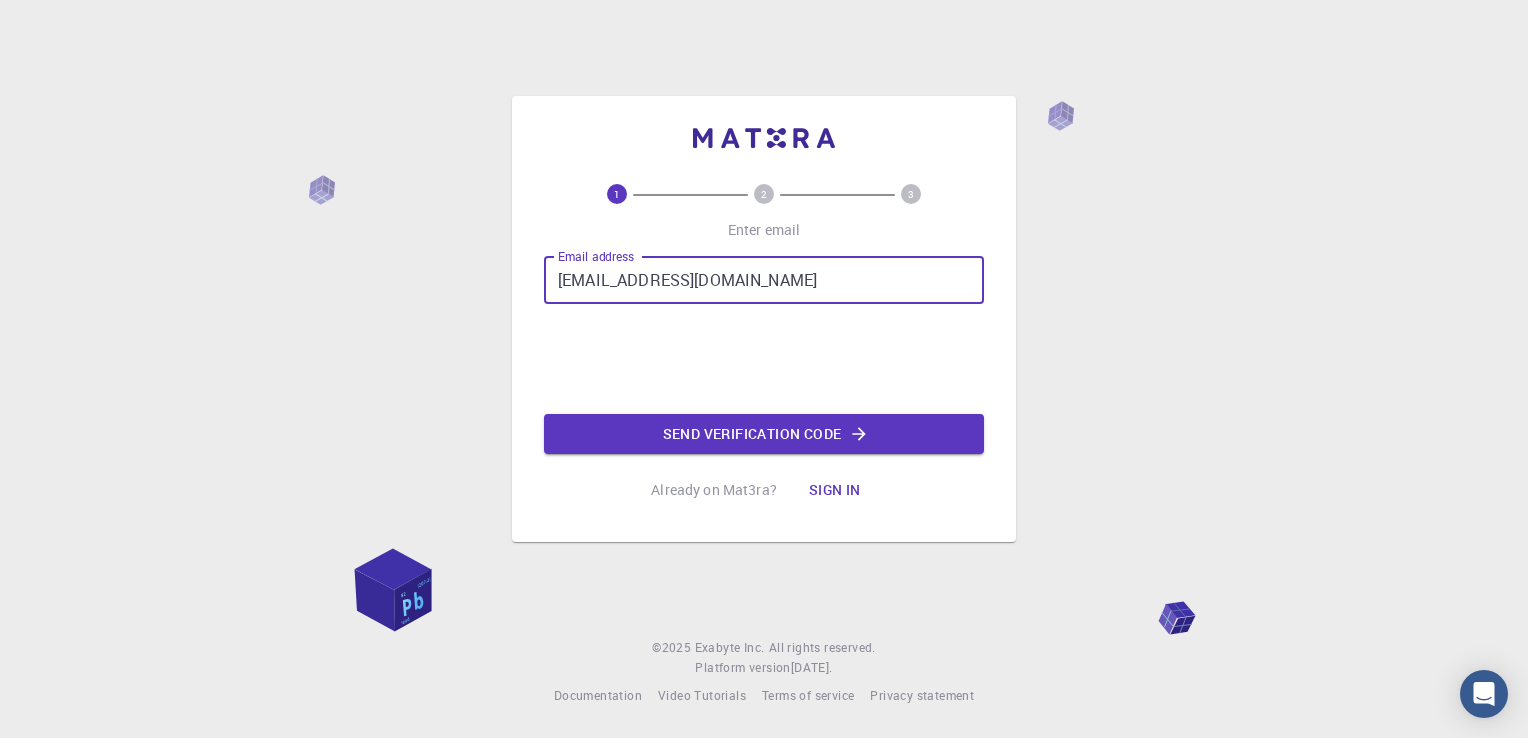 click on "hatim.th708@gmail.com" at bounding box center (764, 280) 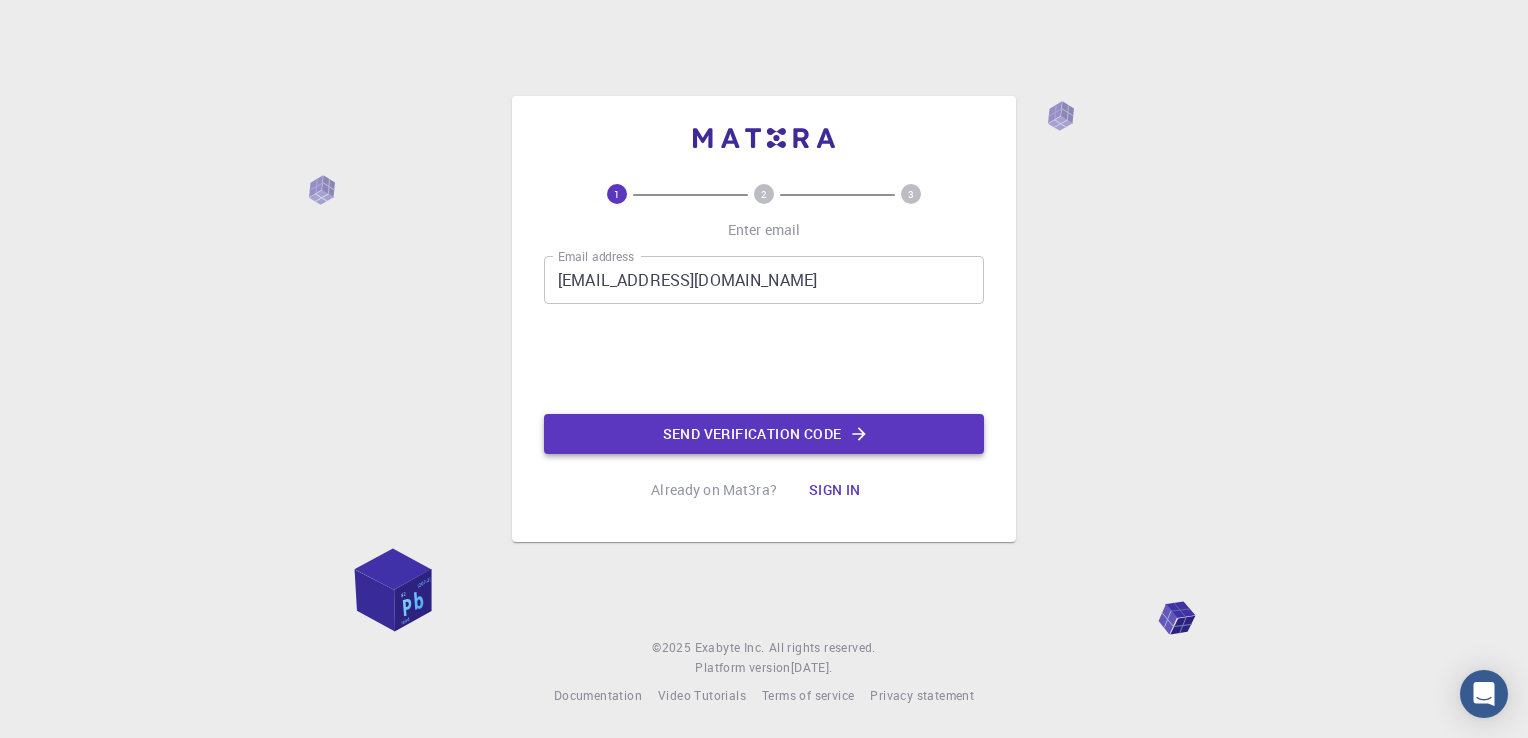 click on "Send verification code" 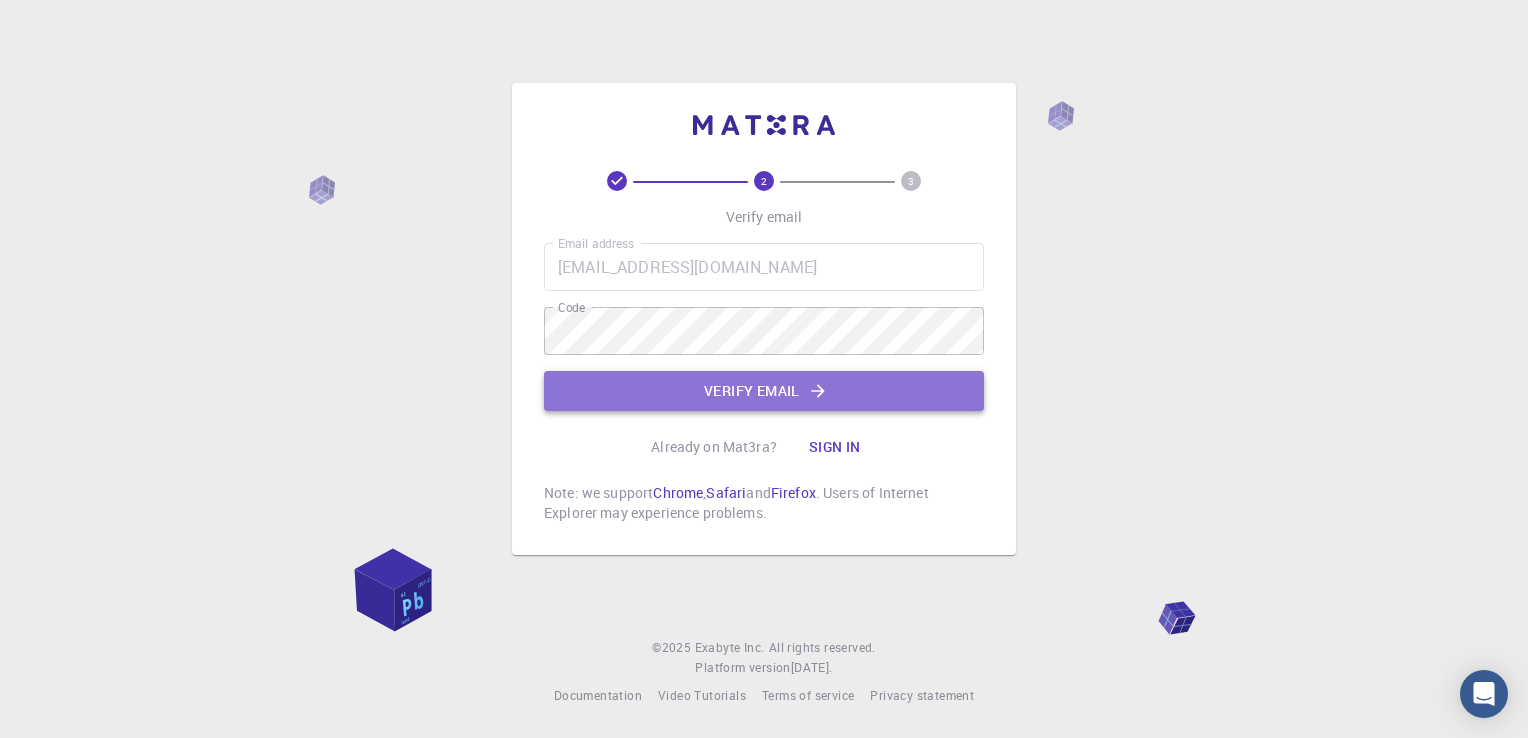 click on "Verify email" 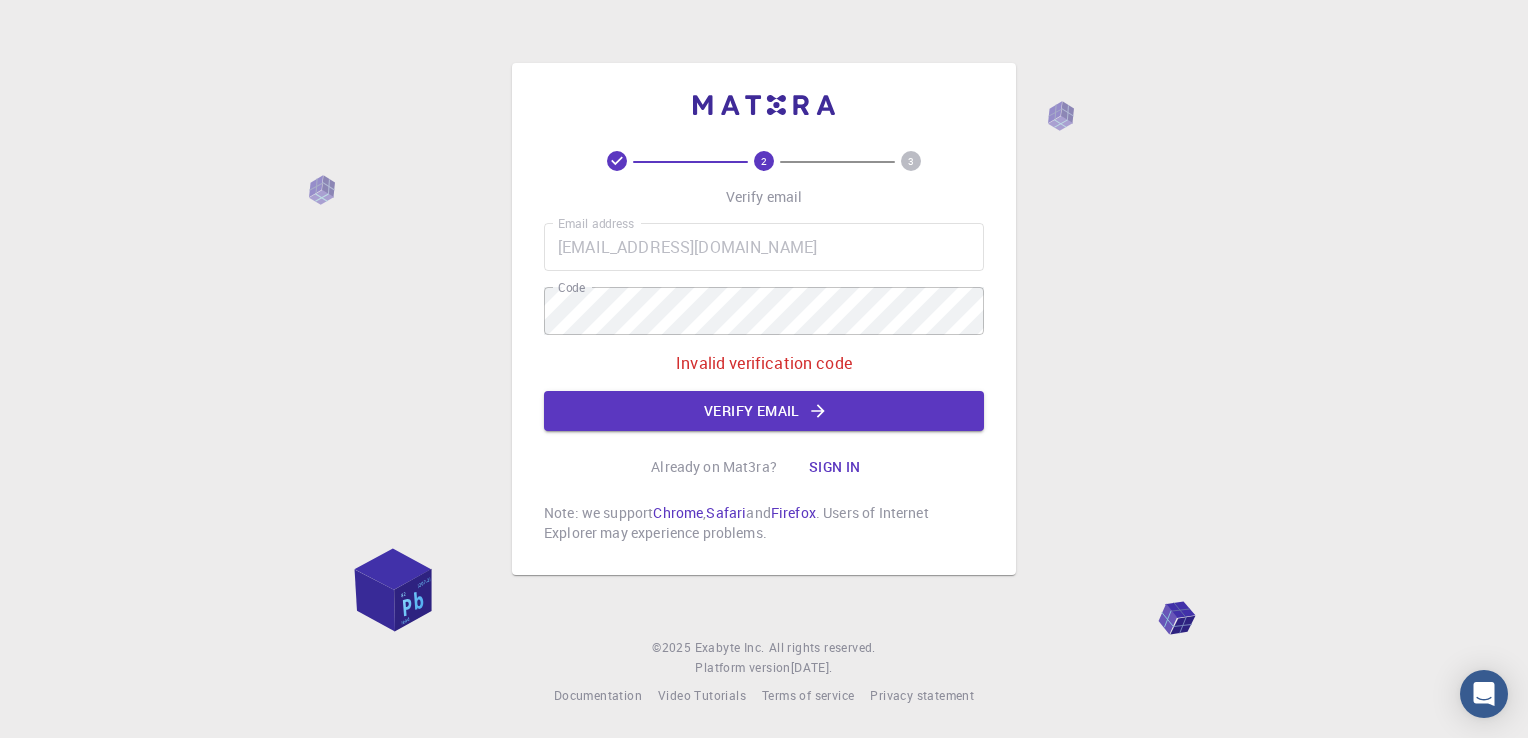 drag, startPoint x: 743, startPoint y: 362, endPoint x: 744, endPoint y: 374, distance: 12.0415945 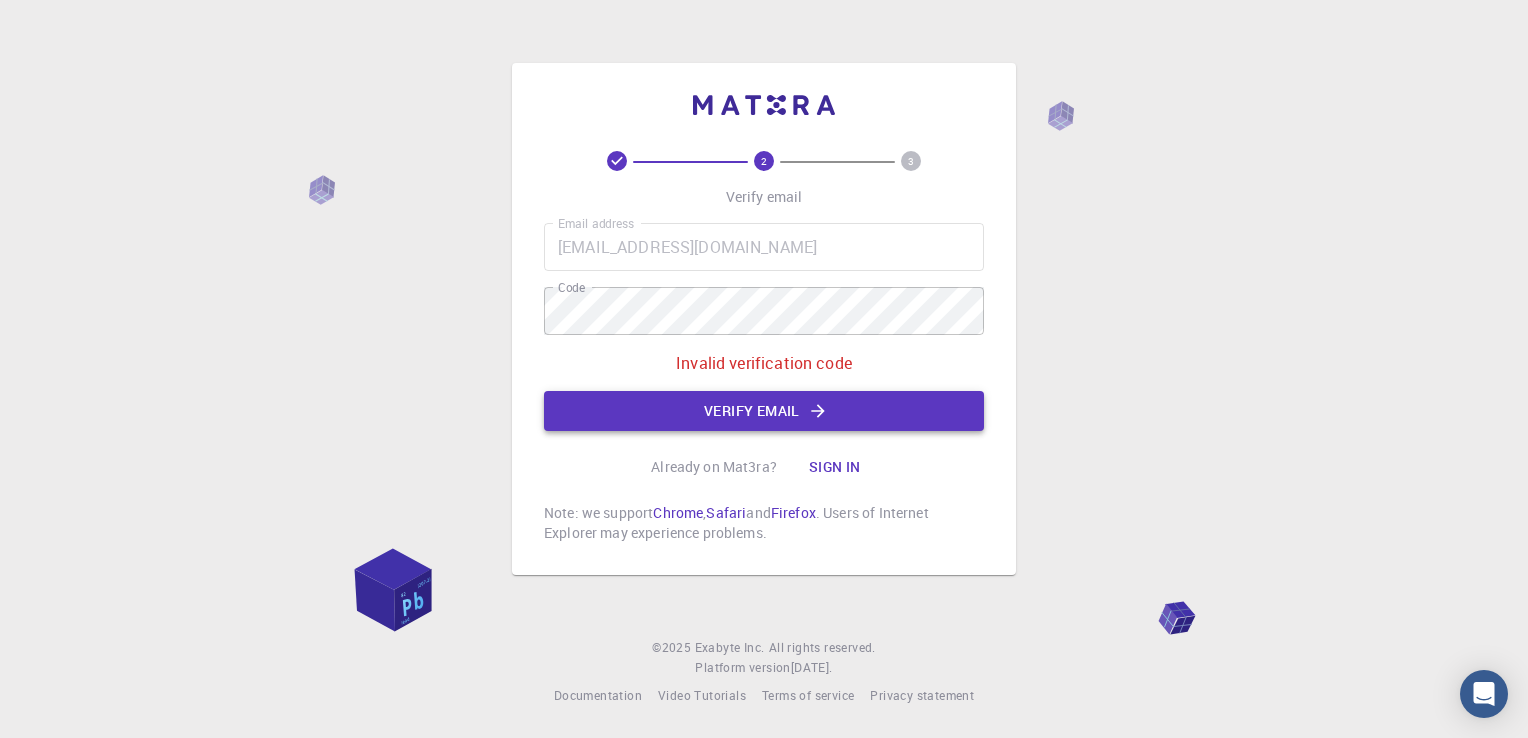 click on "Verify email" at bounding box center (764, 411) 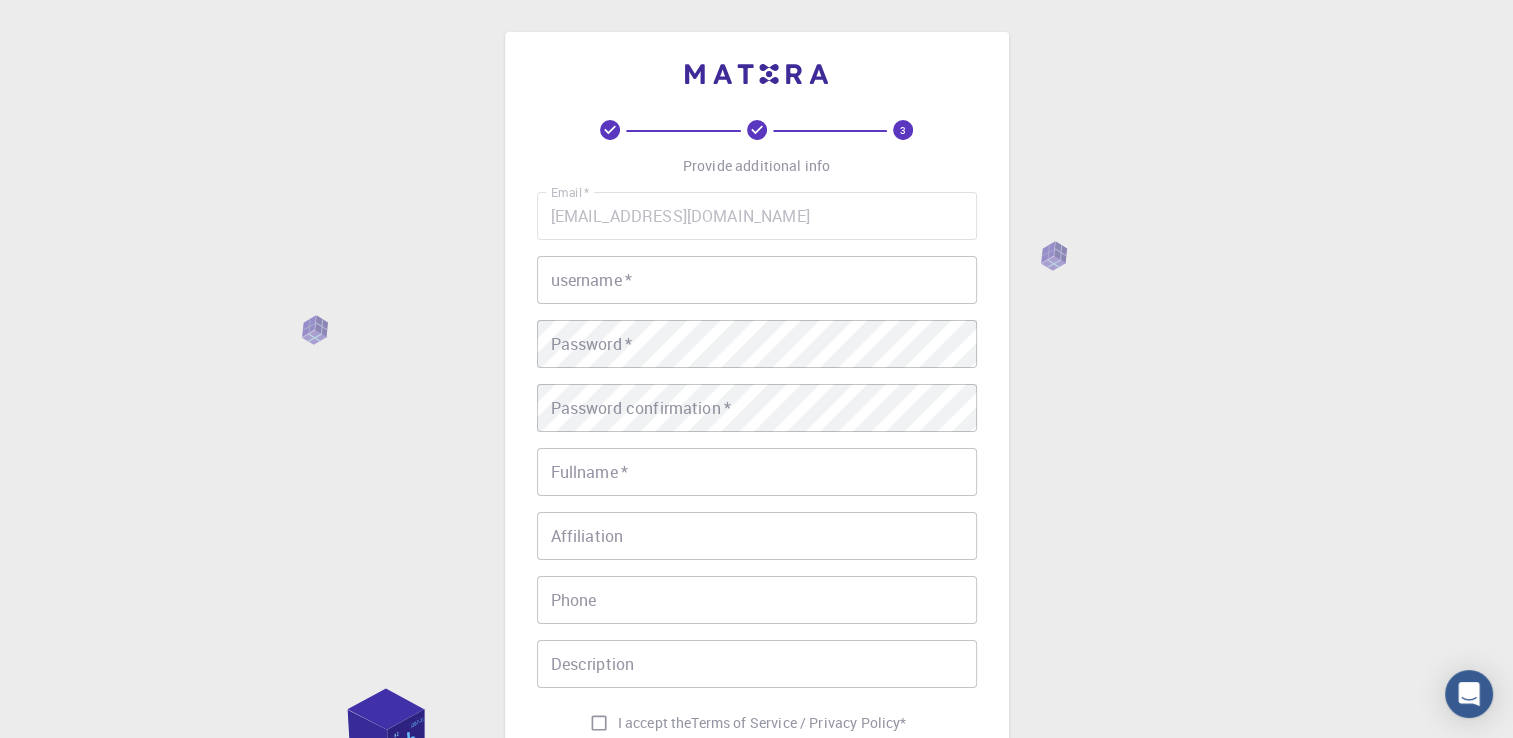 click on "username   *" at bounding box center (757, 280) 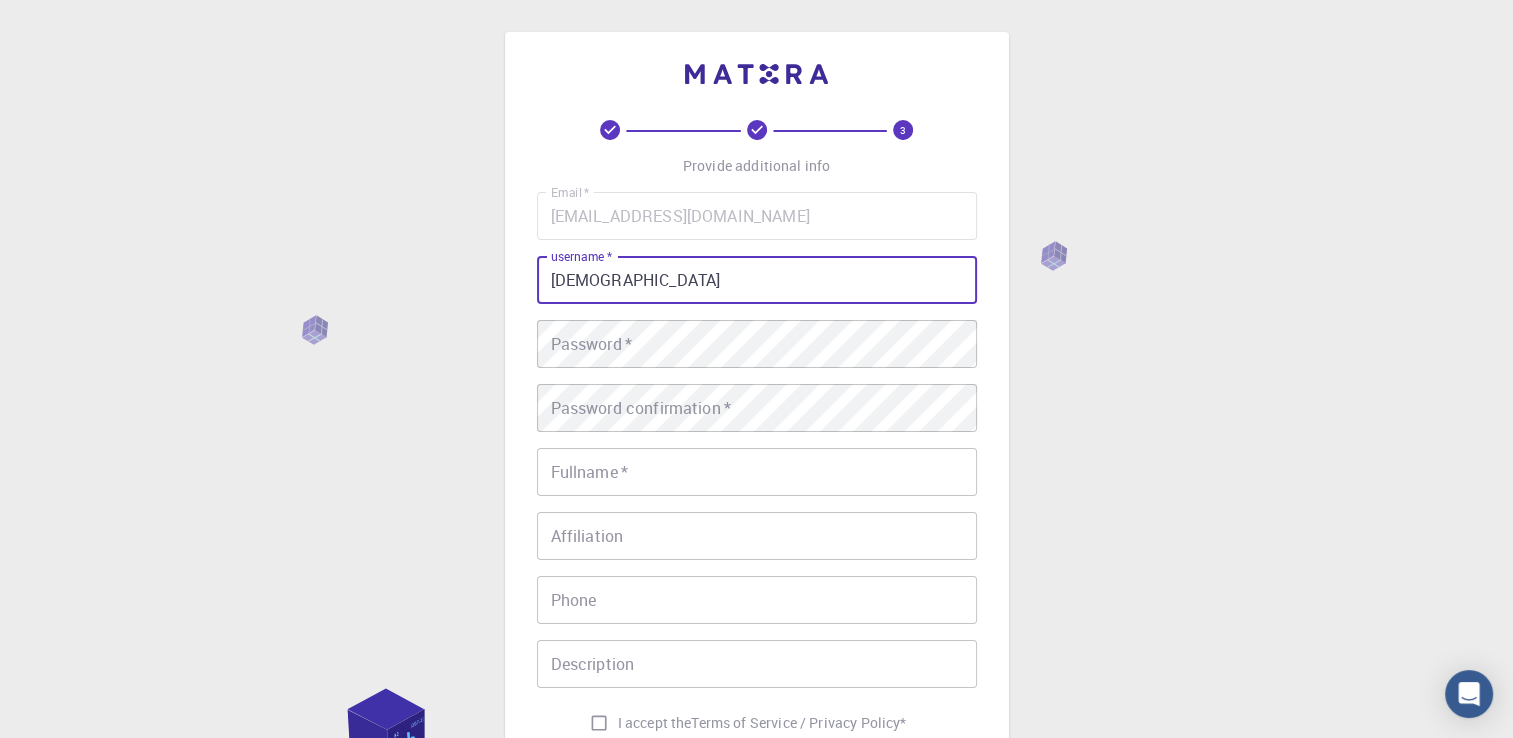 type on "[DEMOGRAPHIC_DATA]" 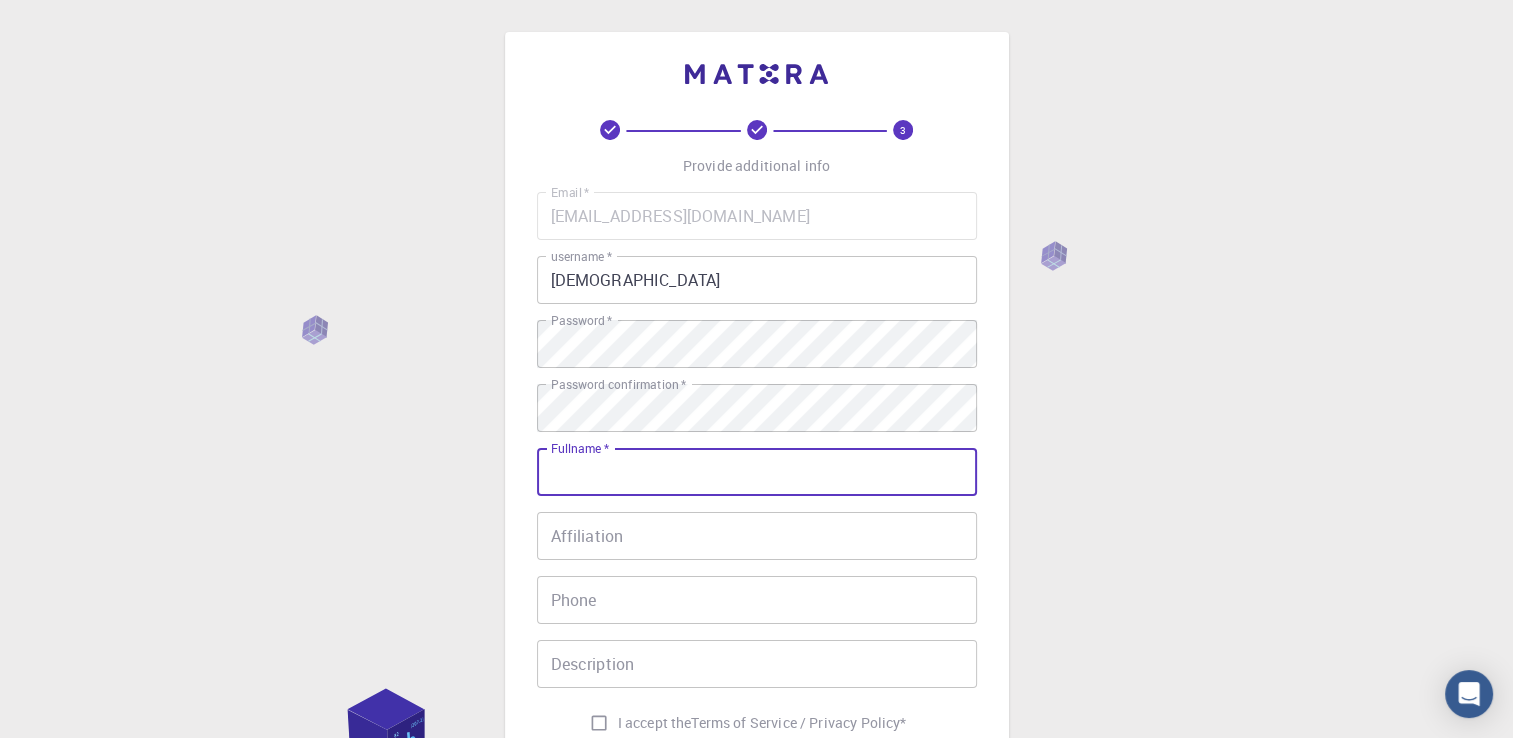 click on "Fullname   *" at bounding box center (757, 472) 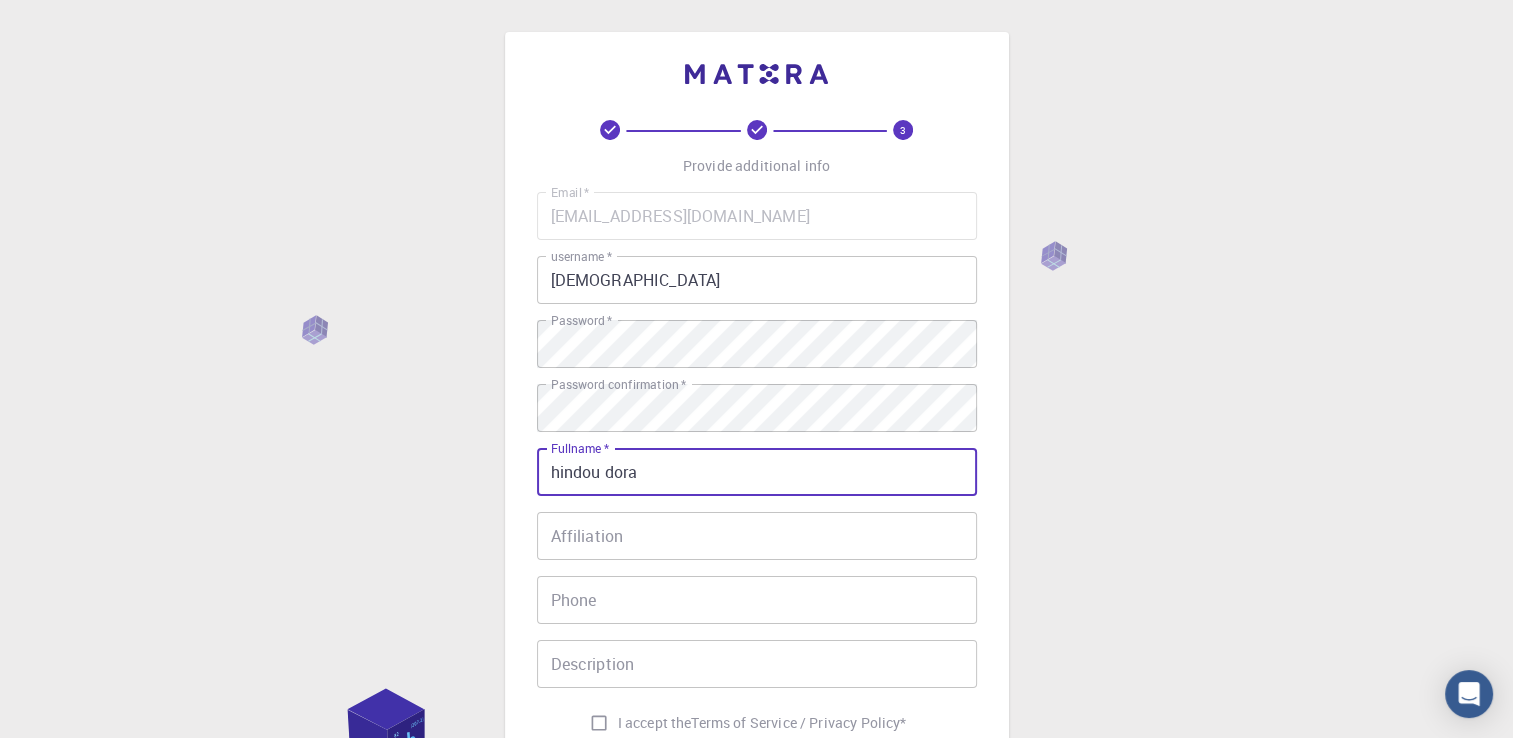 type on "hindou dora" 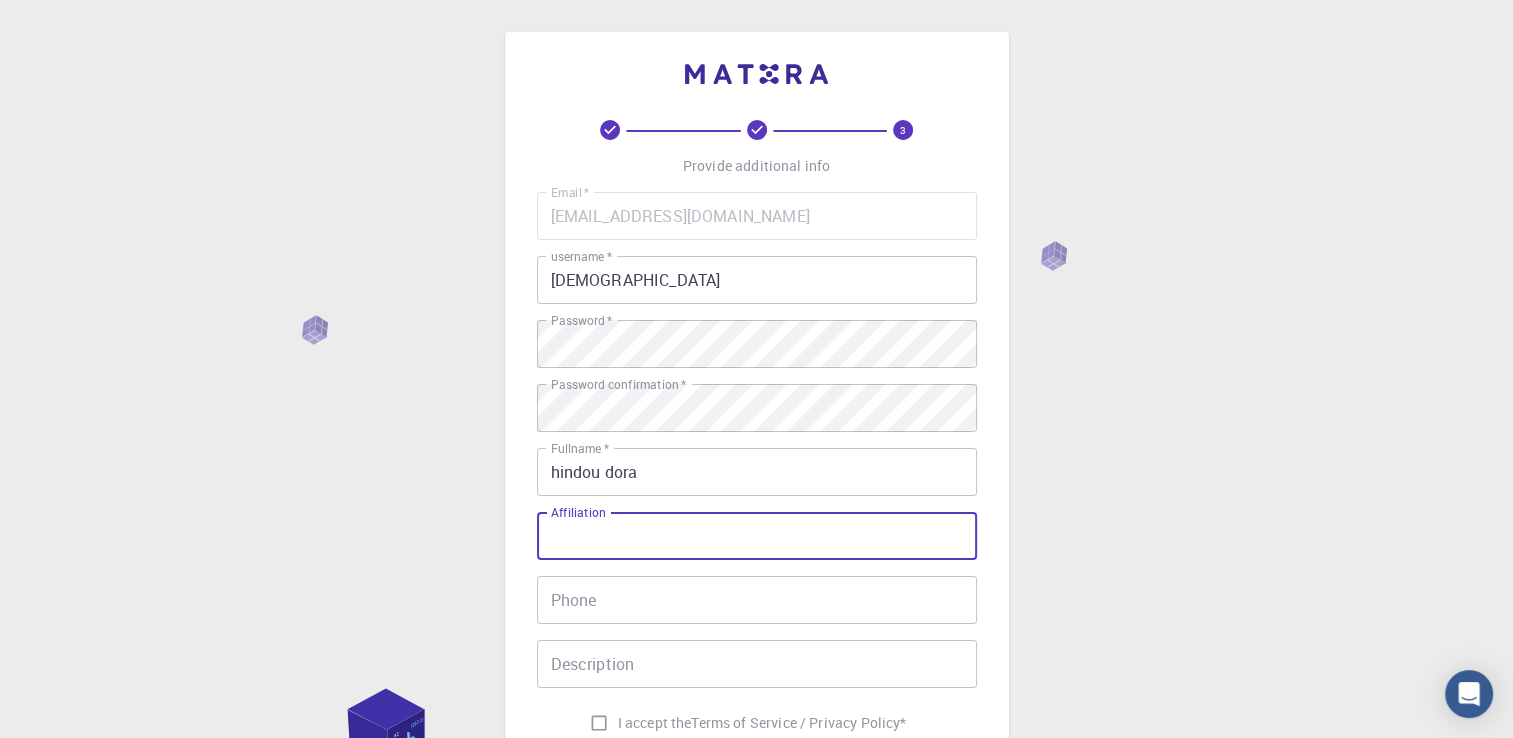 click on "Phone" at bounding box center [757, 600] 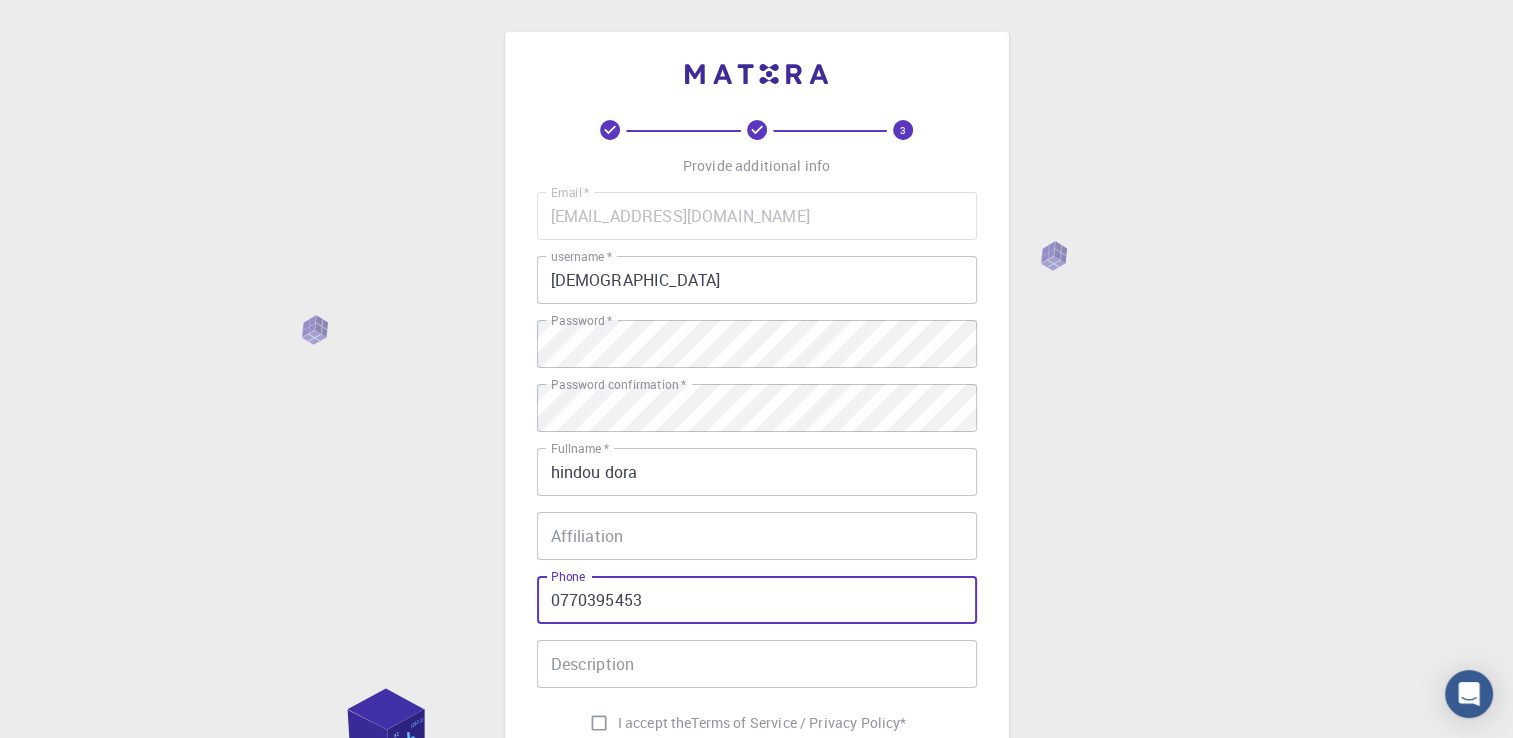 type on "0770395453" 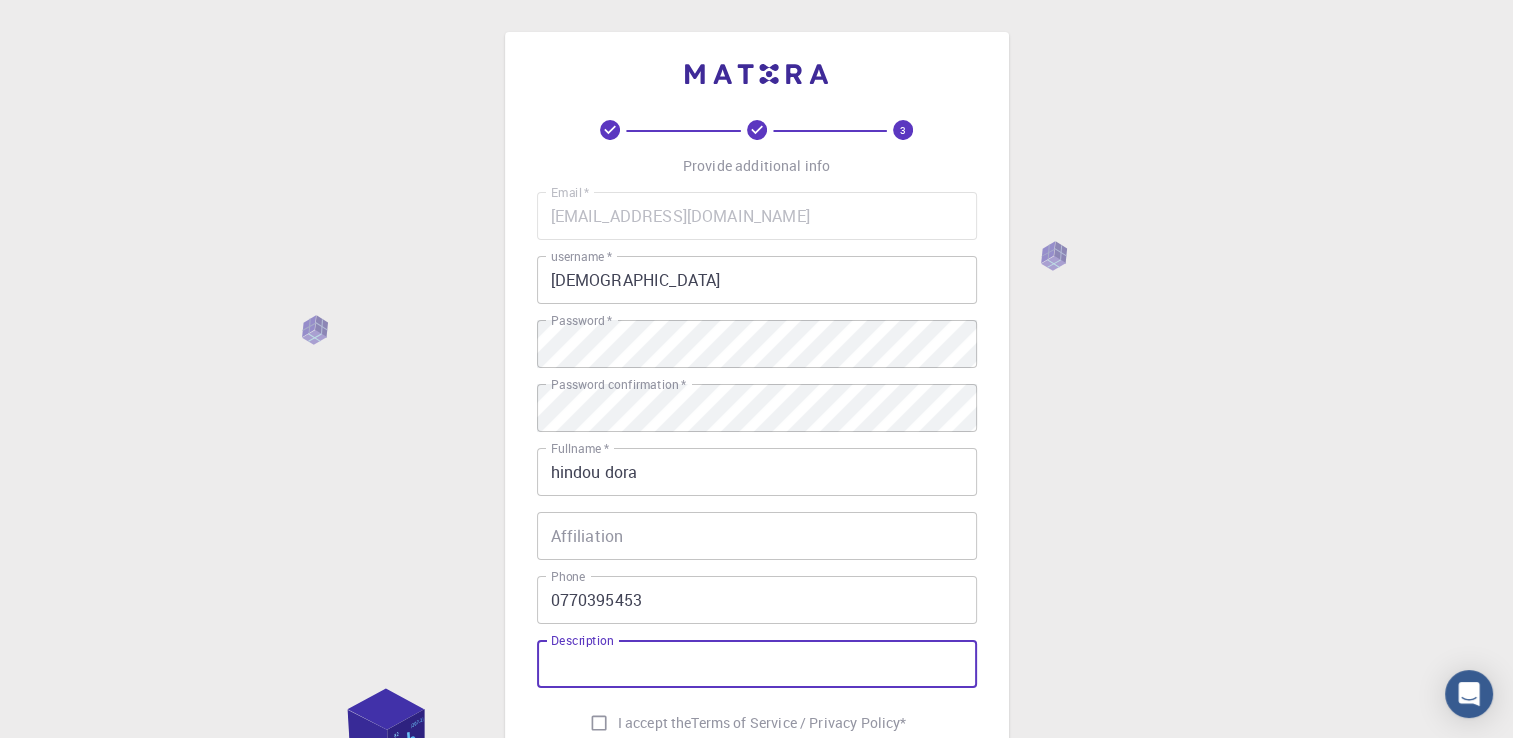 click on "Description" at bounding box center [757, 664] 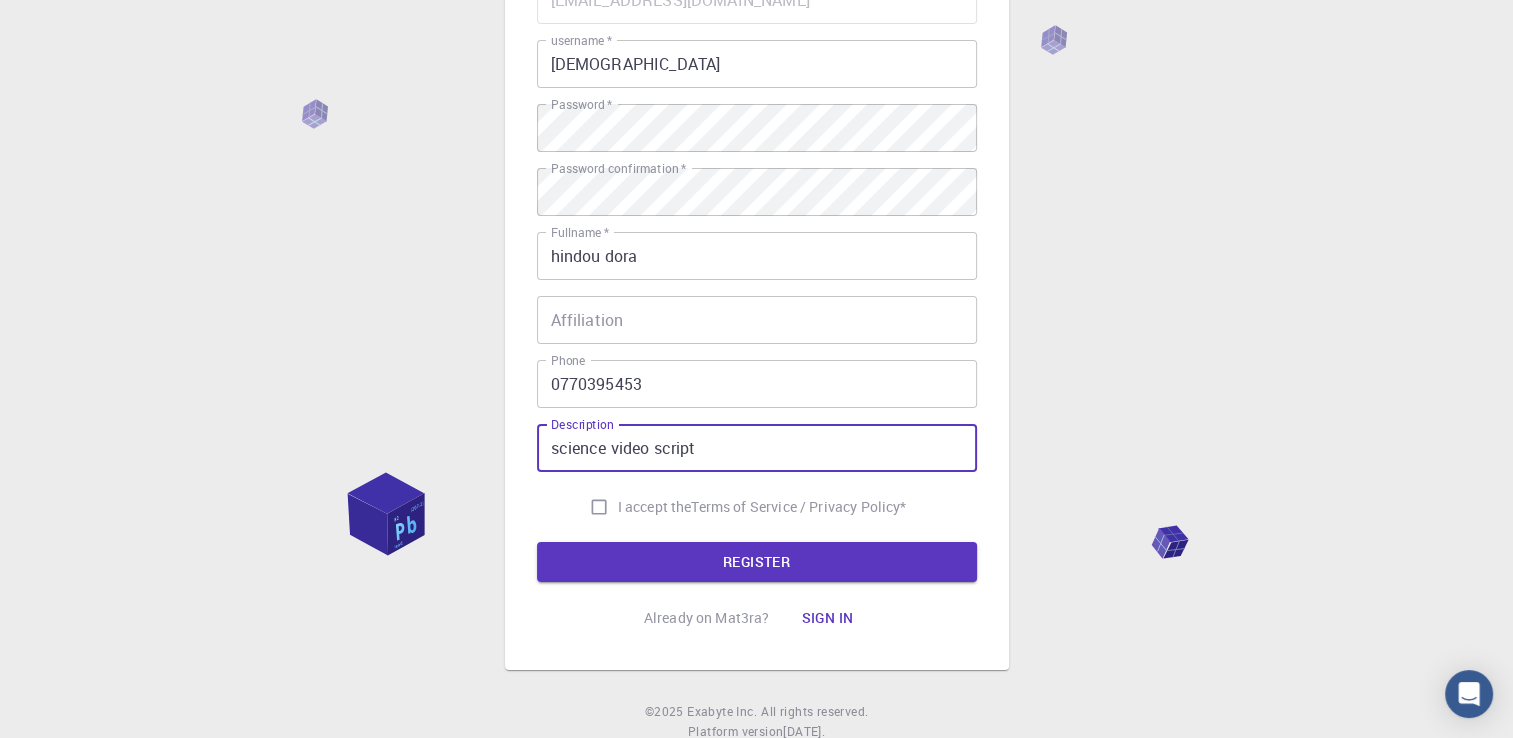scroll, scrollTop: 220, scrollLeft: 0, axis: vertical 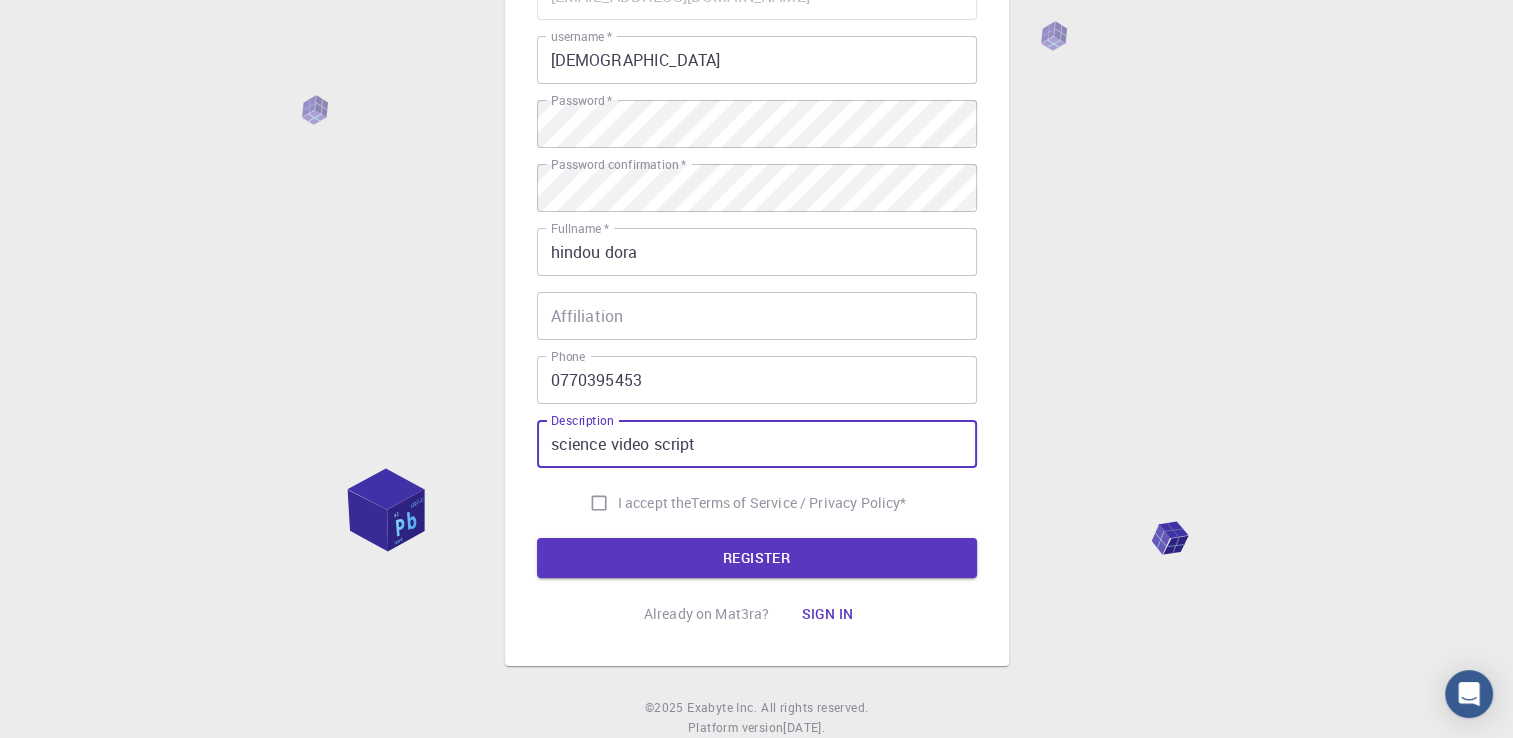 type on "science video script" 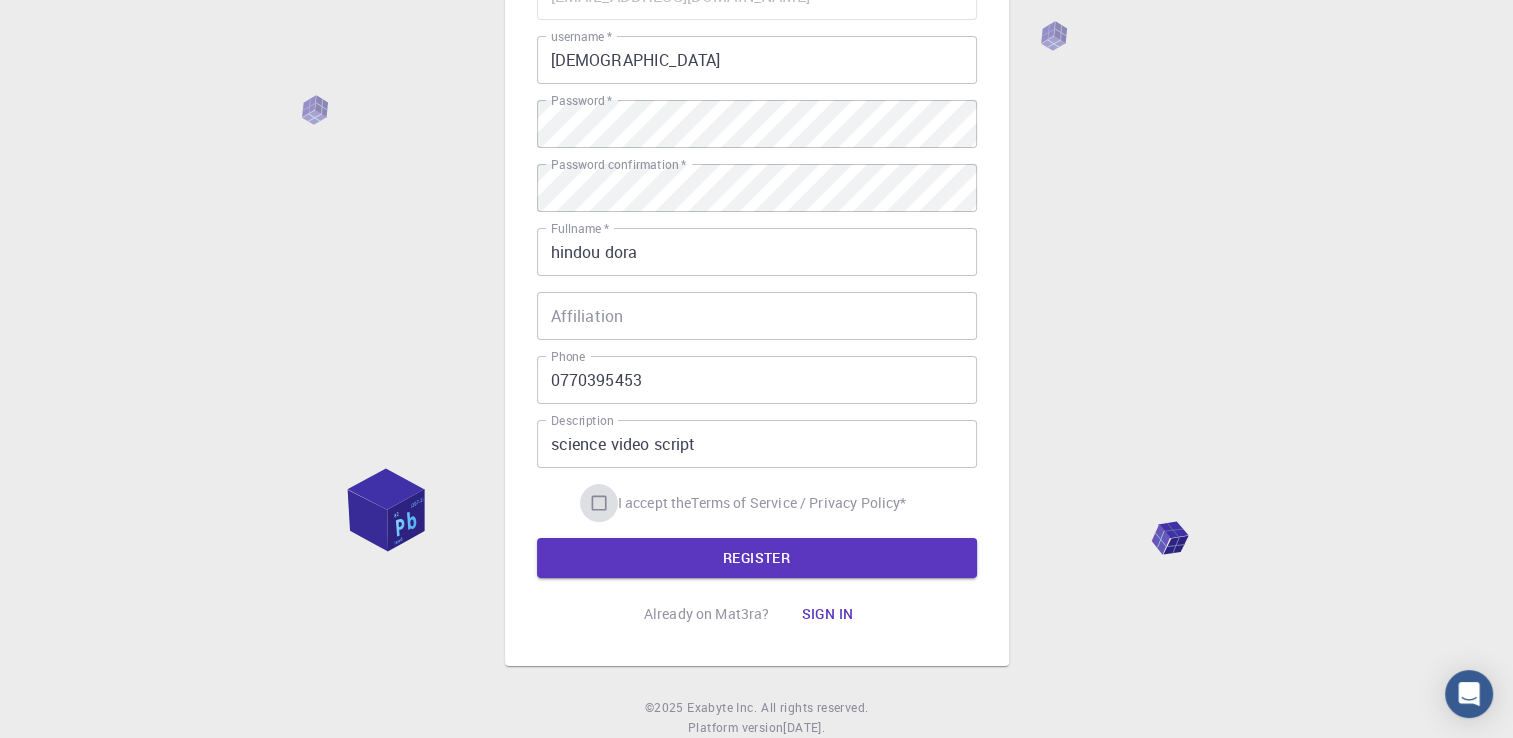 click on "I accept the  Terms of Service / Privacy Policy  *" at bounding box center [599, 503] 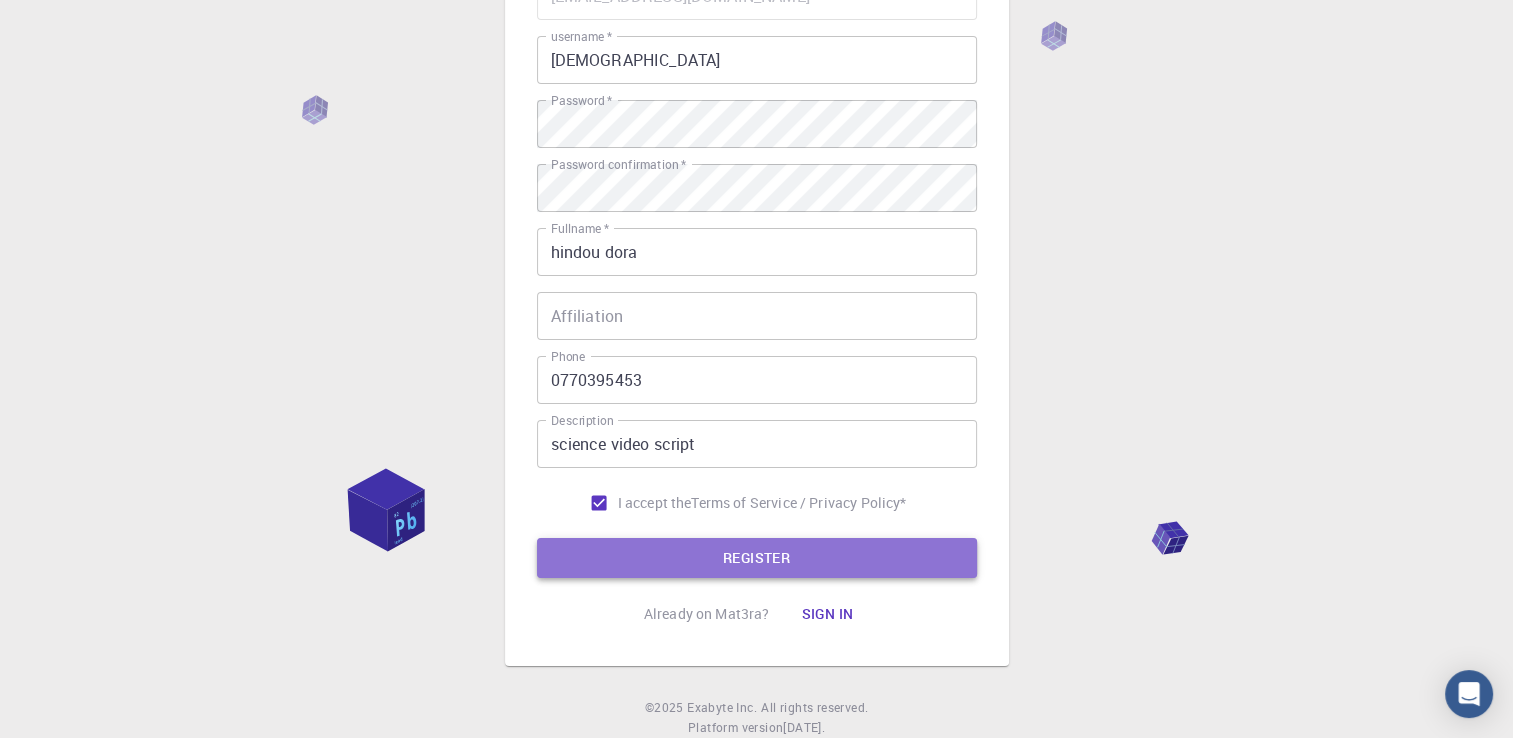 click on "REGISTER" at bounding box center (757, 558) 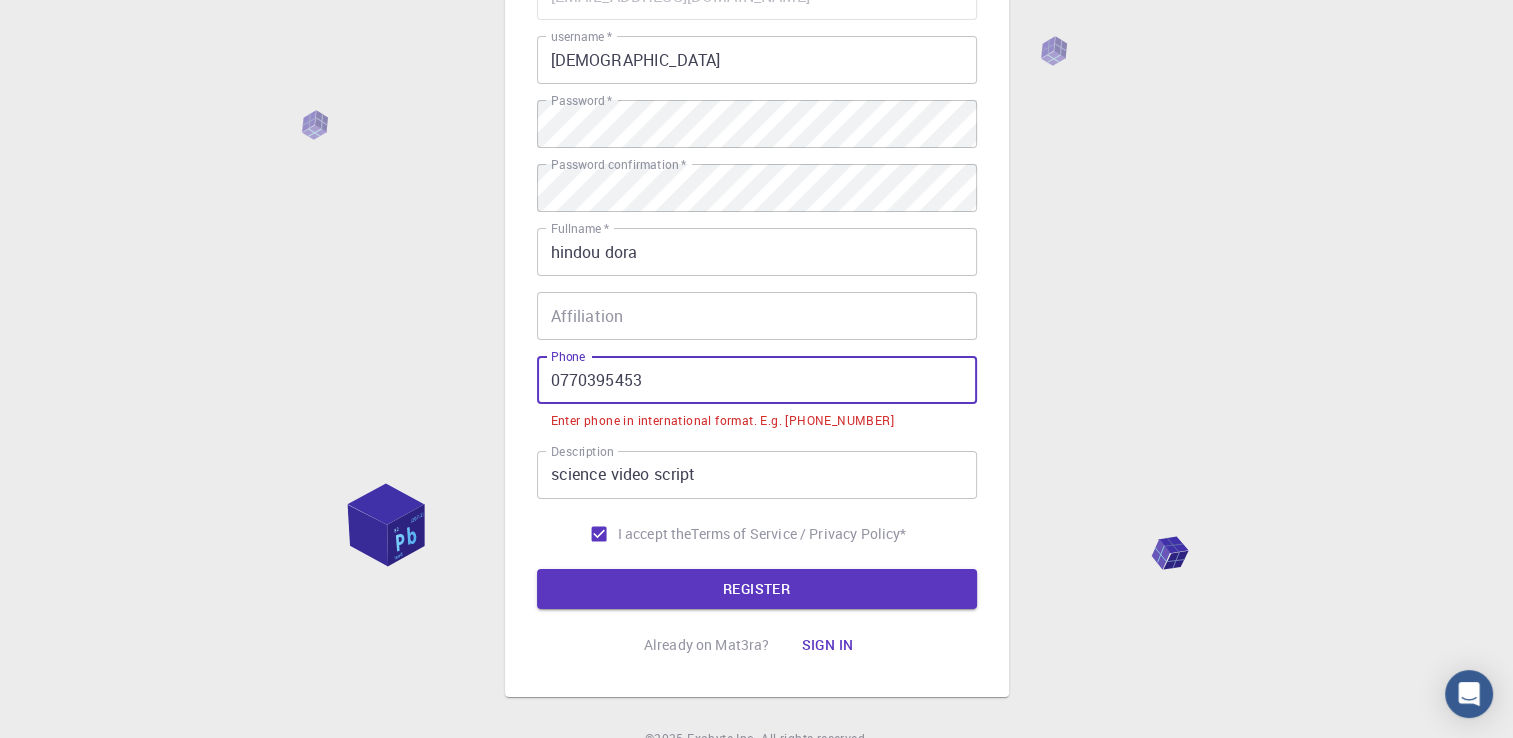 click on "0770395453" at bounding box center [757, 380] 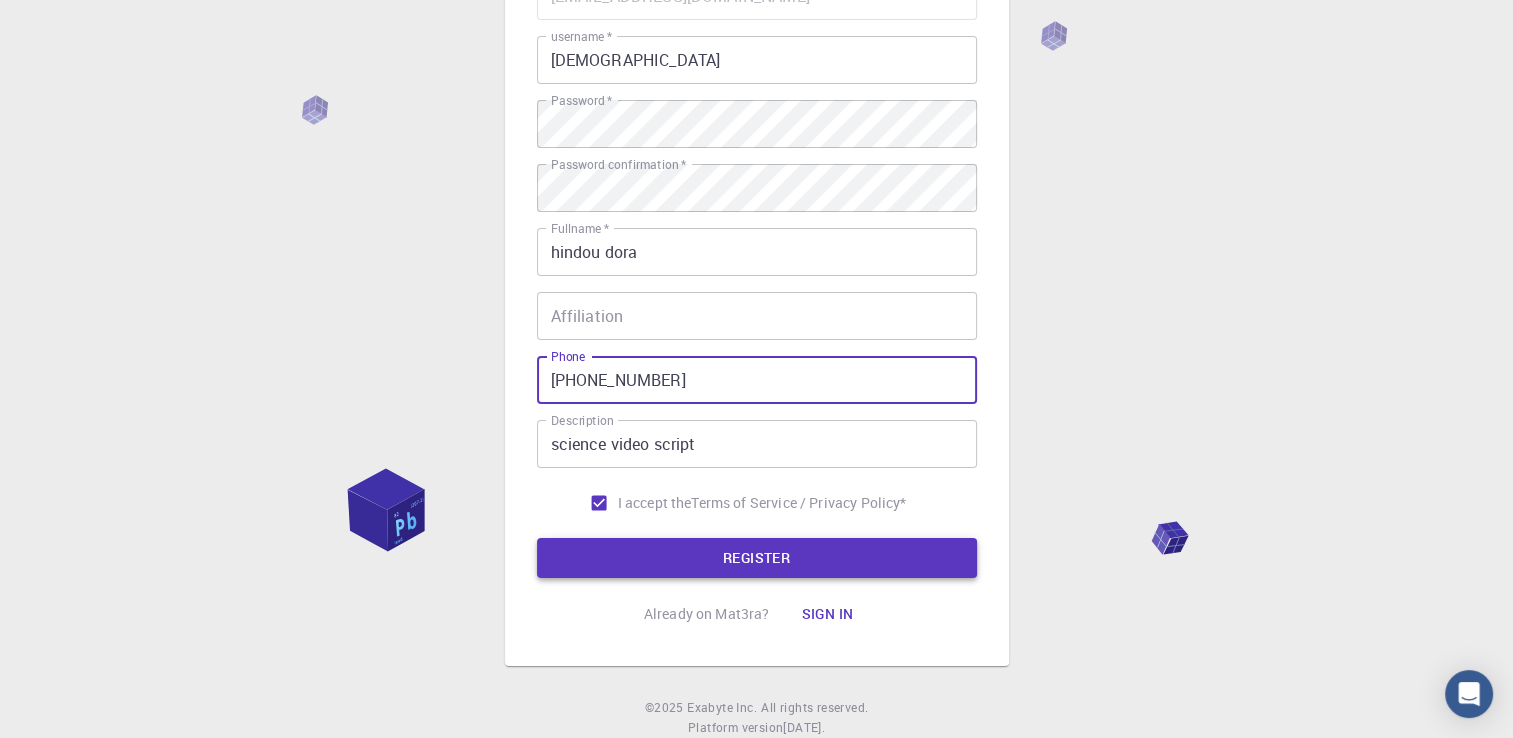 type on "+2120770395354" 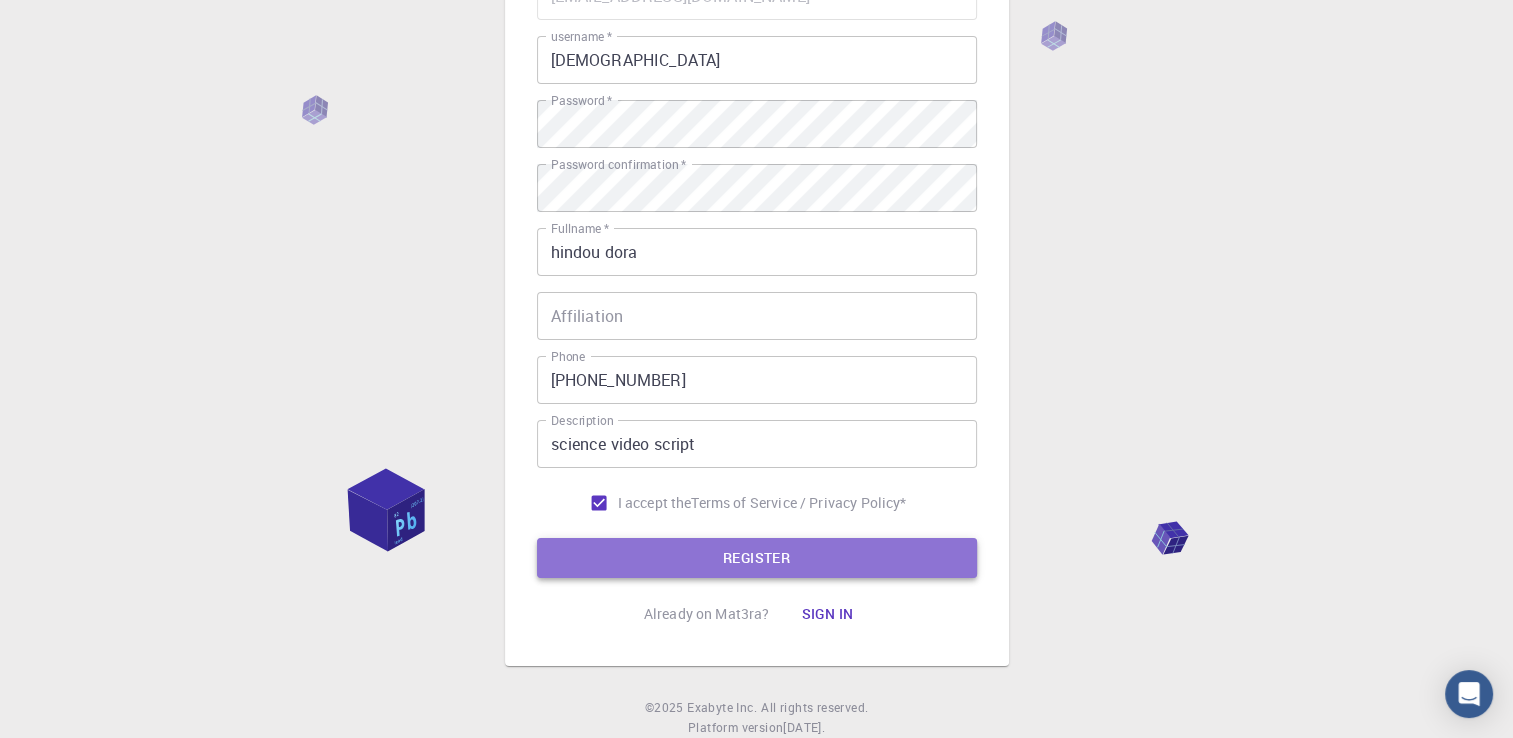 click on "REGISTER" at bounding box center [757, 558] 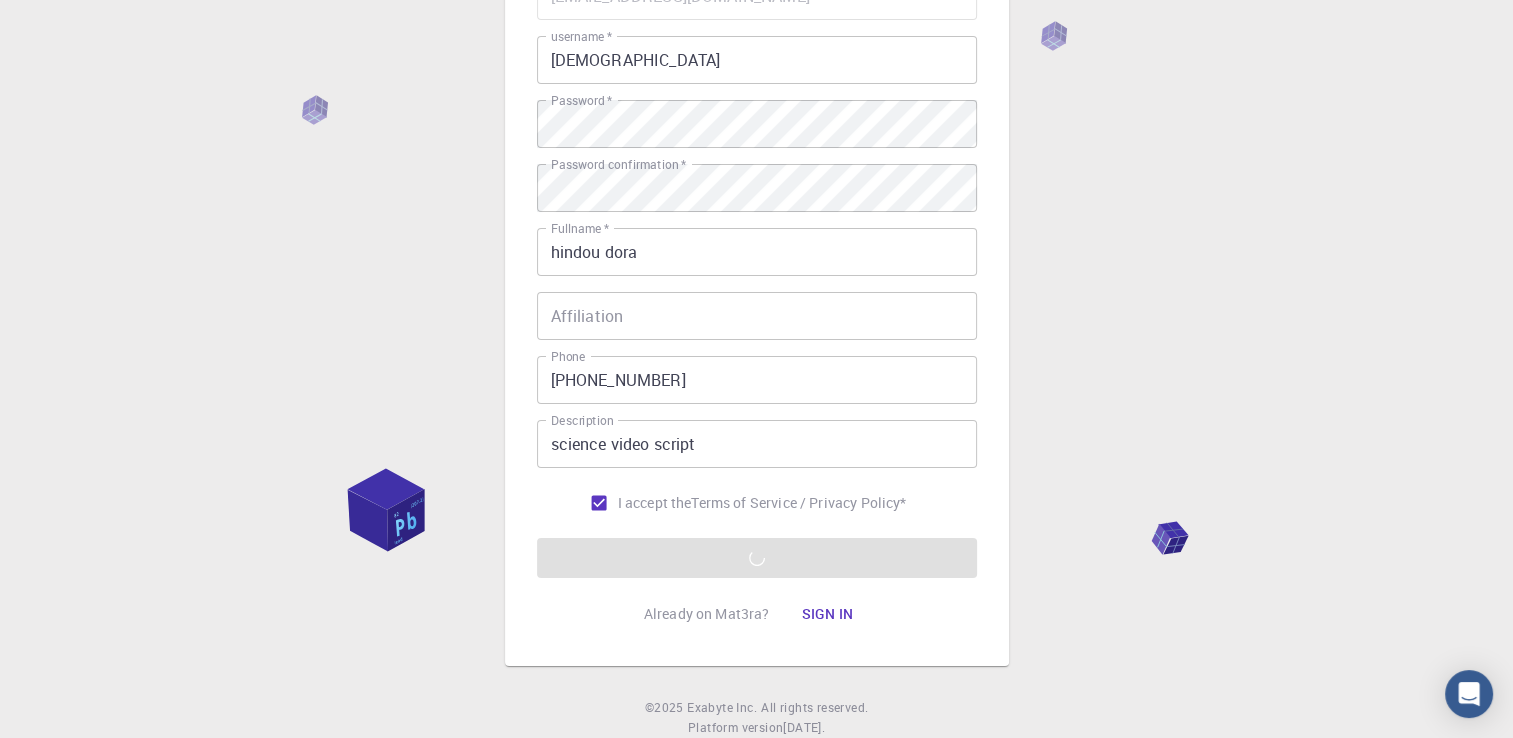click on "3 Provide additional info Email   * hindoura708@keemail.me Email   * username   * hindou username   * Password   * Password   * Password confirmation   * Password confirmation   * Fullname   * hindou dora Fullname   * Affiliation Affiliation Phone +2120770395354 Phone Description science video script Description I accept the  Terms of Service / Privacy Policy  * REGISTER Already on Mat3ra? Sign in ©  2025   Exabyte Inc.   All rights reserved. Platform version  2025.6.26 . Documentation Video Tutorials Terms of service Privacy statement" at bounding box center [756, 289] 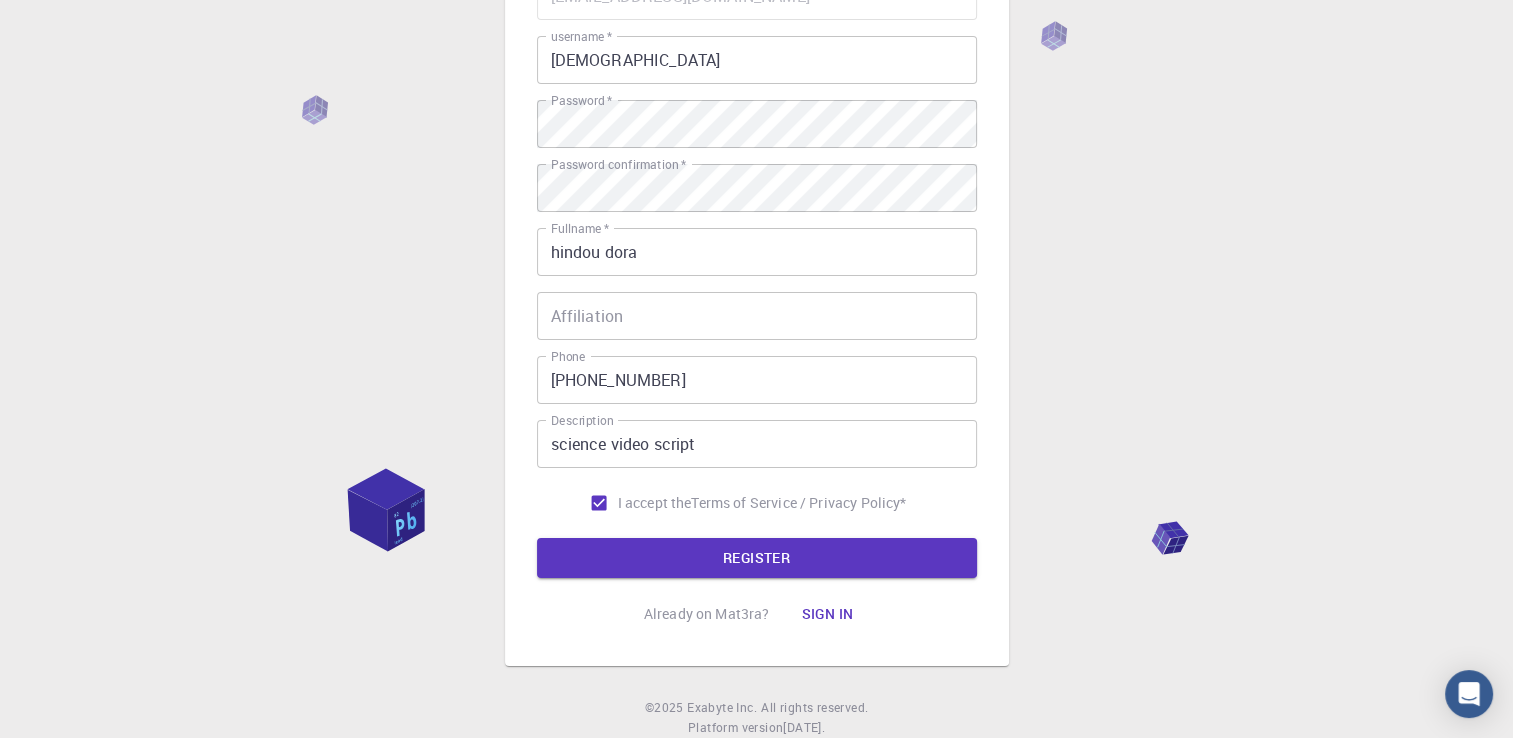 click on "3 Provide additional info Email   * hindoura708@keemail.me Email   * username   * hindou username   * Password   * Password   * Password confirmation   * Password confirmation   * Fullname   * hindou dora Fullname   * Affiliation Affiliation Phone +2120770395354 Phone Description science video script Description I accept the  Terms of Service / Privacy Policy  * REGISTER Already on Mat3ra? Sign in ©  2025   Exabyte Inc.   All rights reserved. Platform version  2025.6.26 . Documentation Video Tutorials Terms of service Privacy statement" at bounding box center (756, 289) 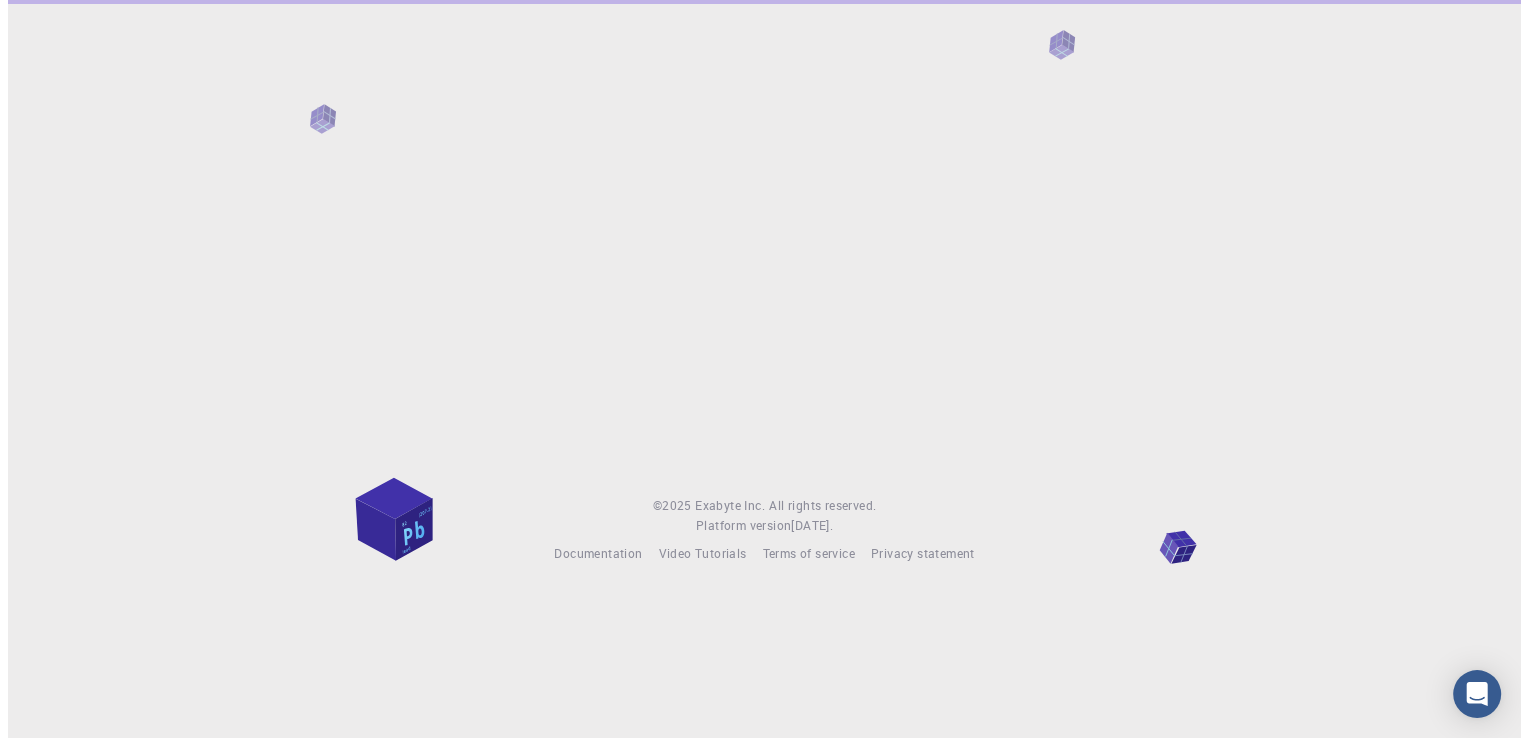 scroll, scrollTop: 0, scrollLeft: 0, axis: both 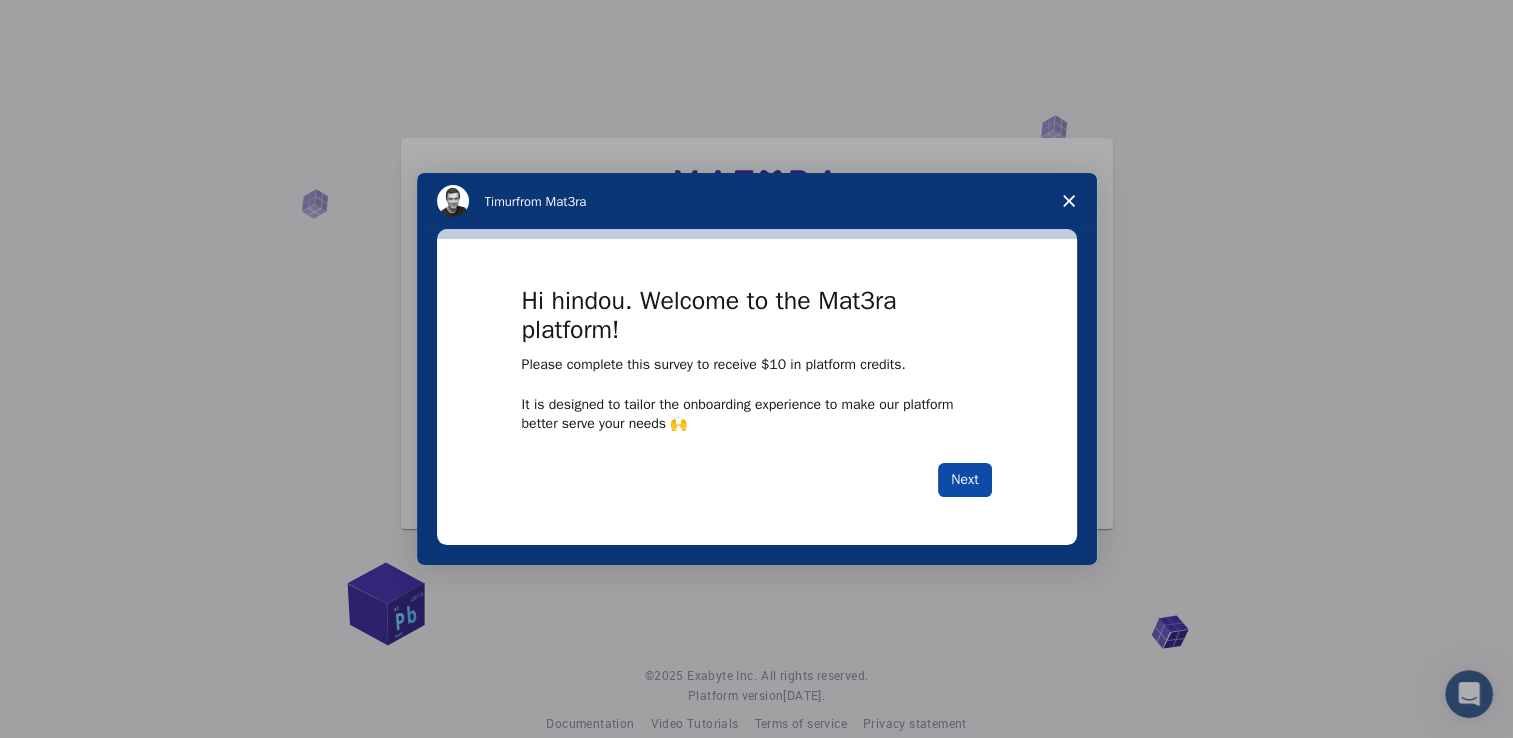 click on "Next" at bounding box center [964, 480] 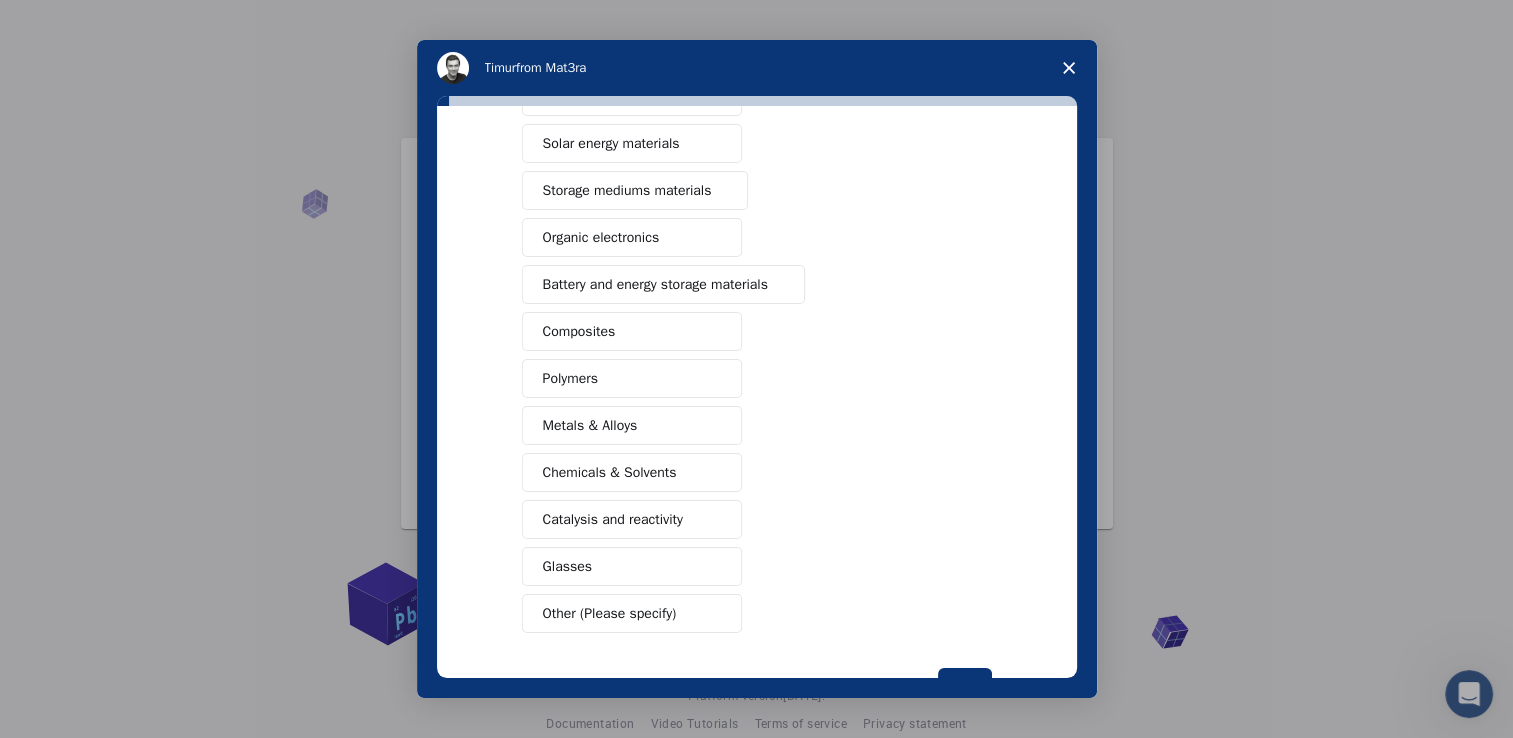 scroll, scrollTop: 22, scrollLeft: 0, axis: vertical 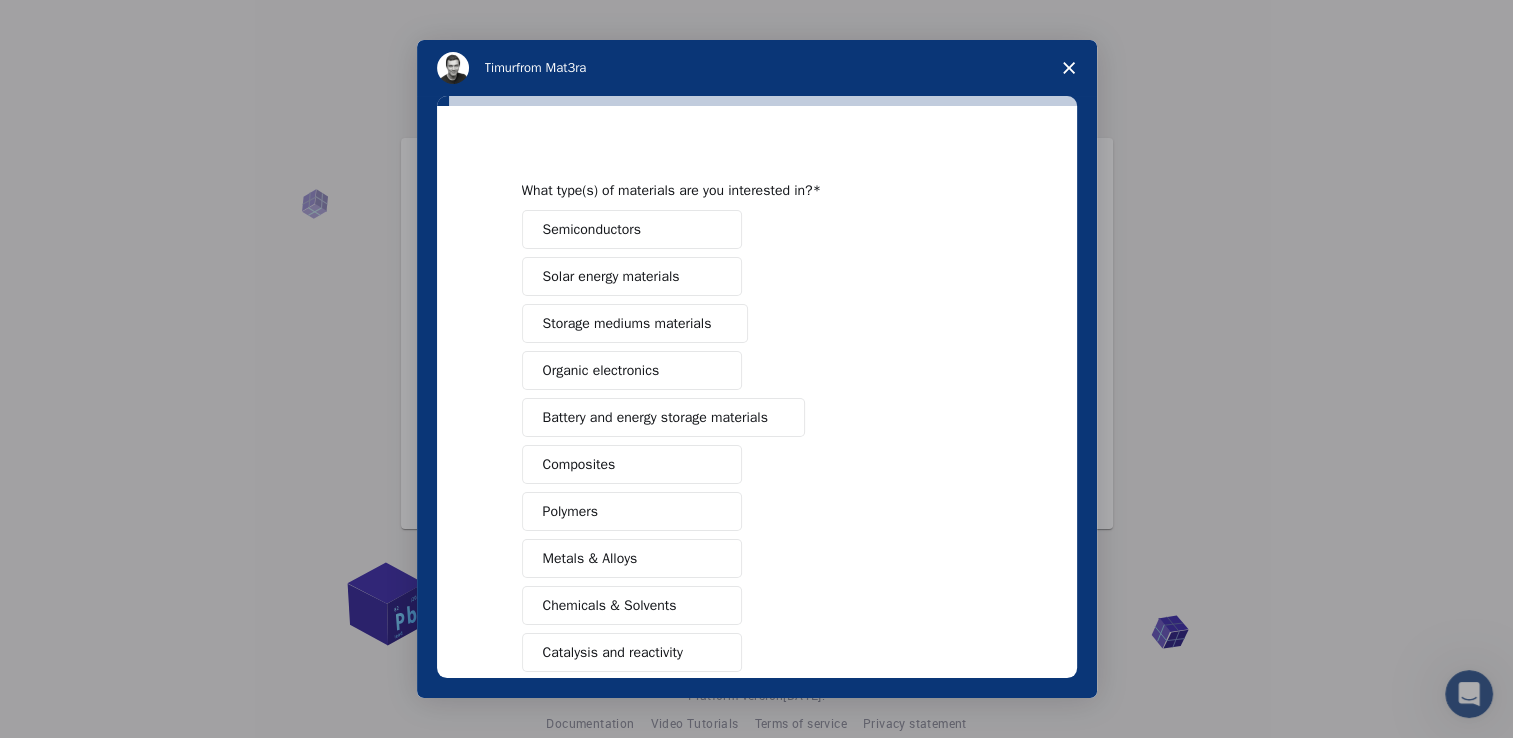 click on "Semiconductors" at bounding box center (592, 229) 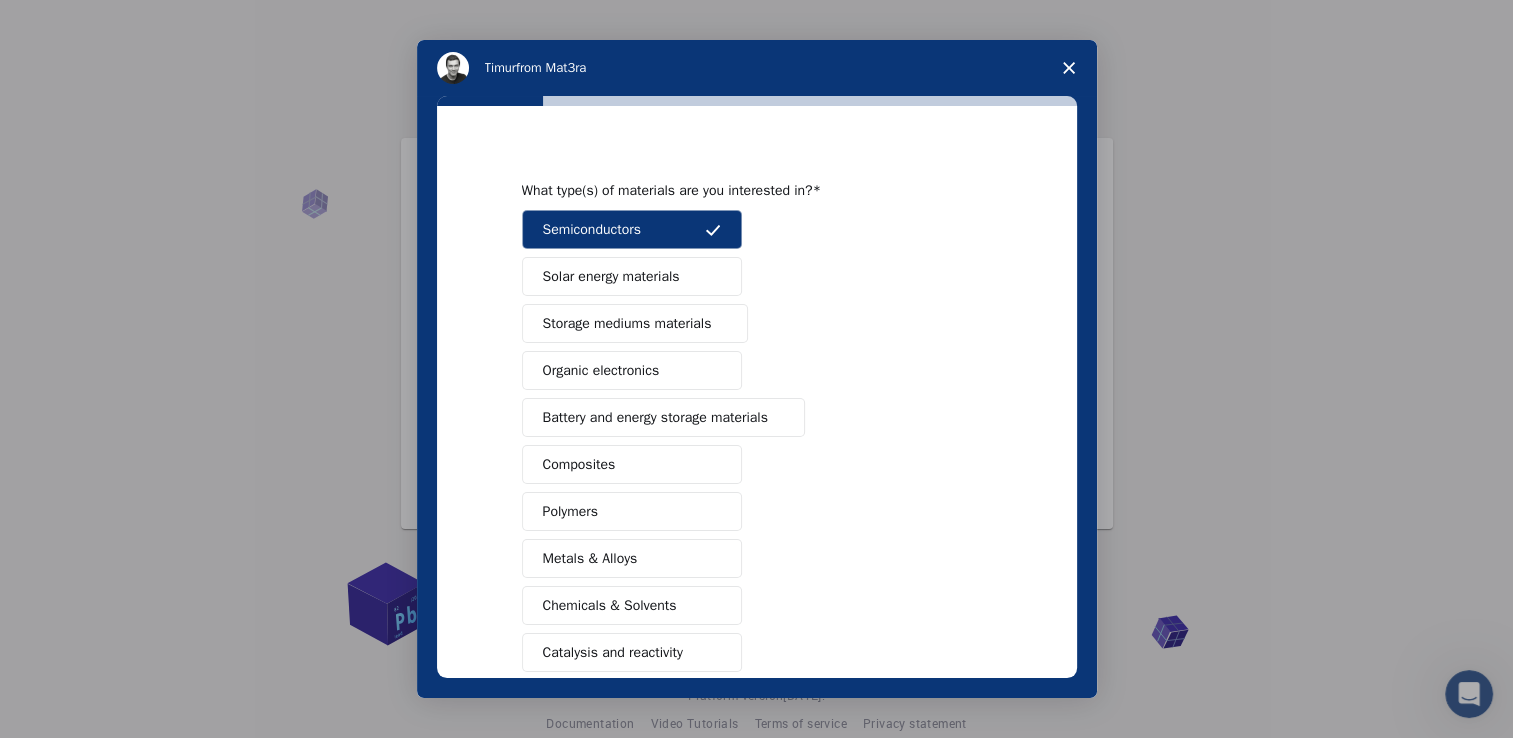 click on "Solar energy materials" at bounding box center (611, 276) 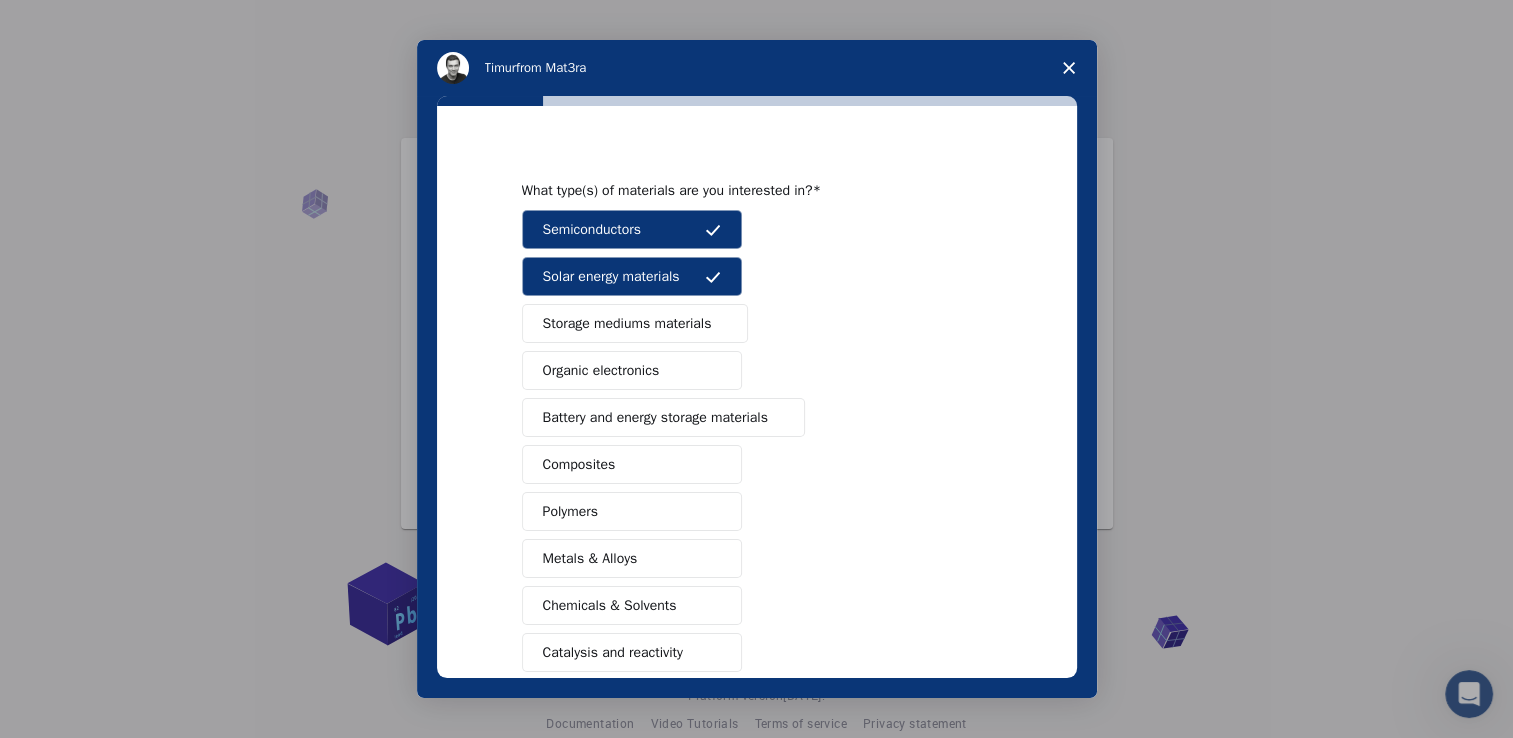 click on "Storage mediums materials" at bounding box center [627, 323] 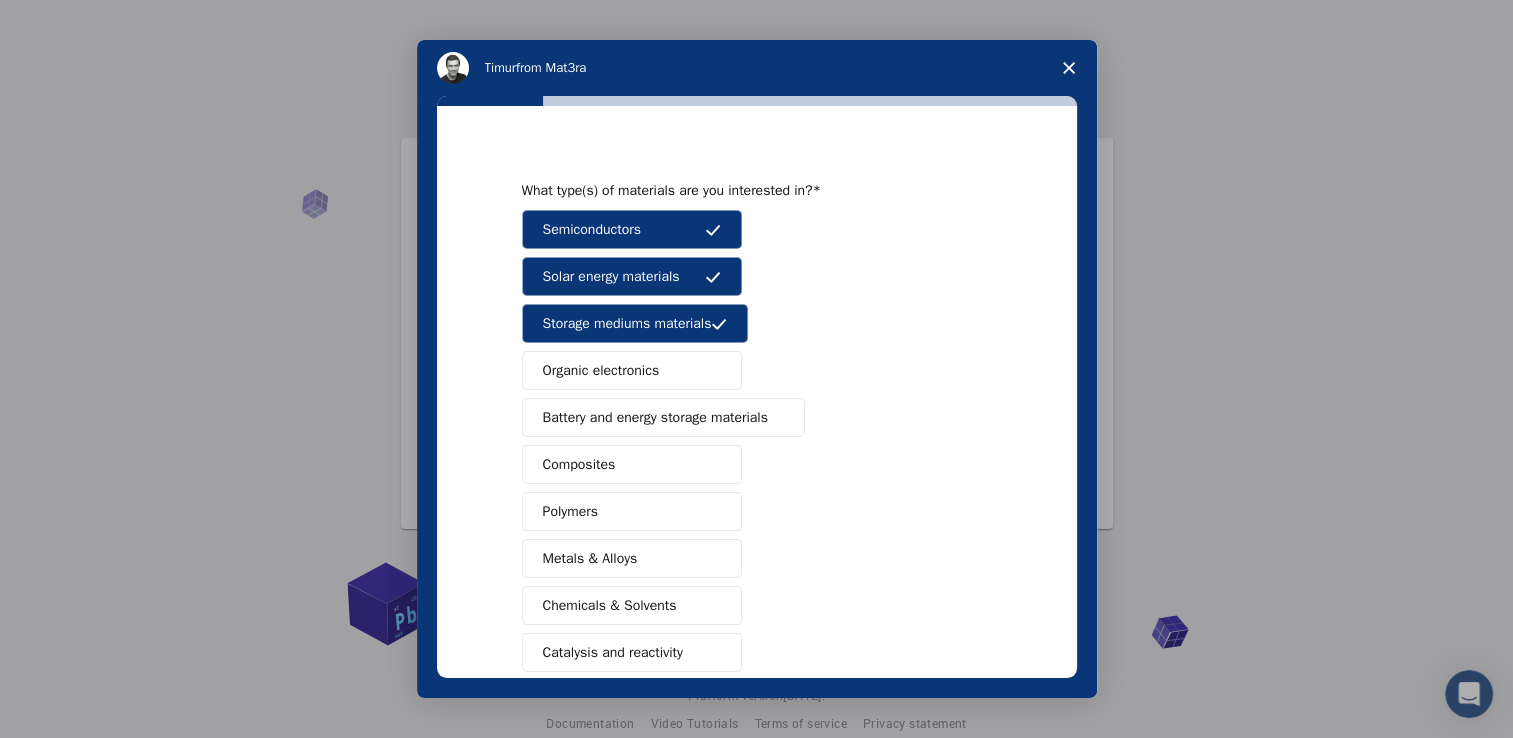 click on "Organic electronics" at bounding box center (632, 370) 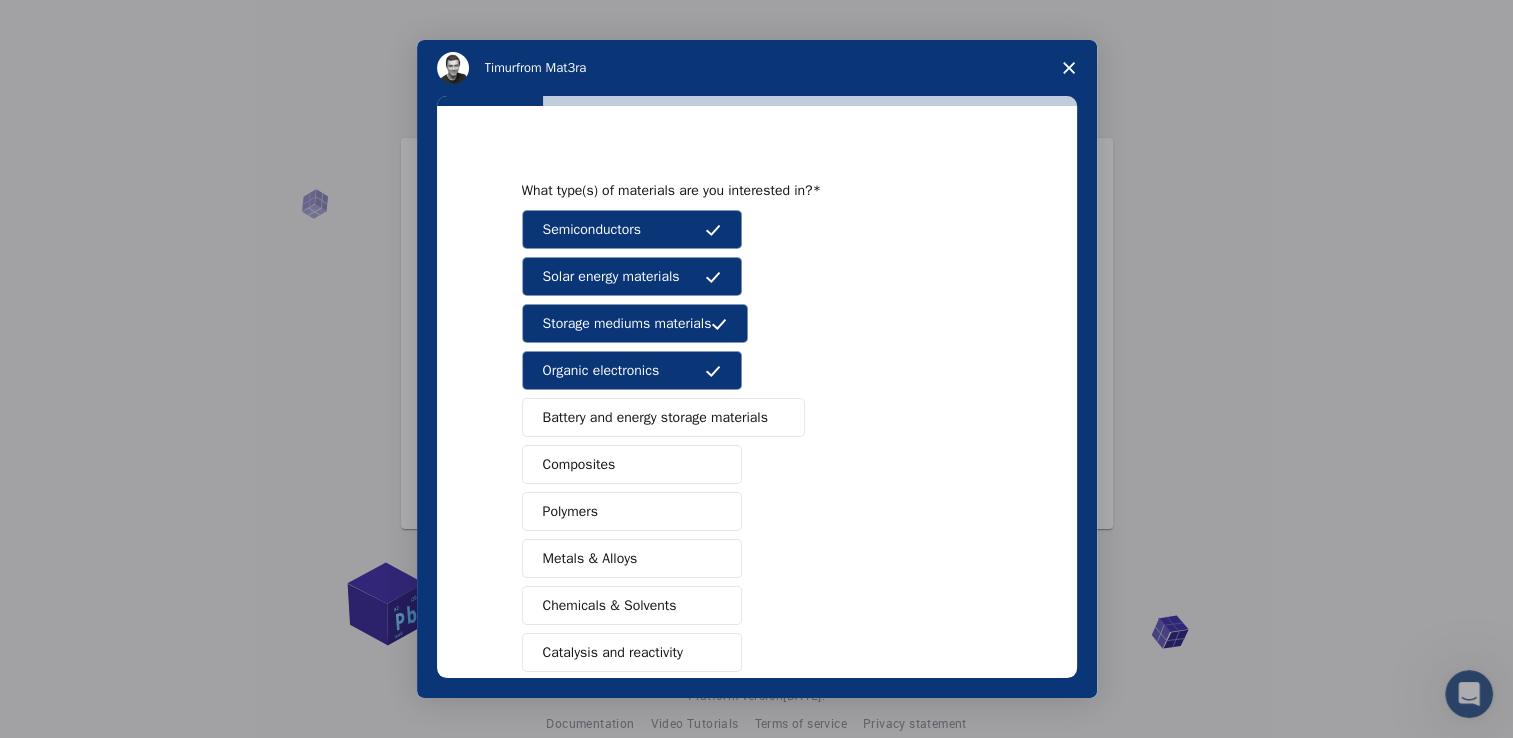 click on "Battery and energy storage materials" at bounding box center [663, 417] 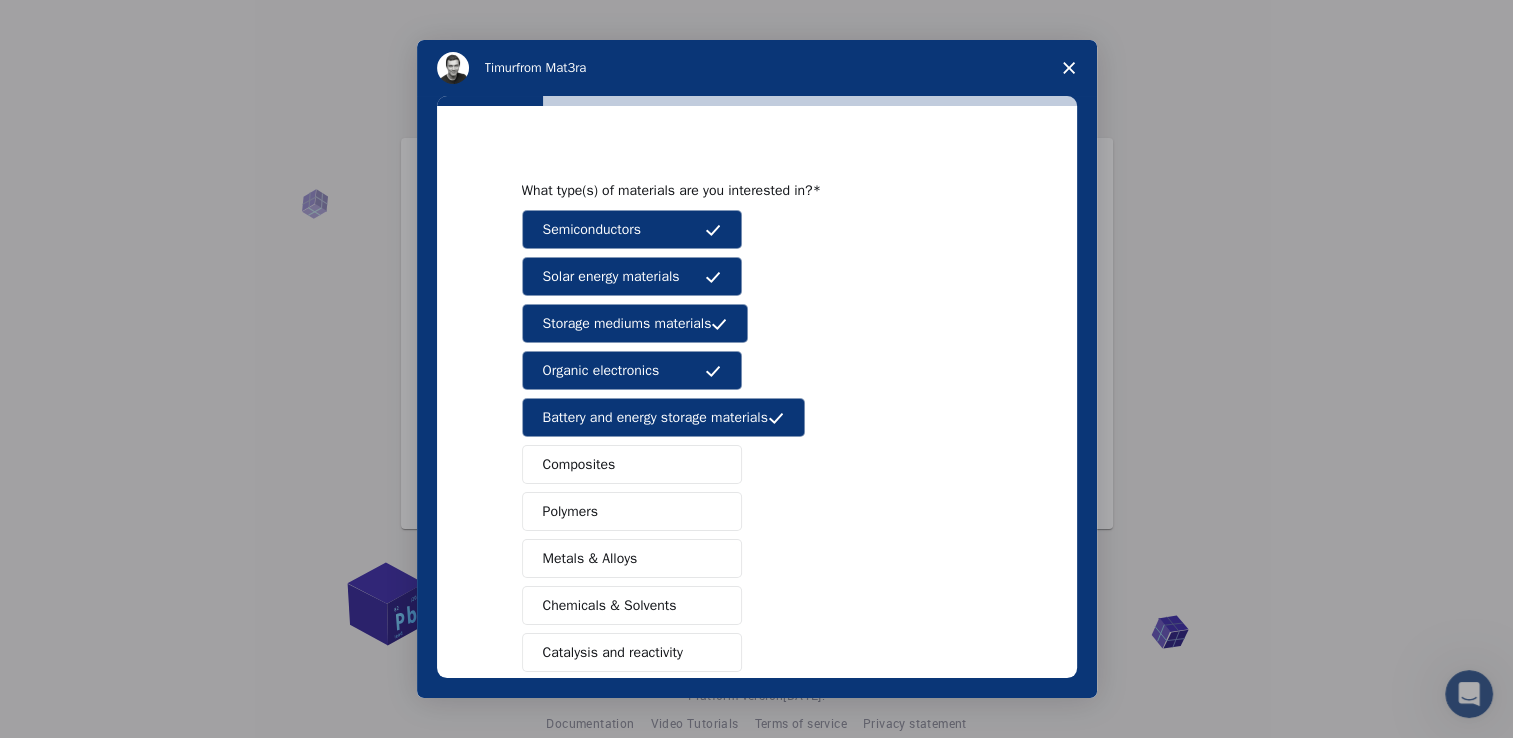 click on "Composites" at bounding box center (632, 464) 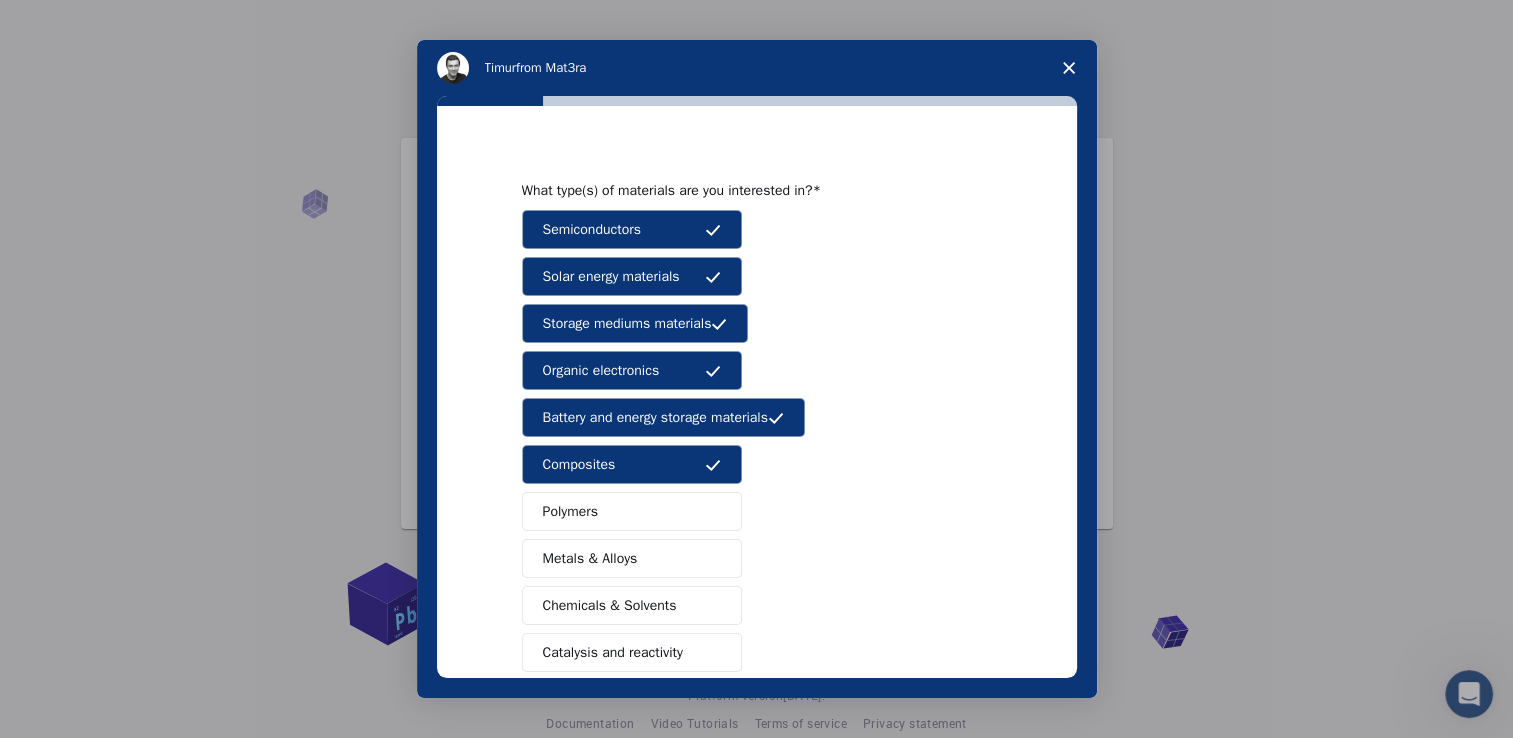 click on "Polymers" at bounding box center (632, 511) 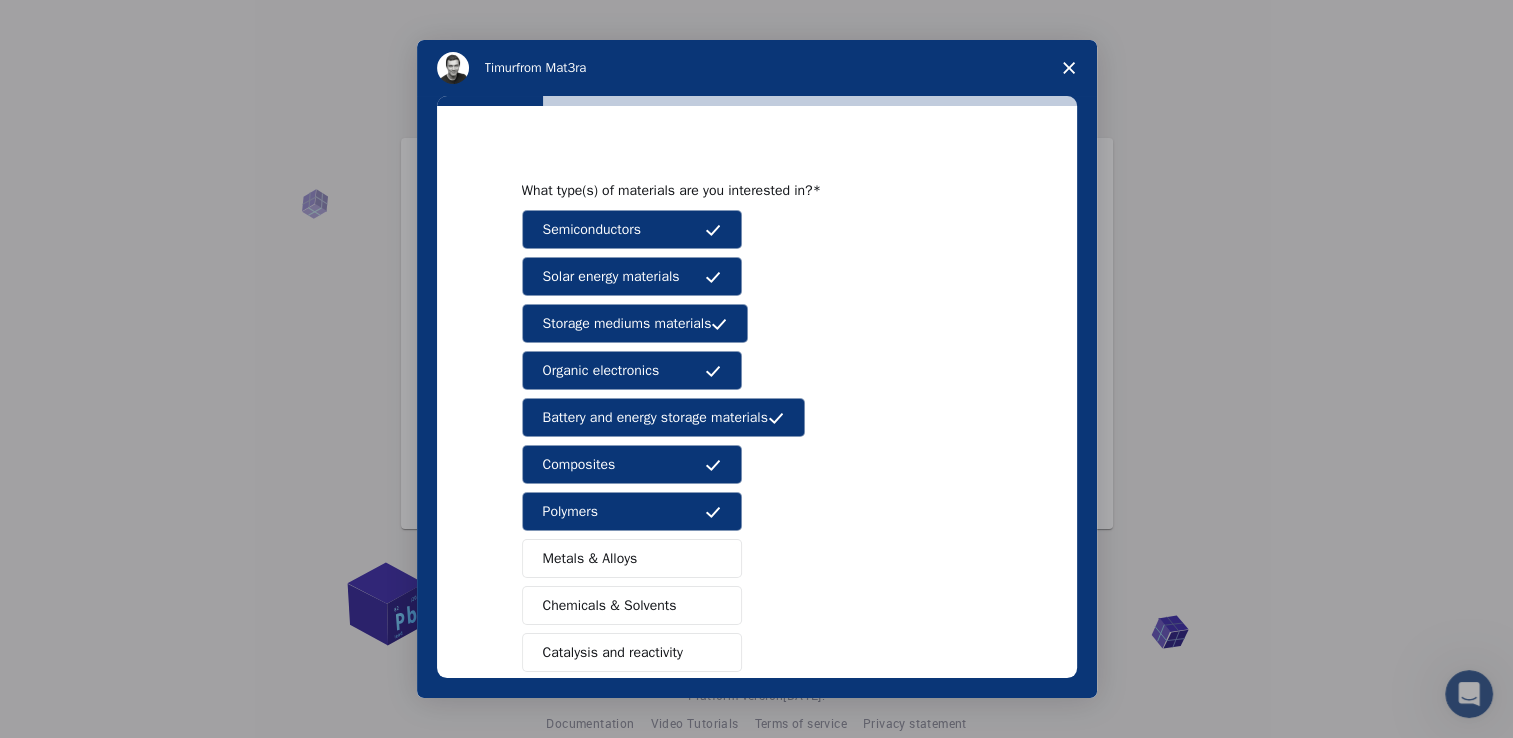 scroll, scrollTop: 221, scrollLeft: 0, axis: vertical 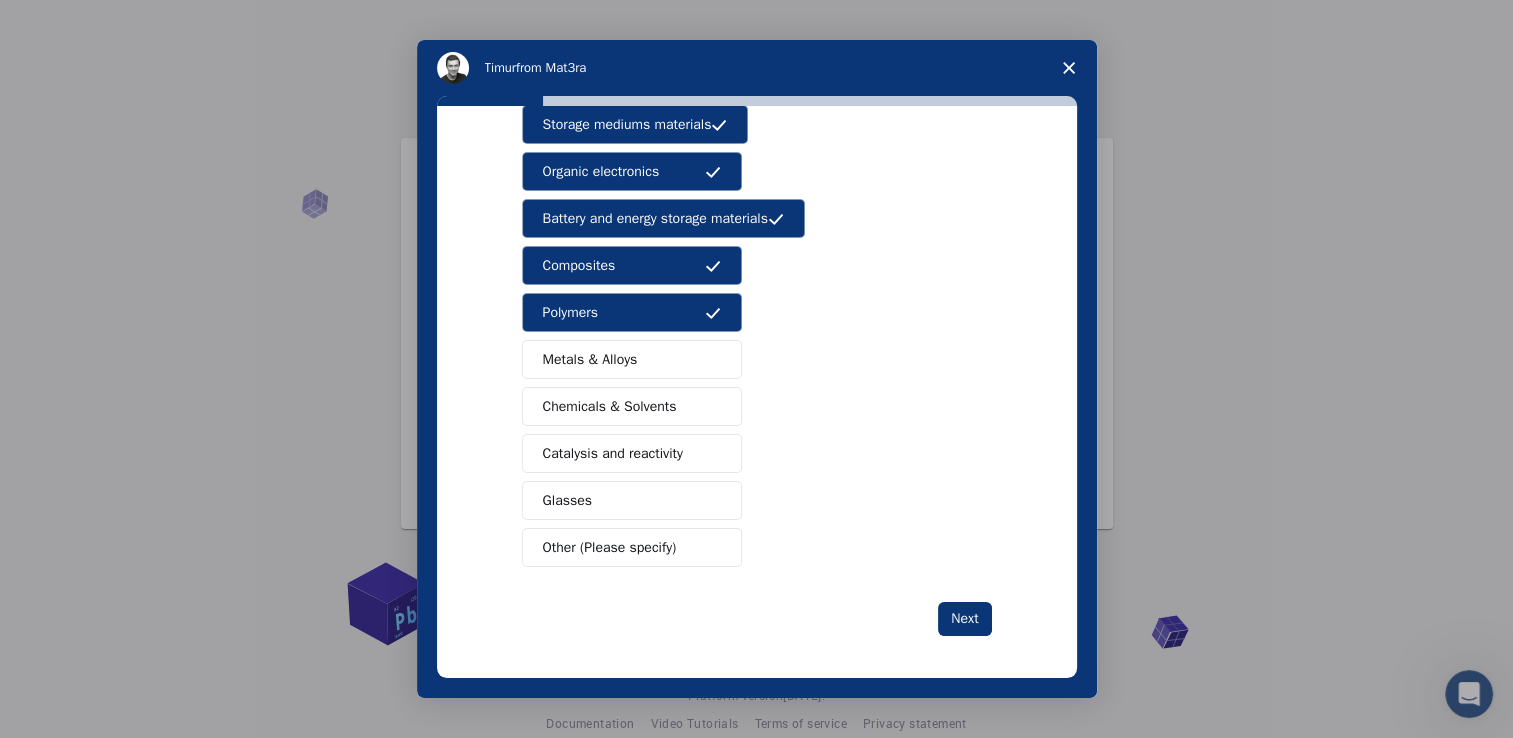 click on "Metals & Alloys" at bounding box center (590, 359) 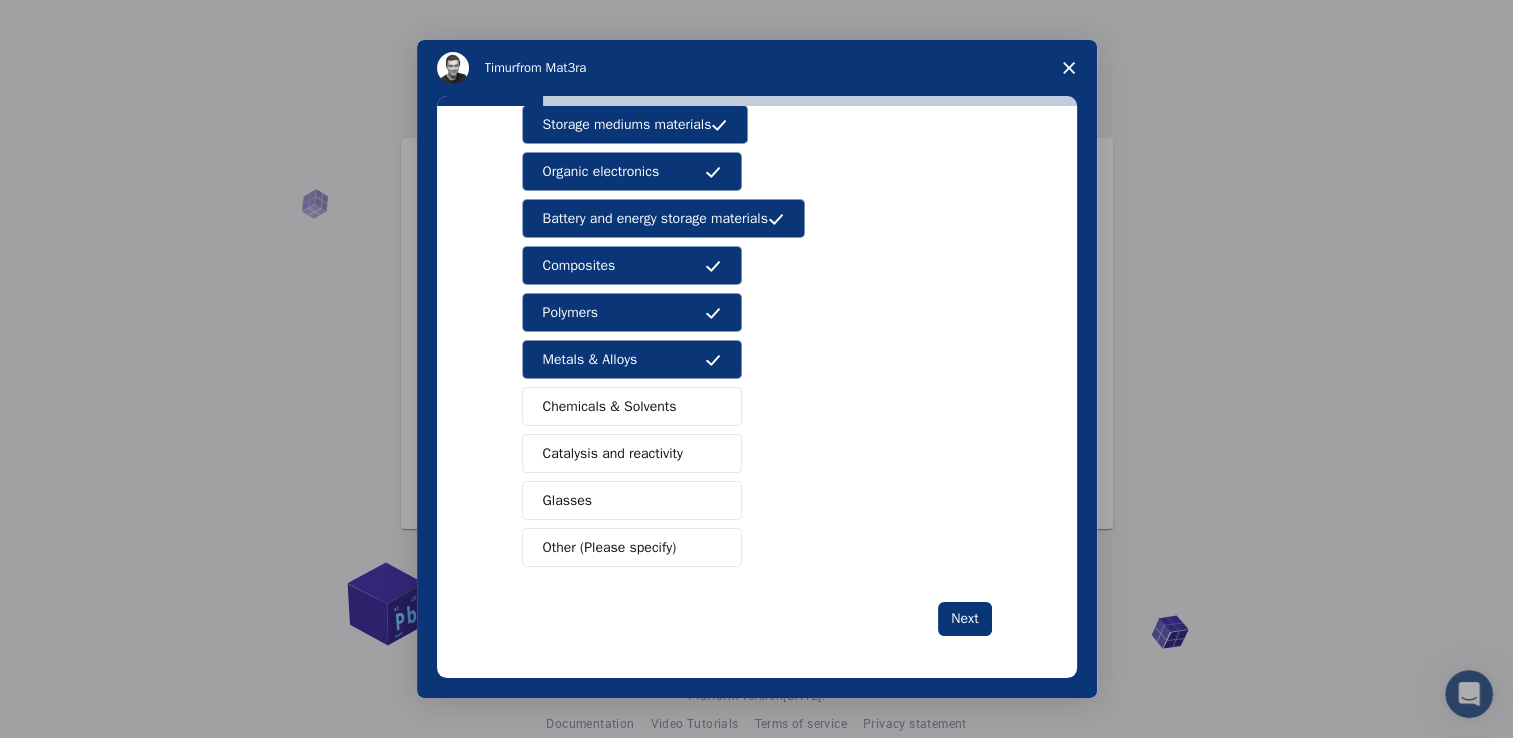 click on "Semiconductors Solar energy materials Storage mediums materials Organic electronics Battery and energy storage materials Composites Polymers Metals & Alloys Chemicals & Solvents Catalysis and reactivity Glasses Other (Please specify)" at bounding box center [757, 289] 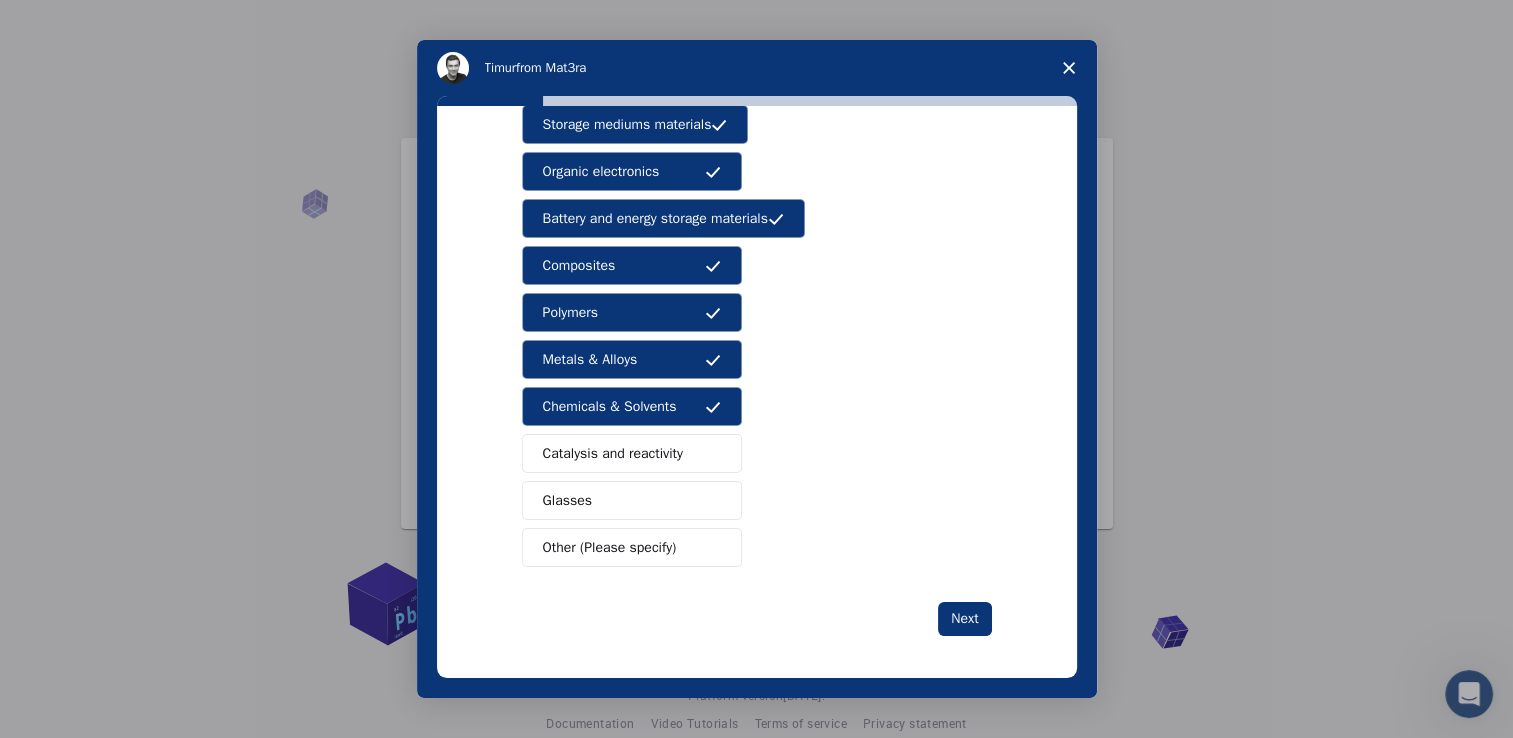 click on "Catalysis and reactivity" at bounding box center (613, 453) 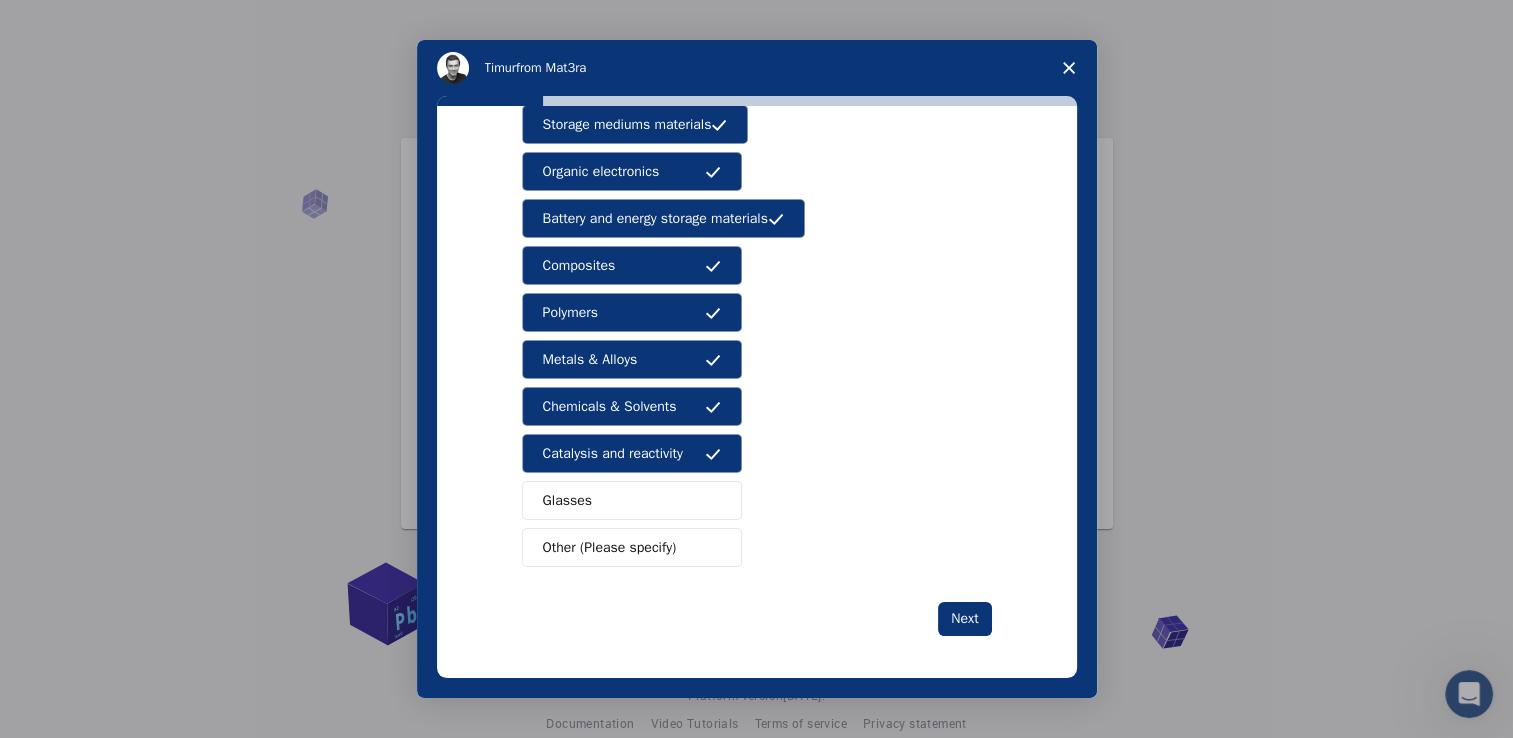 click on "Glasses" at bounding box center [632, 500] 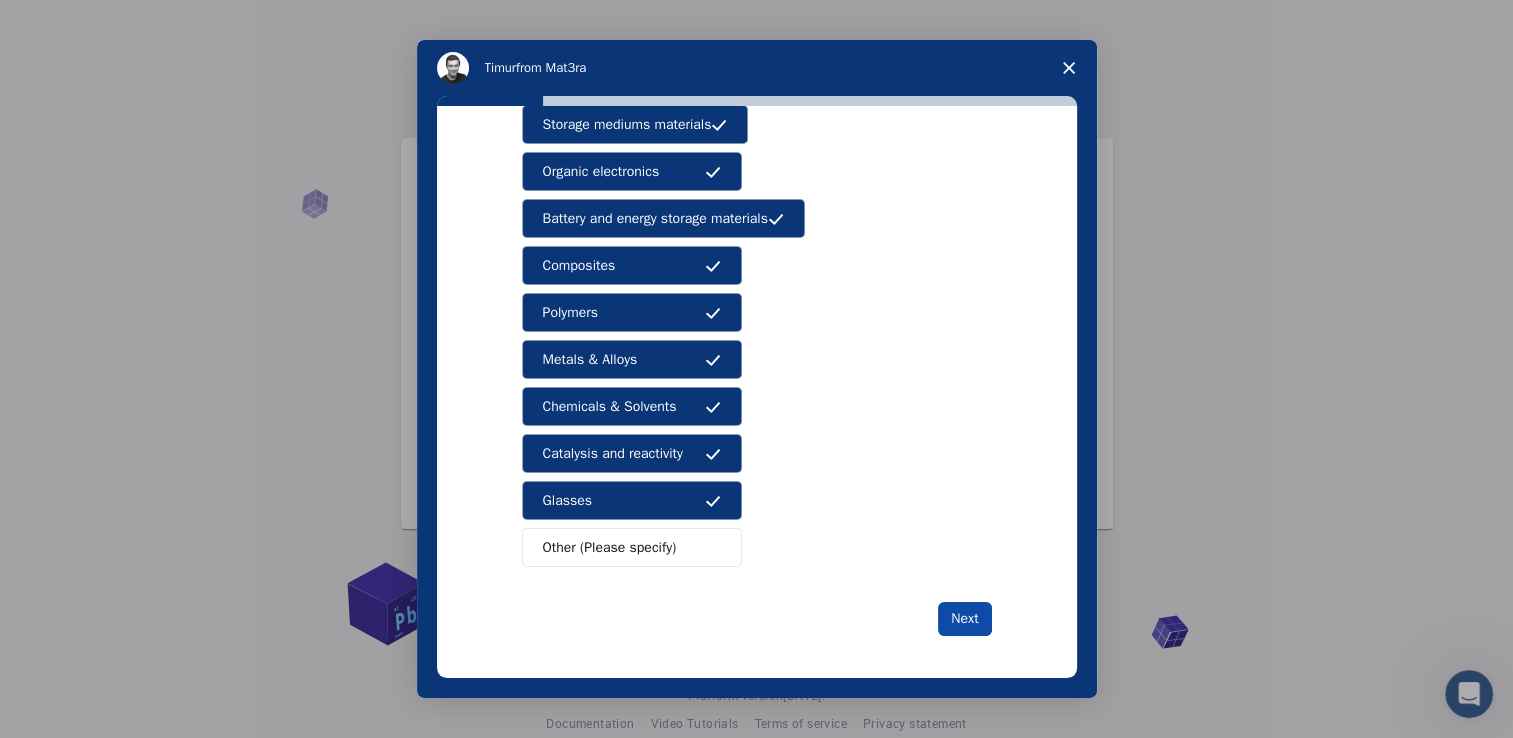 click on "Next" at bounding box center [964, 619] 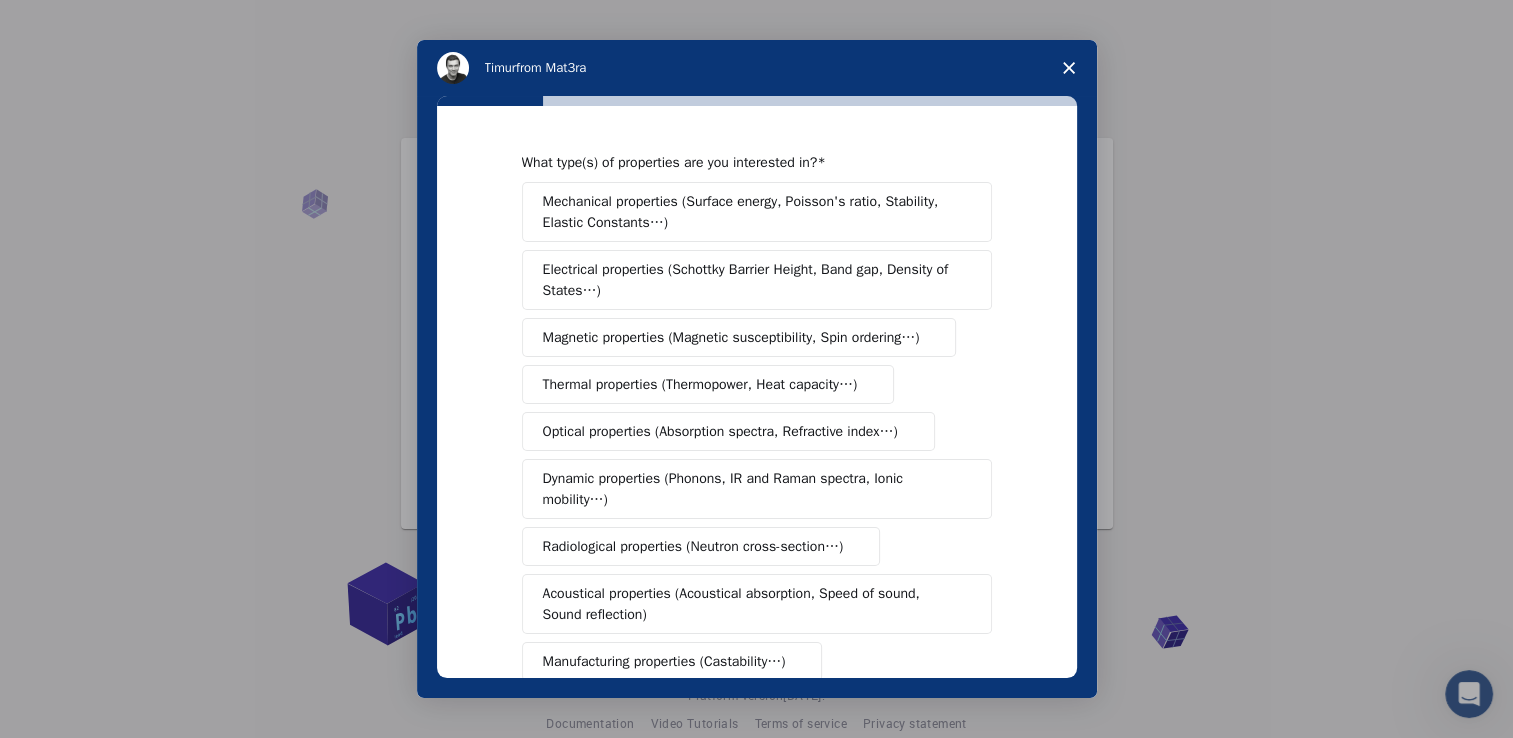 click on "Electrical properties (Schottky Barrier Height, Band gap, Density of States…)" at bounding box center (750, 280) 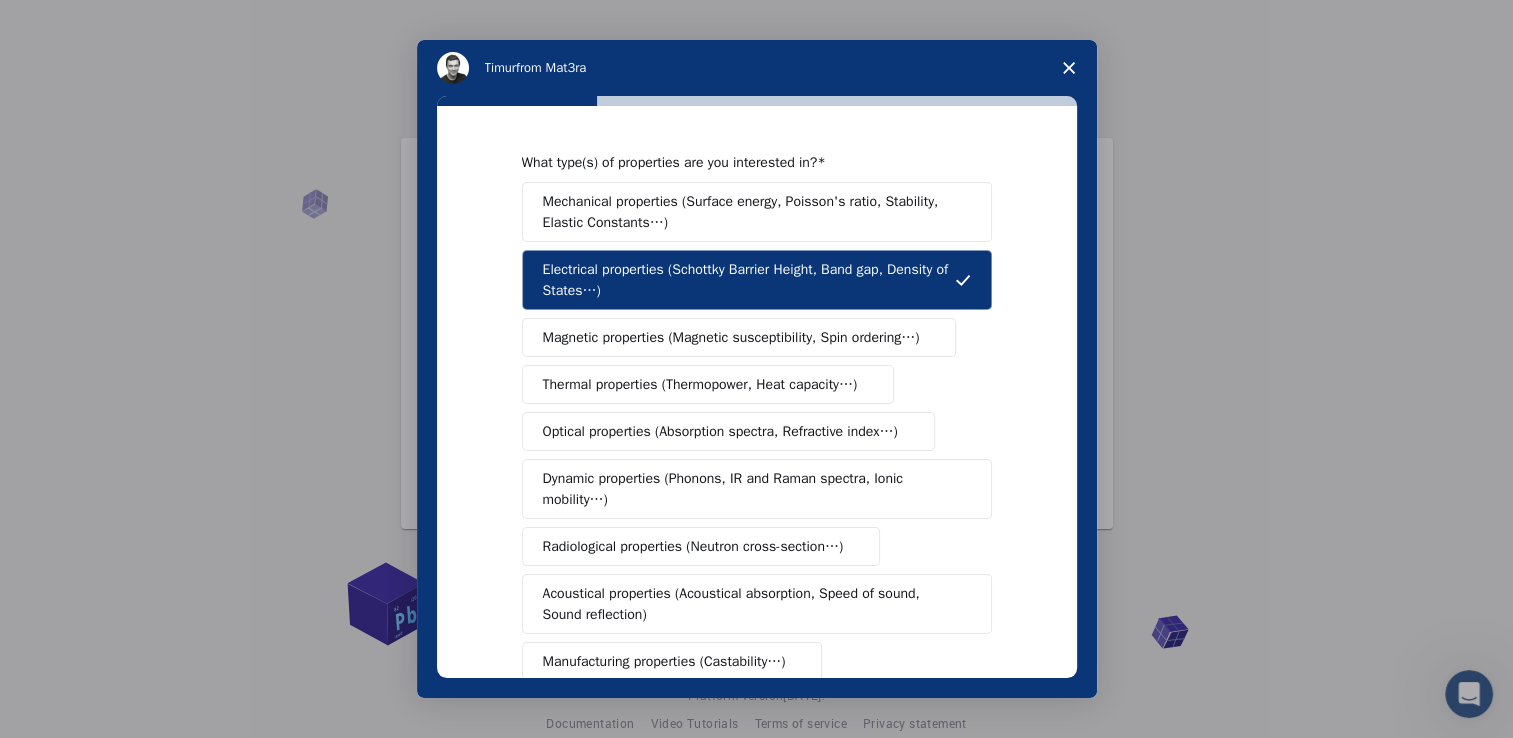 click on "Magnetic properties (Magnetic susceptibility, Spin ordering…)" at bounding box center [731, 337] 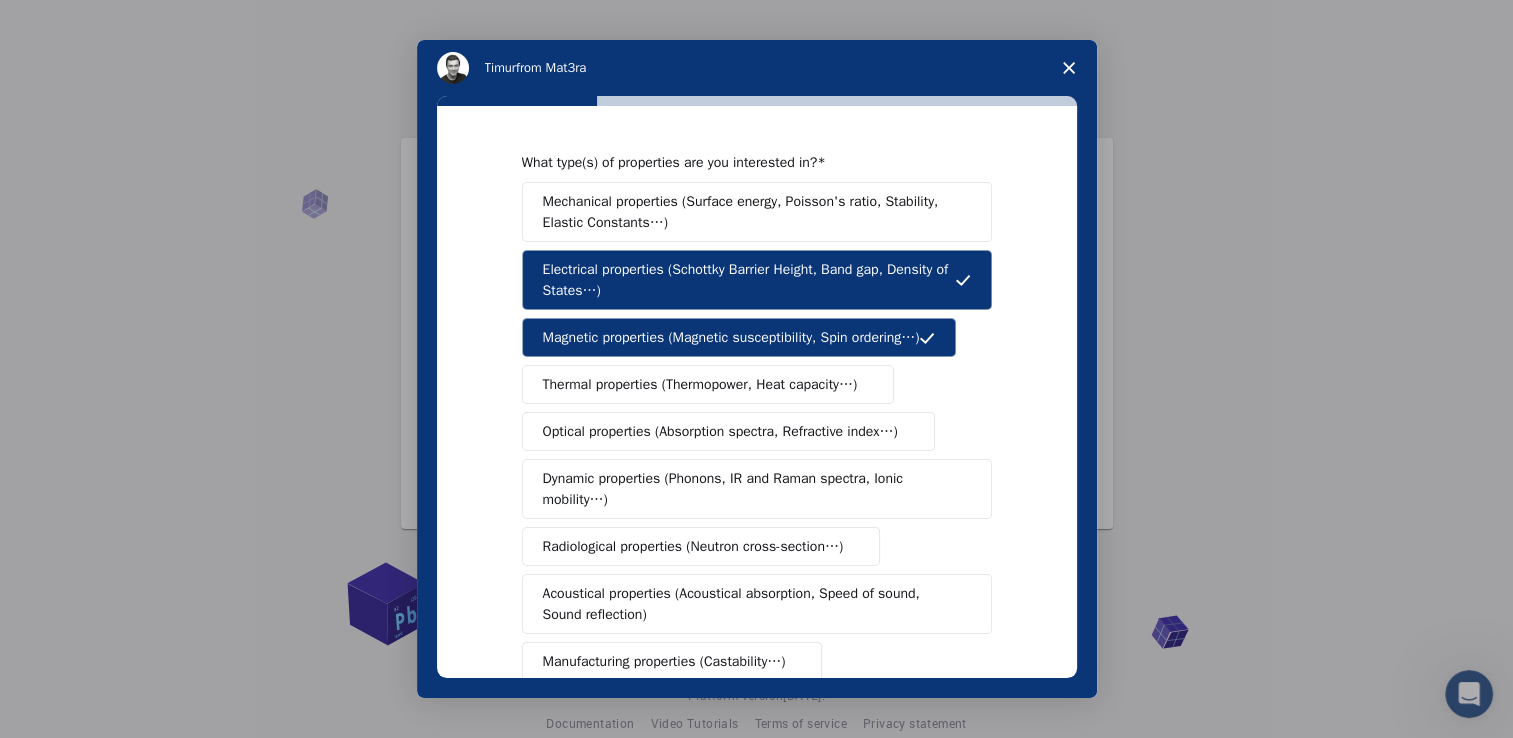 click on "Thermal properties (Thermopower, Heat capacity…)" at bounding box center (700, 384) 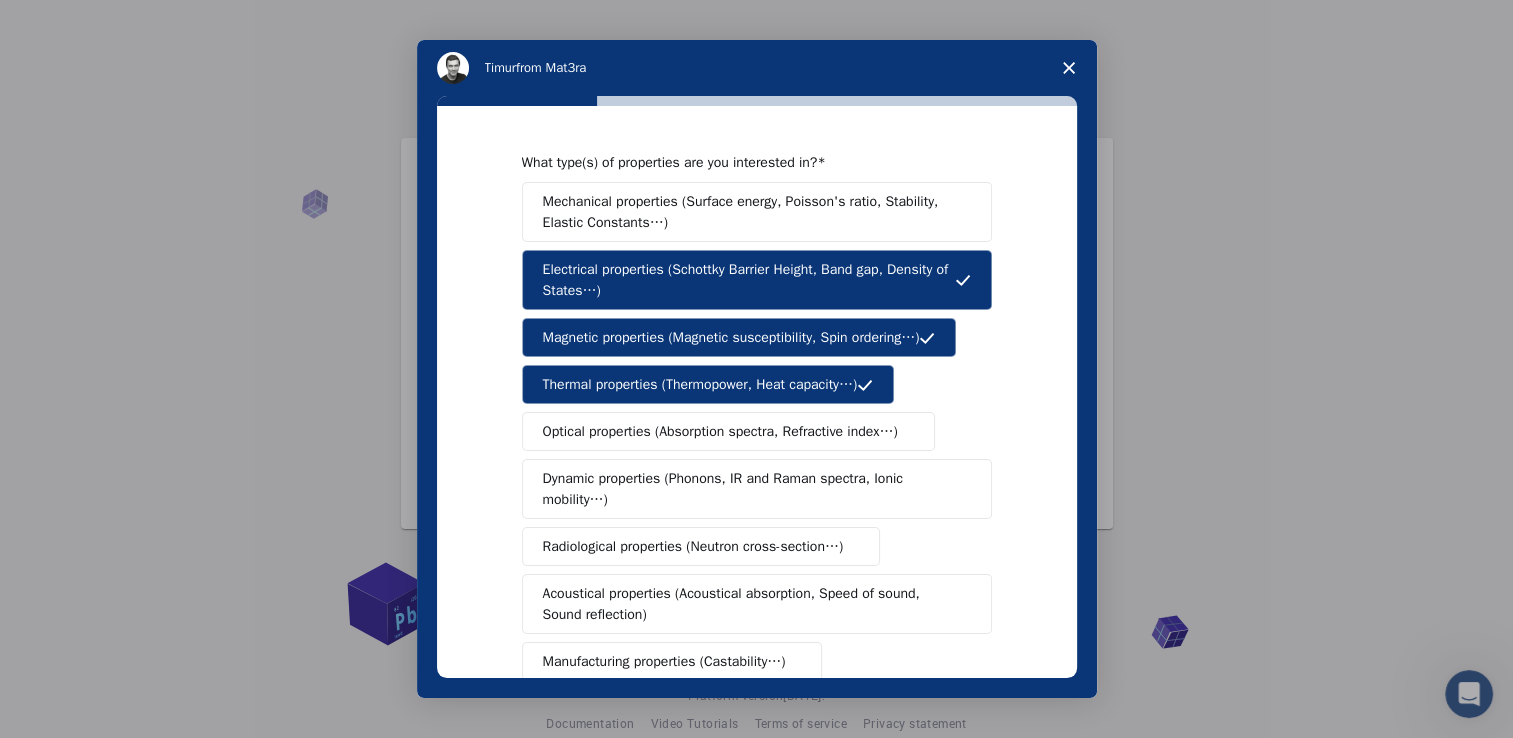 click on "Mechanical properties (Surface energy, Poisson's ratio, Stability, Elastic Constants…)" at bounding box center (750, 212) 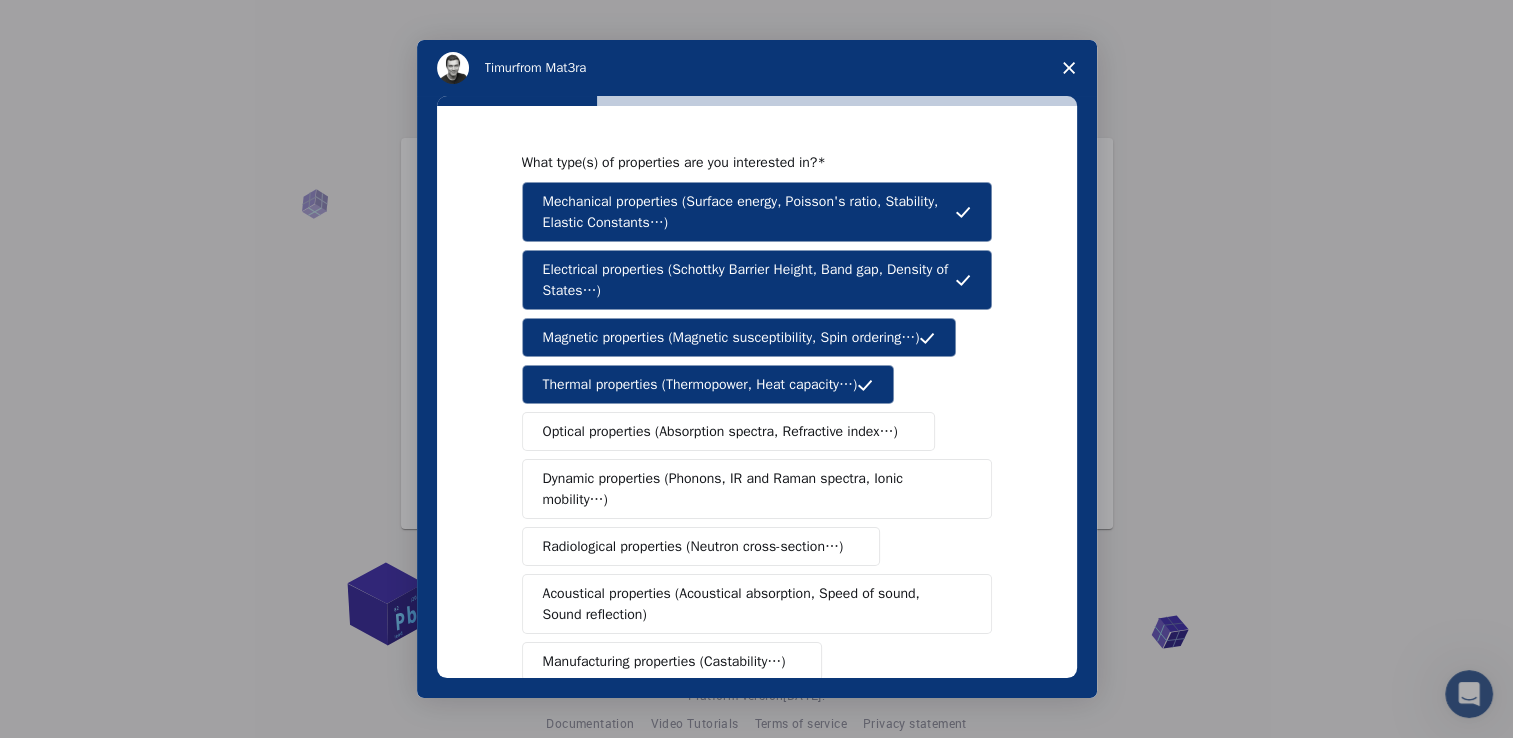click on "Optical properties (Absorption spectra, Refractive index…)" at bounding box center [728, 431] 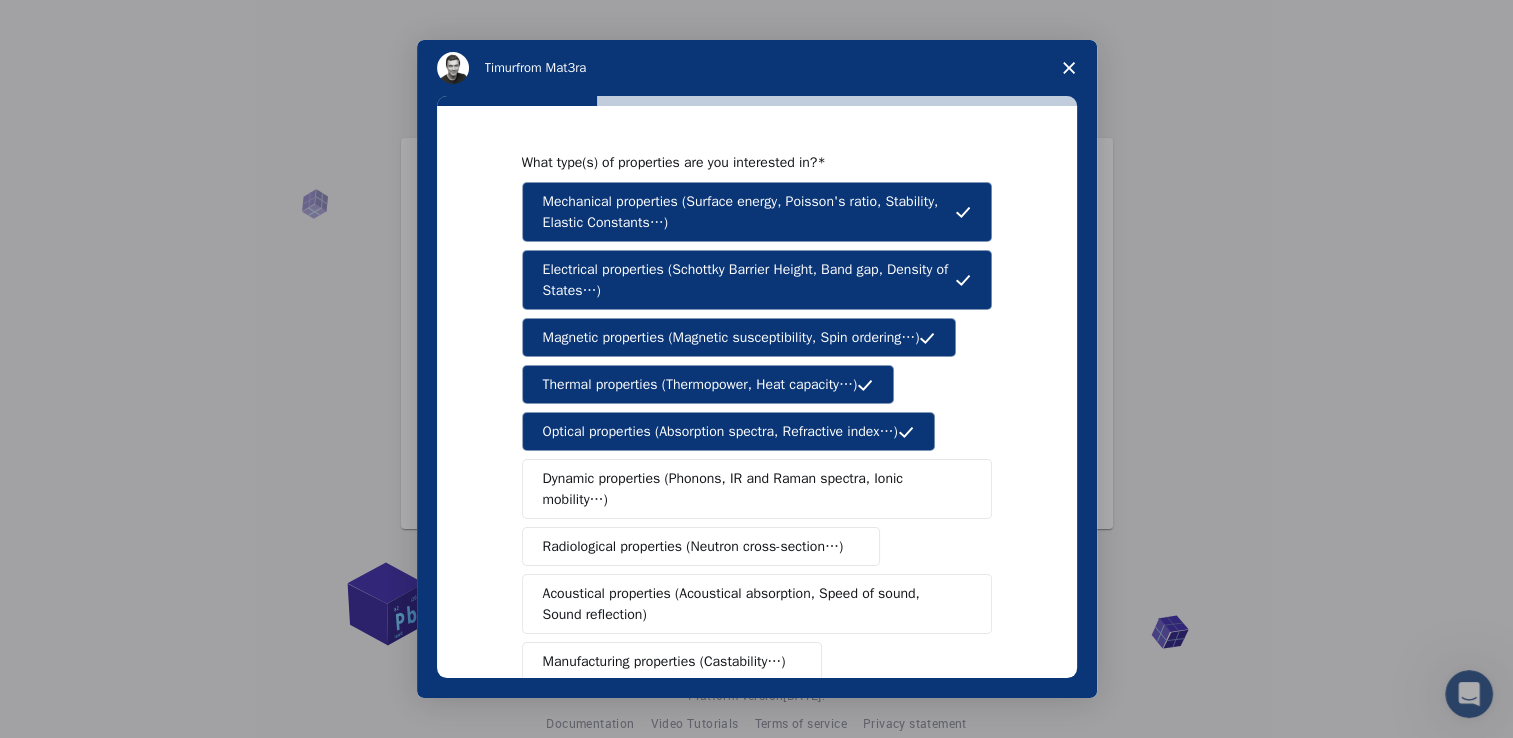 click on "Dynamic properties (Phonons, IR and Raman spectra, Ionic mobility…)" at bounding box center (749, 489) 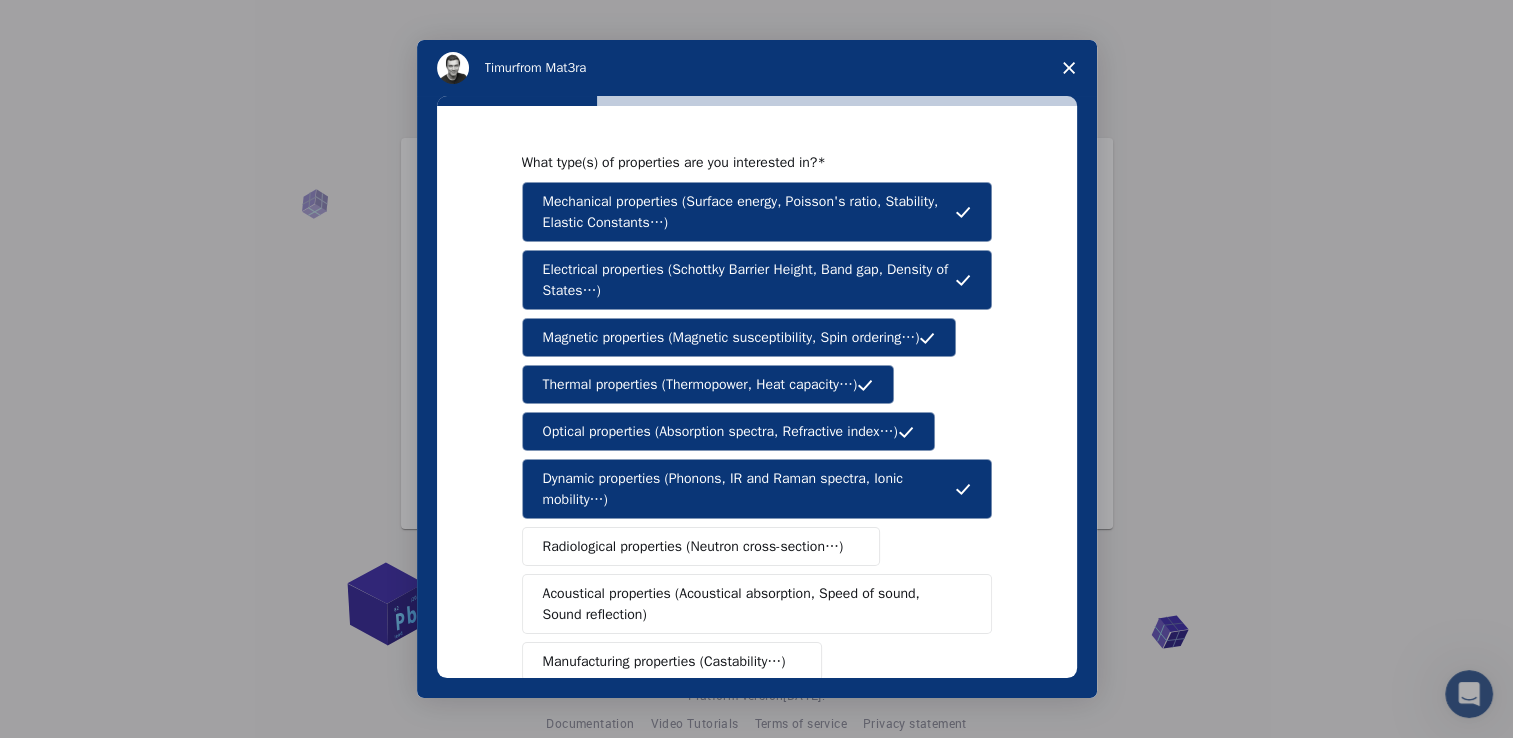 click on "Radiological properties (Neutron cross-section…)" at bounding box center (693, 546) 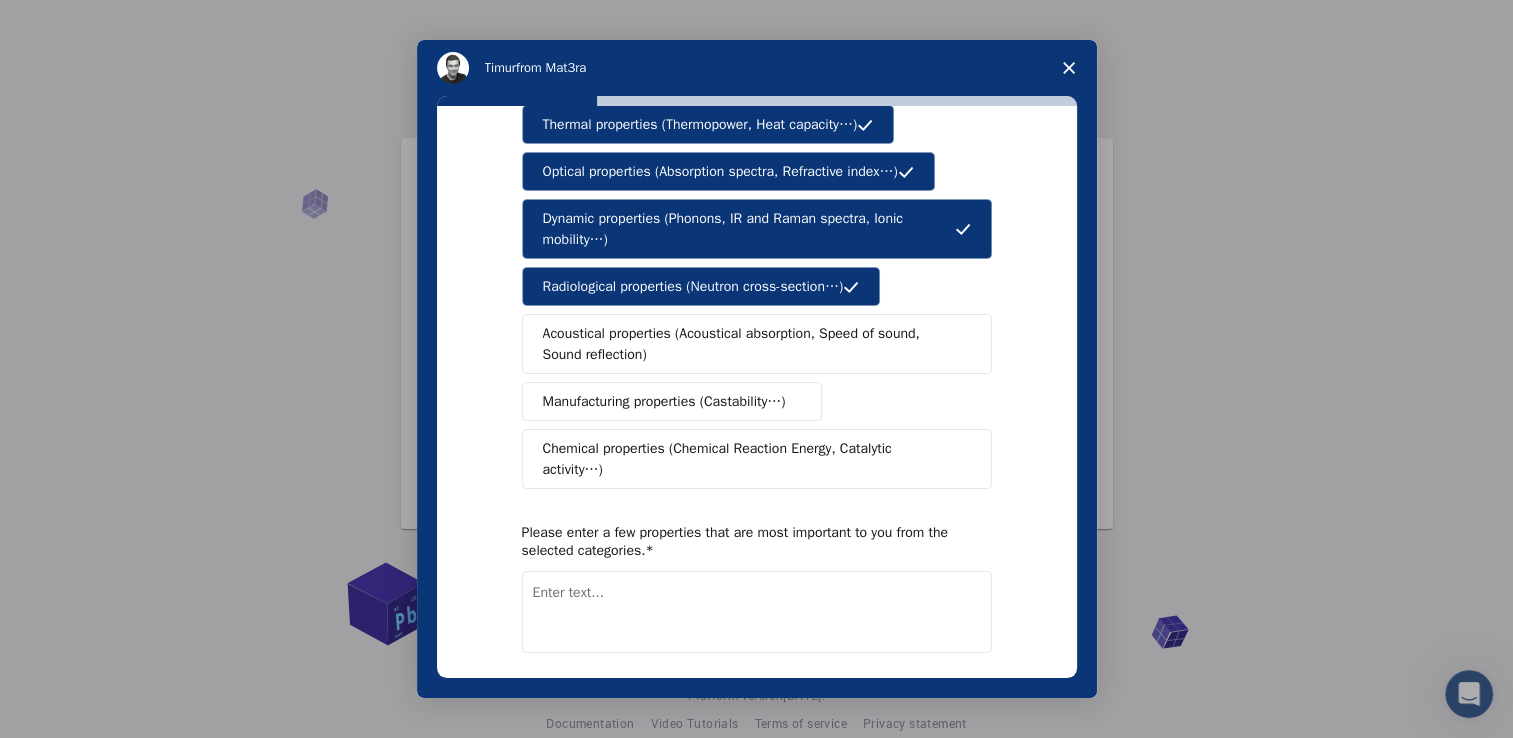 scroll, scrollTop: 325, scrollLeft: 0, axis: vertical 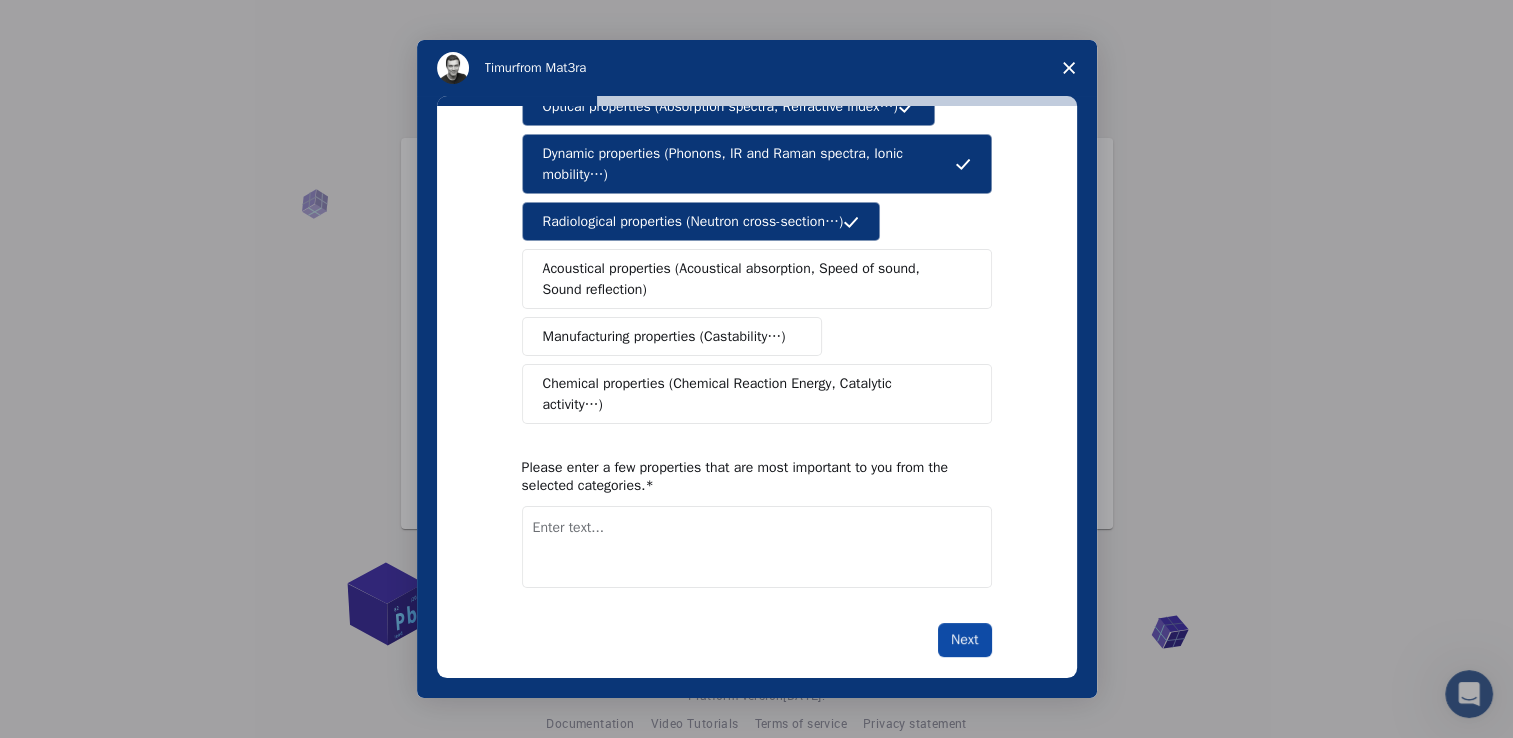 click on "Next" at bounding box center (964, 640) 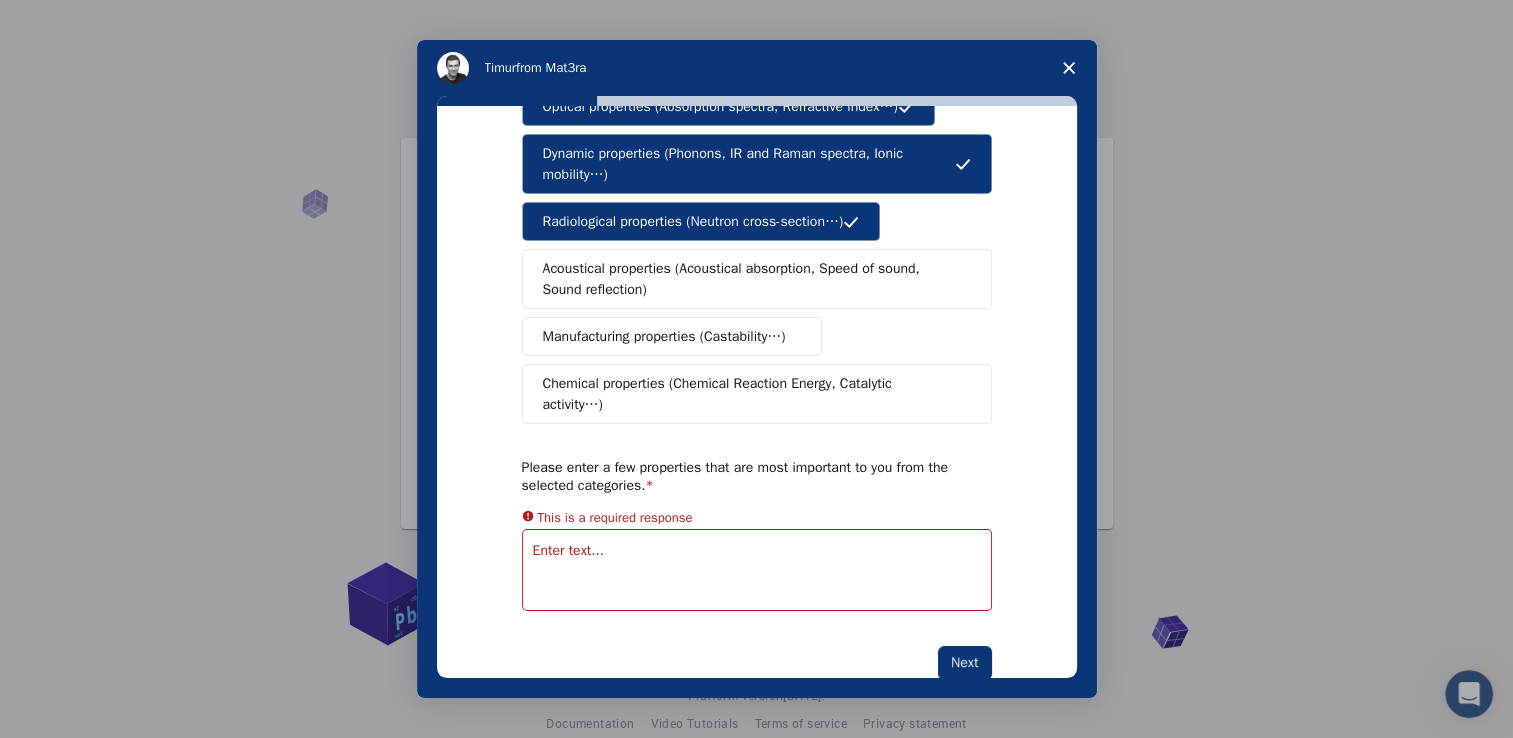 click at bounding box center (757, 570) 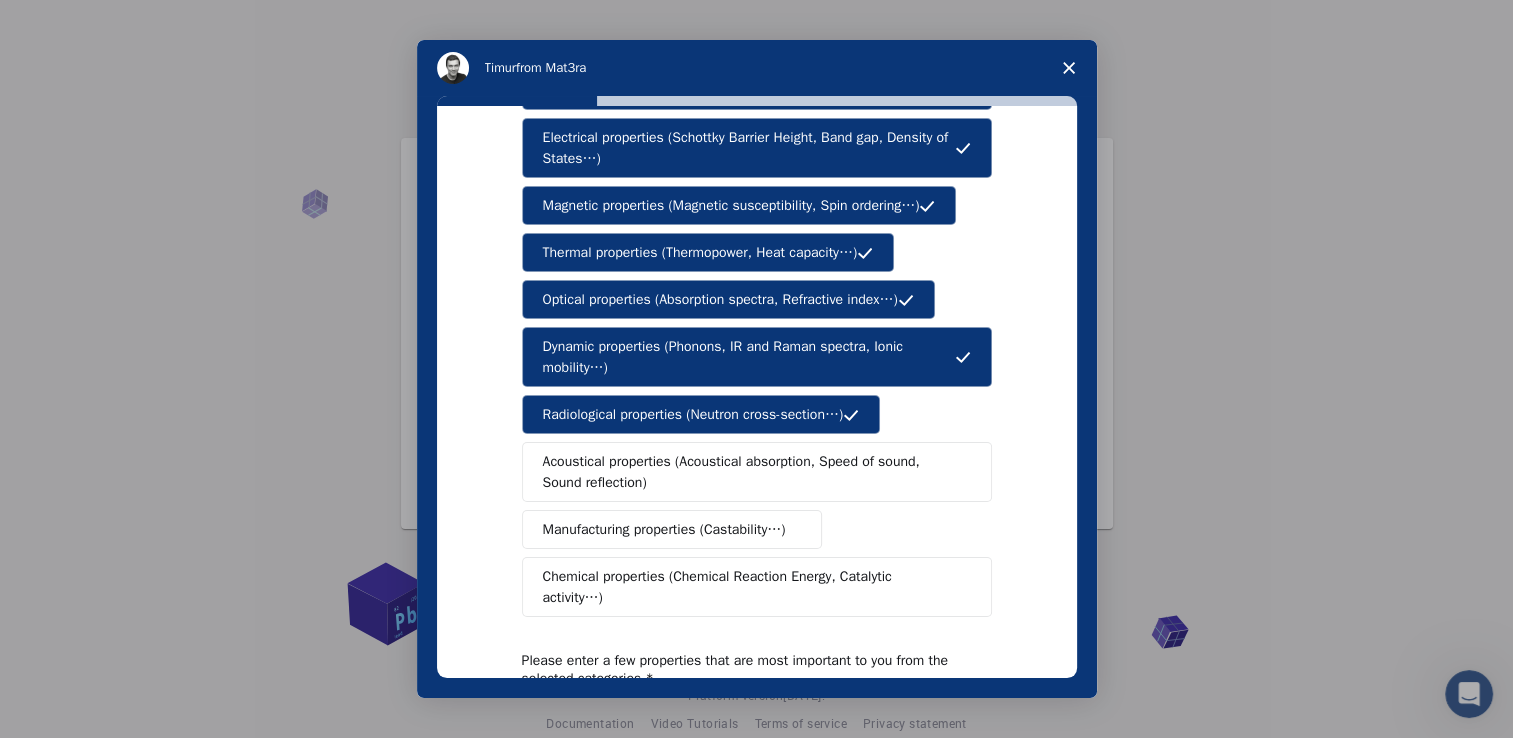 scroll, scrollTop: 125, scrollLeft: 0, axis: vertical 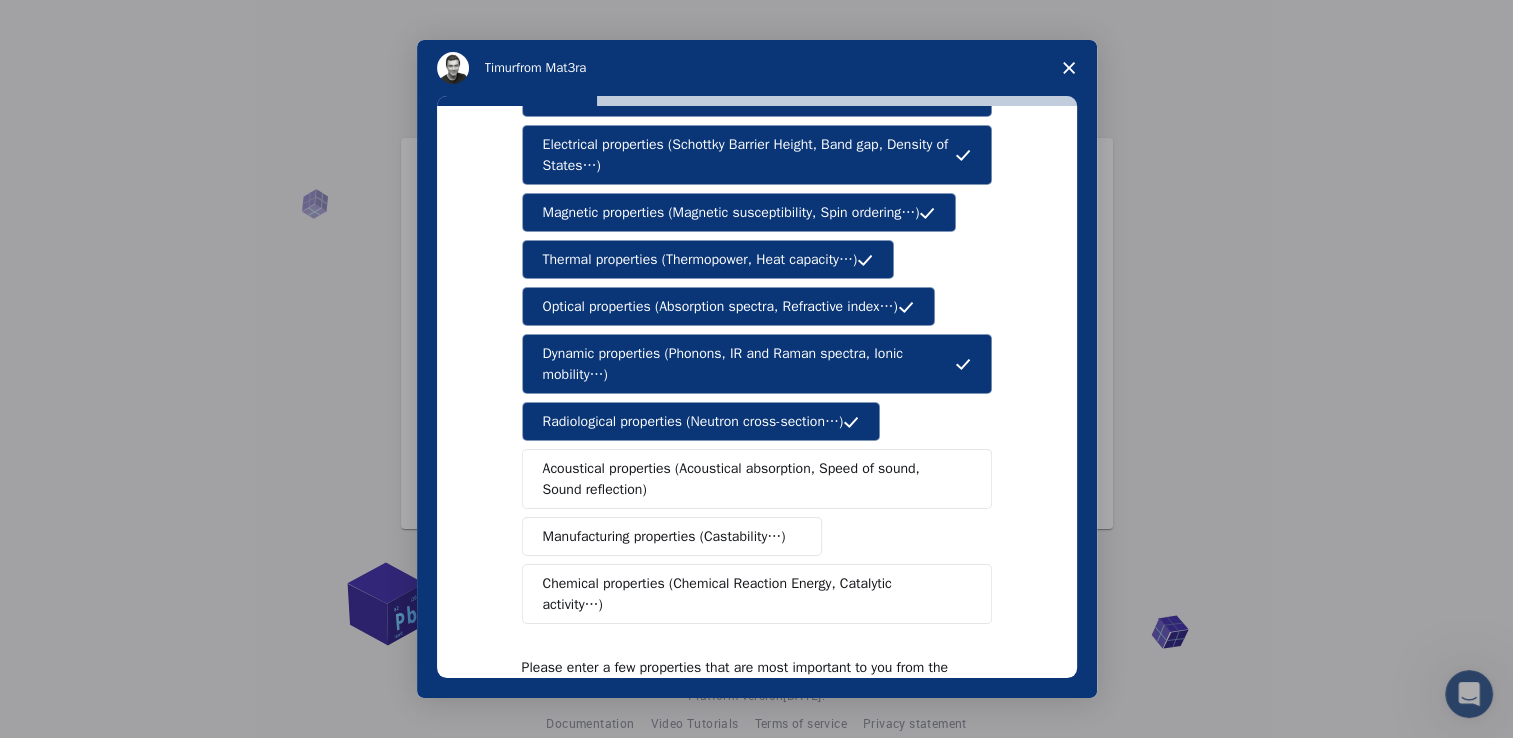 click on "Thermal properties (Thermopower, Heat capacity…)" at bounding box center (700, 259) 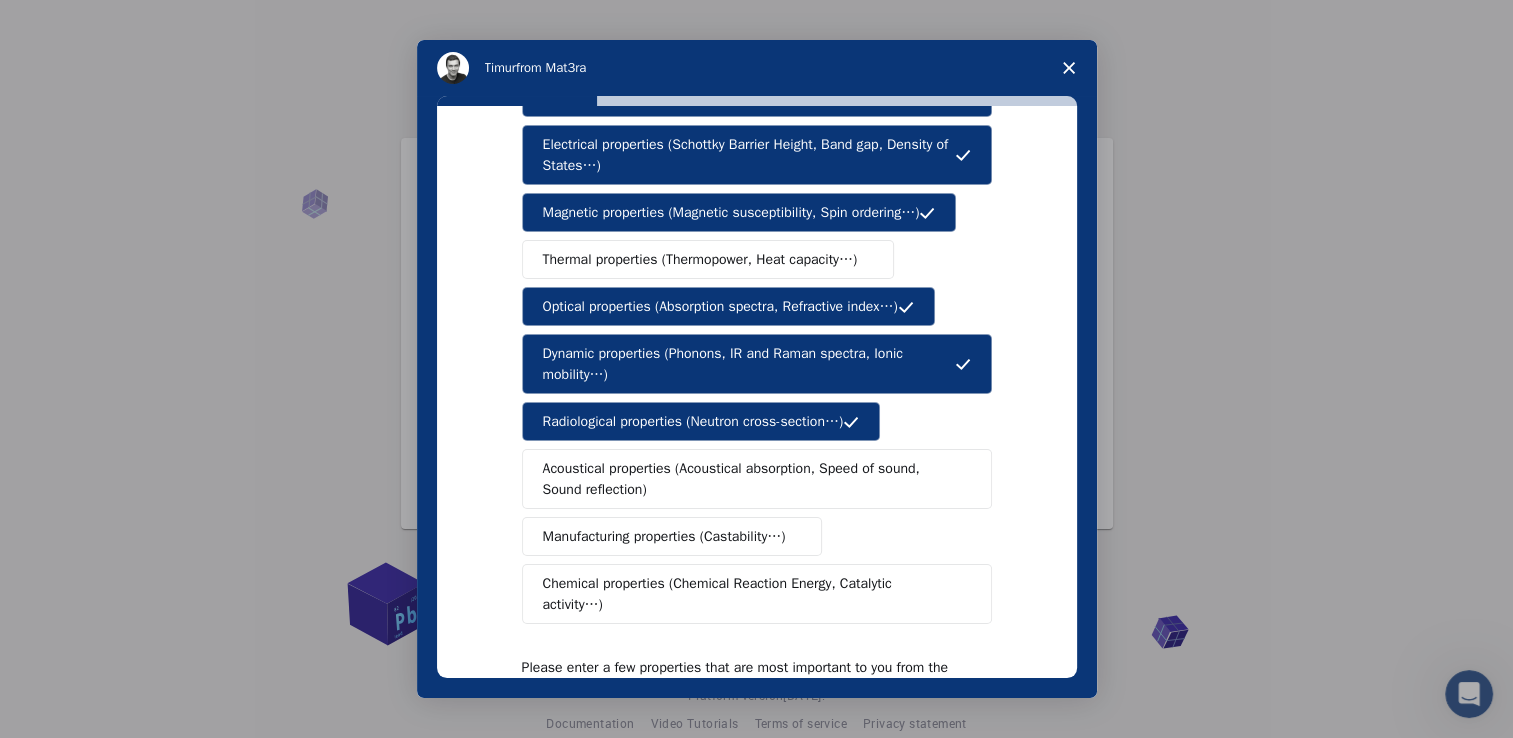 drag, startPoint x: 637, startPoint y: 201, endPoint x: 637, endPoint y: 217, distance: 16 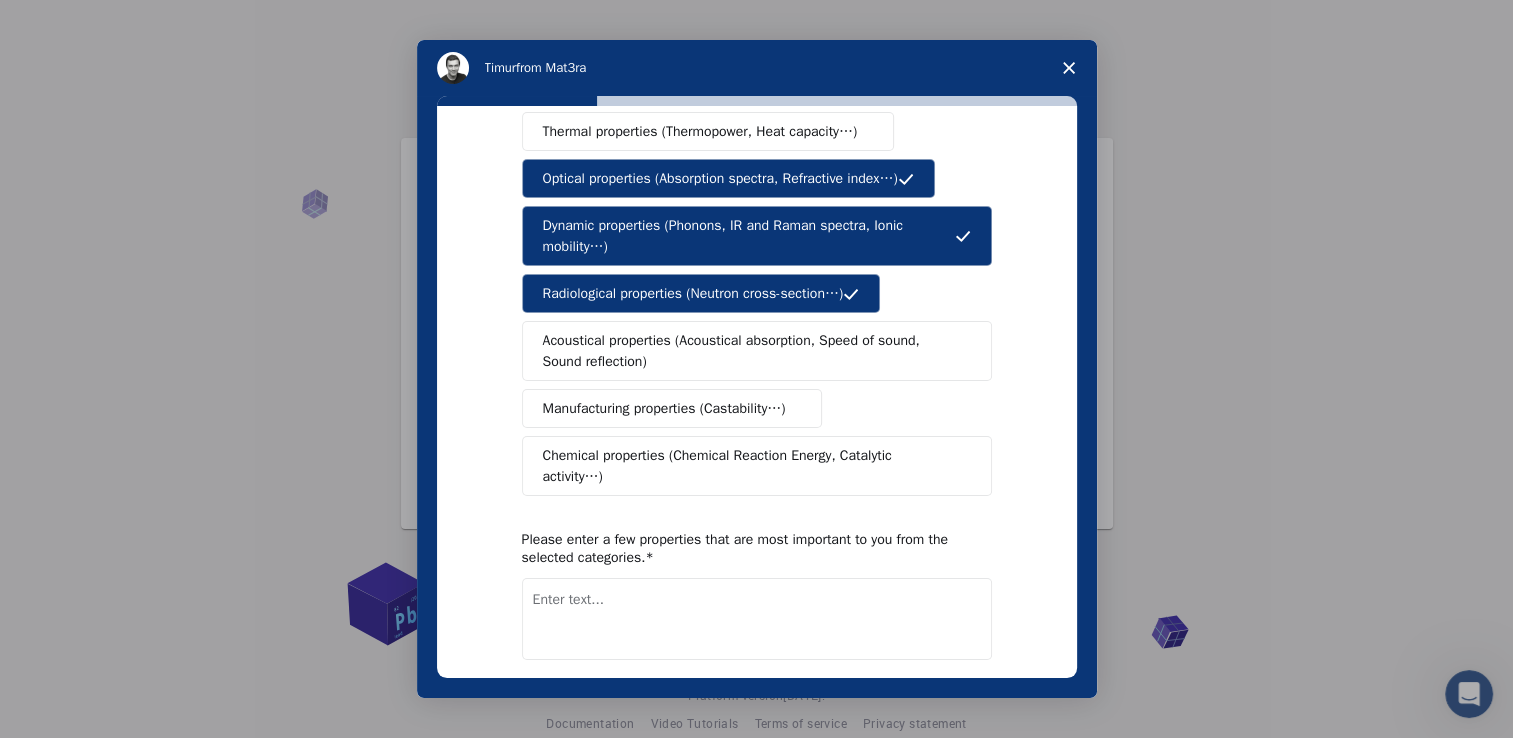 scroll, scrollTop: 300, scrollLeft: 0, axis: vertical 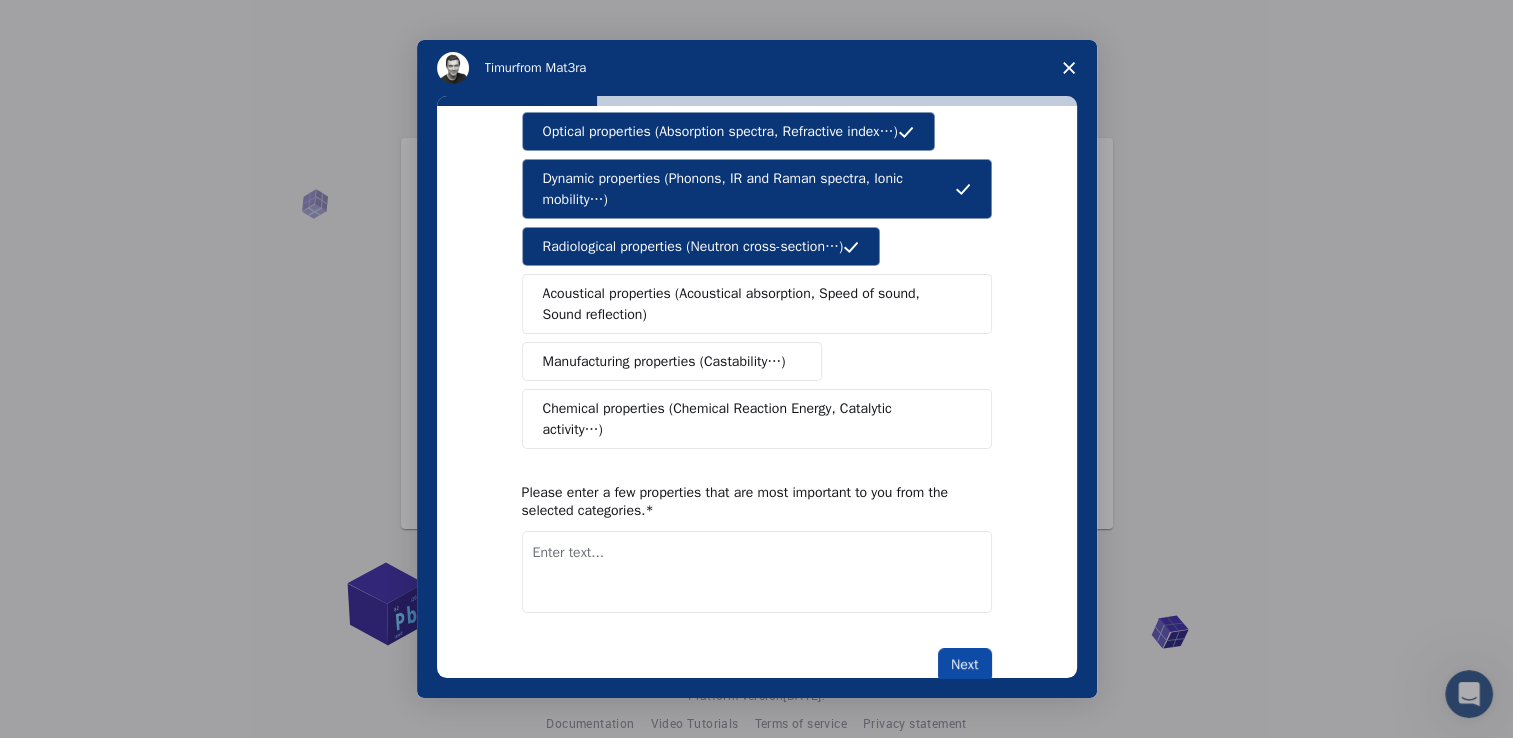click on "Next" at bounding box center (964, 665) 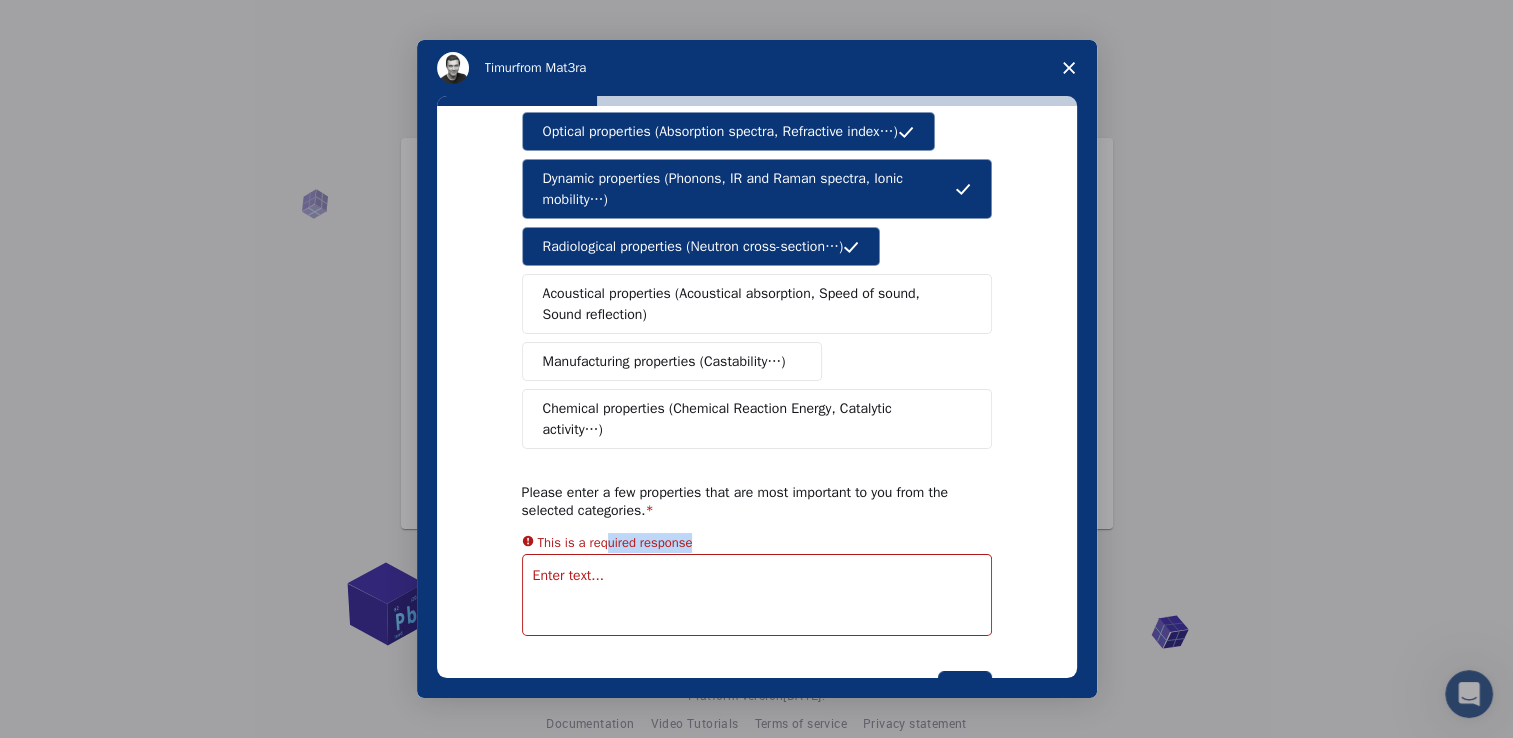 click on "Please enter a few properties that are most important to you from the selected categories. This is a required response" at bounding box center (757, 560) 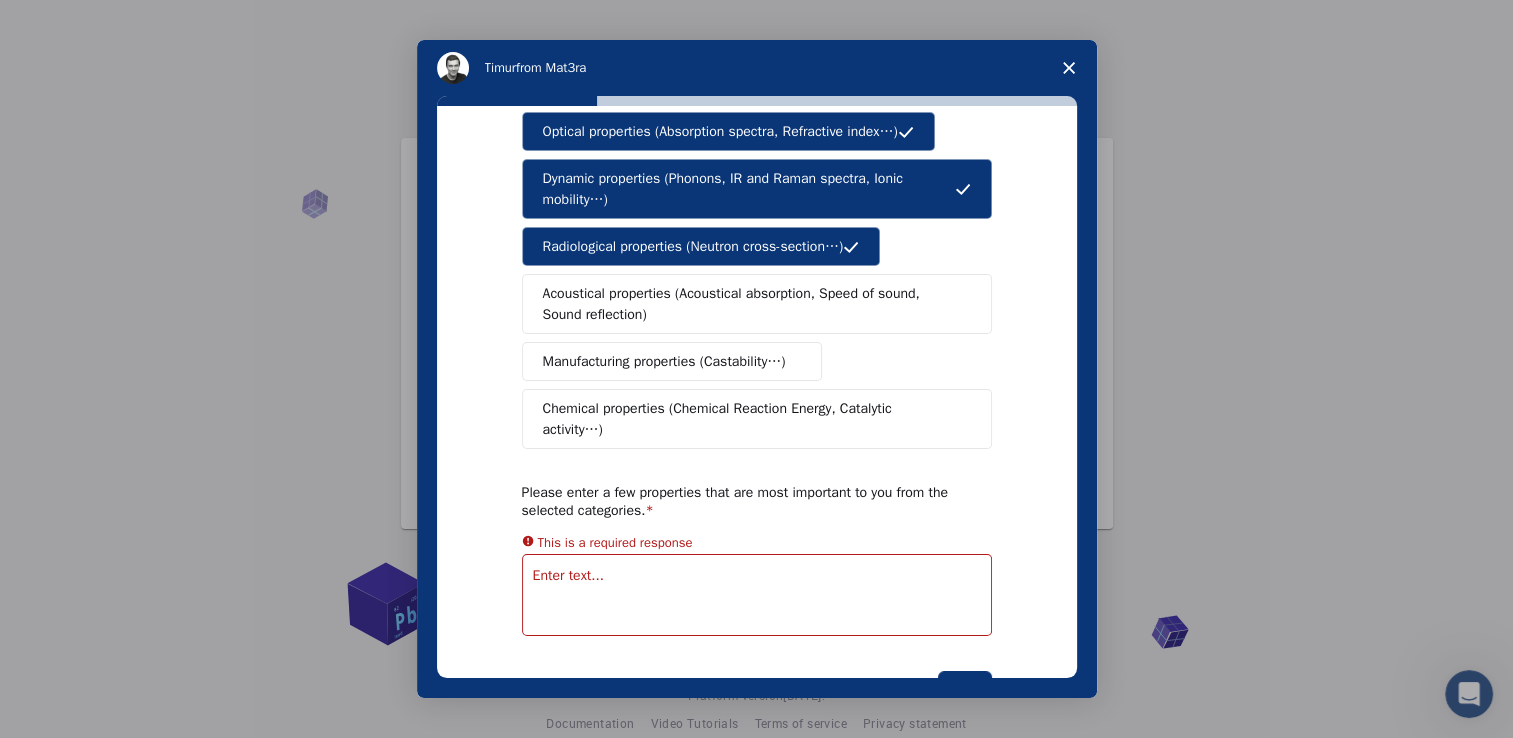 click at bounding box center (757, 595) 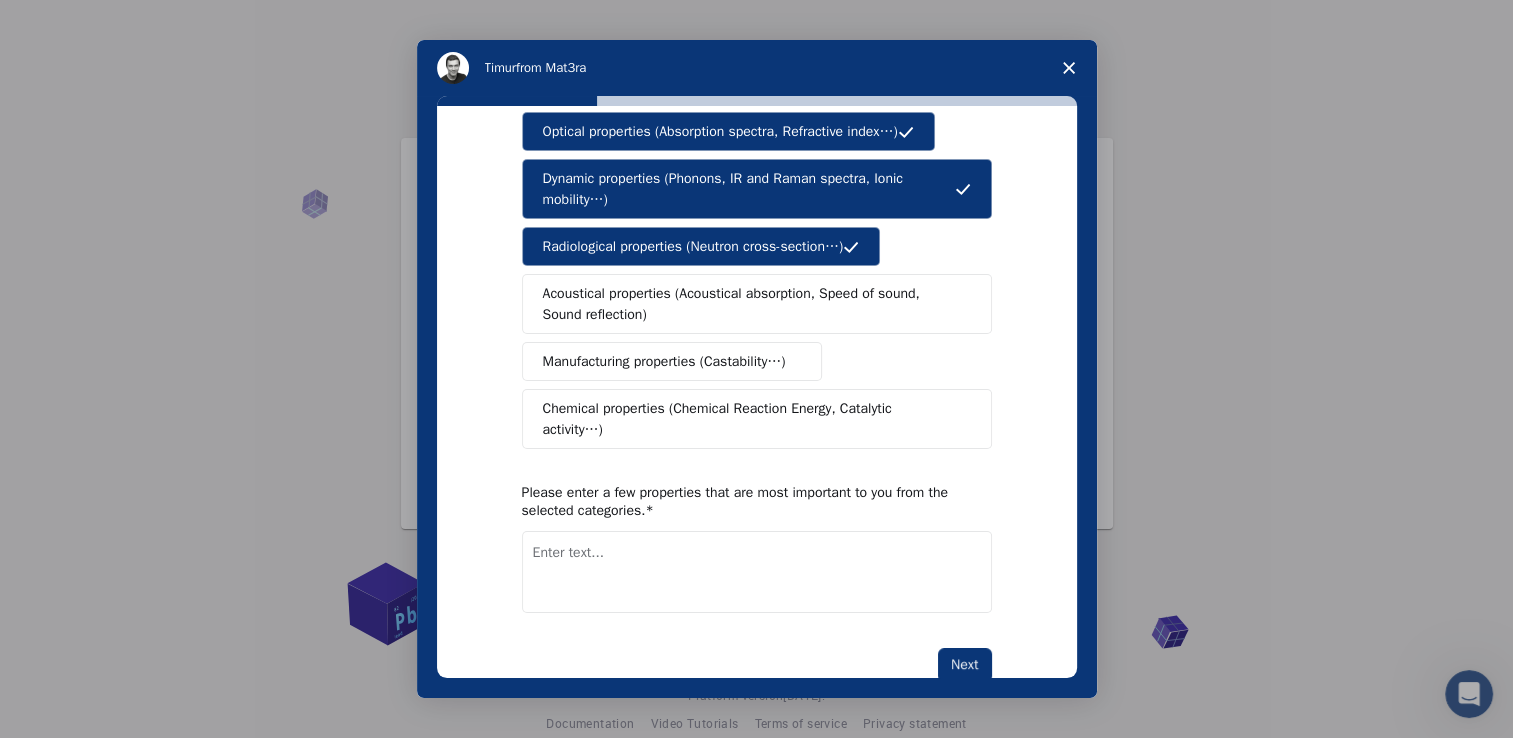 click at bounding box center [757, 572] 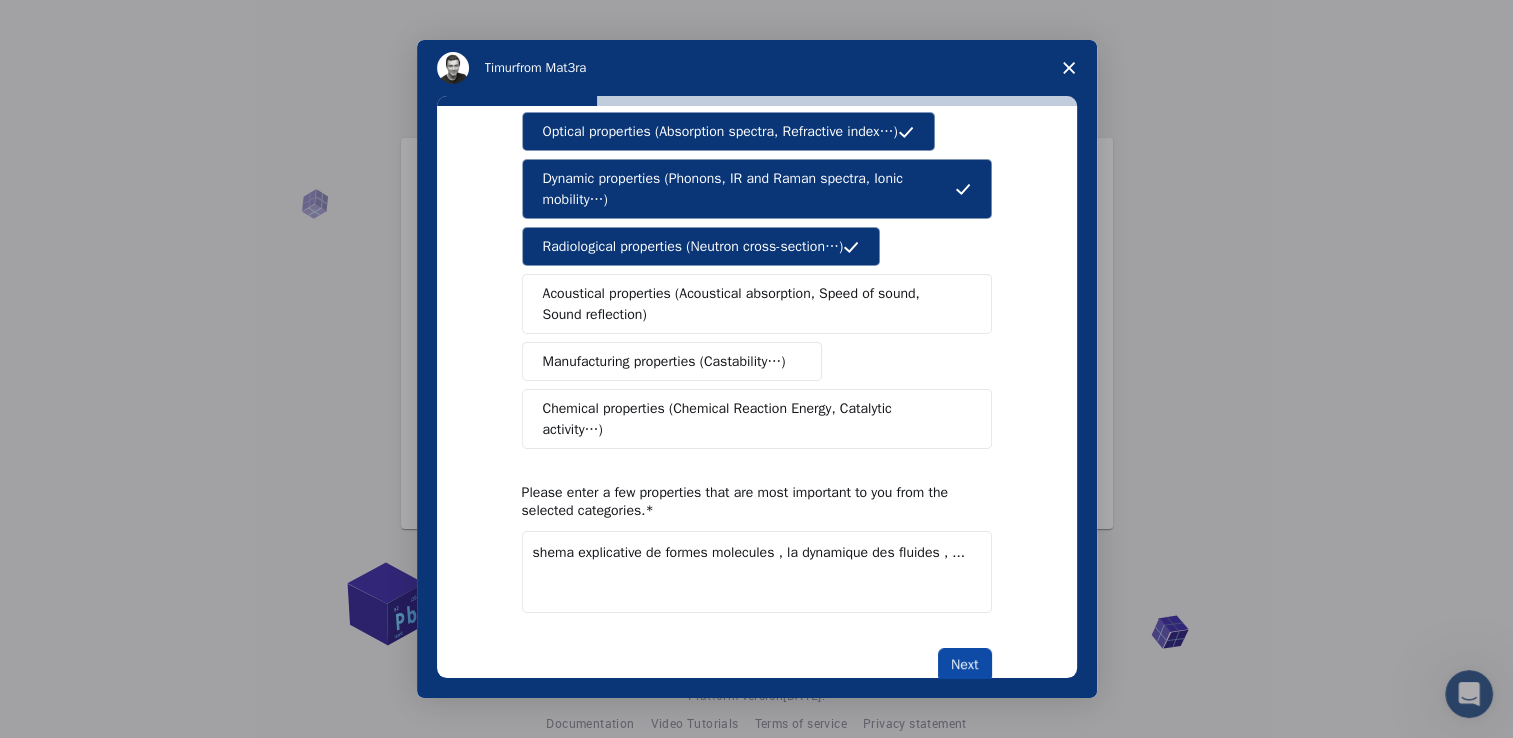 type on "shema explicative de formes molecules , la dynamique des fluides , ..." 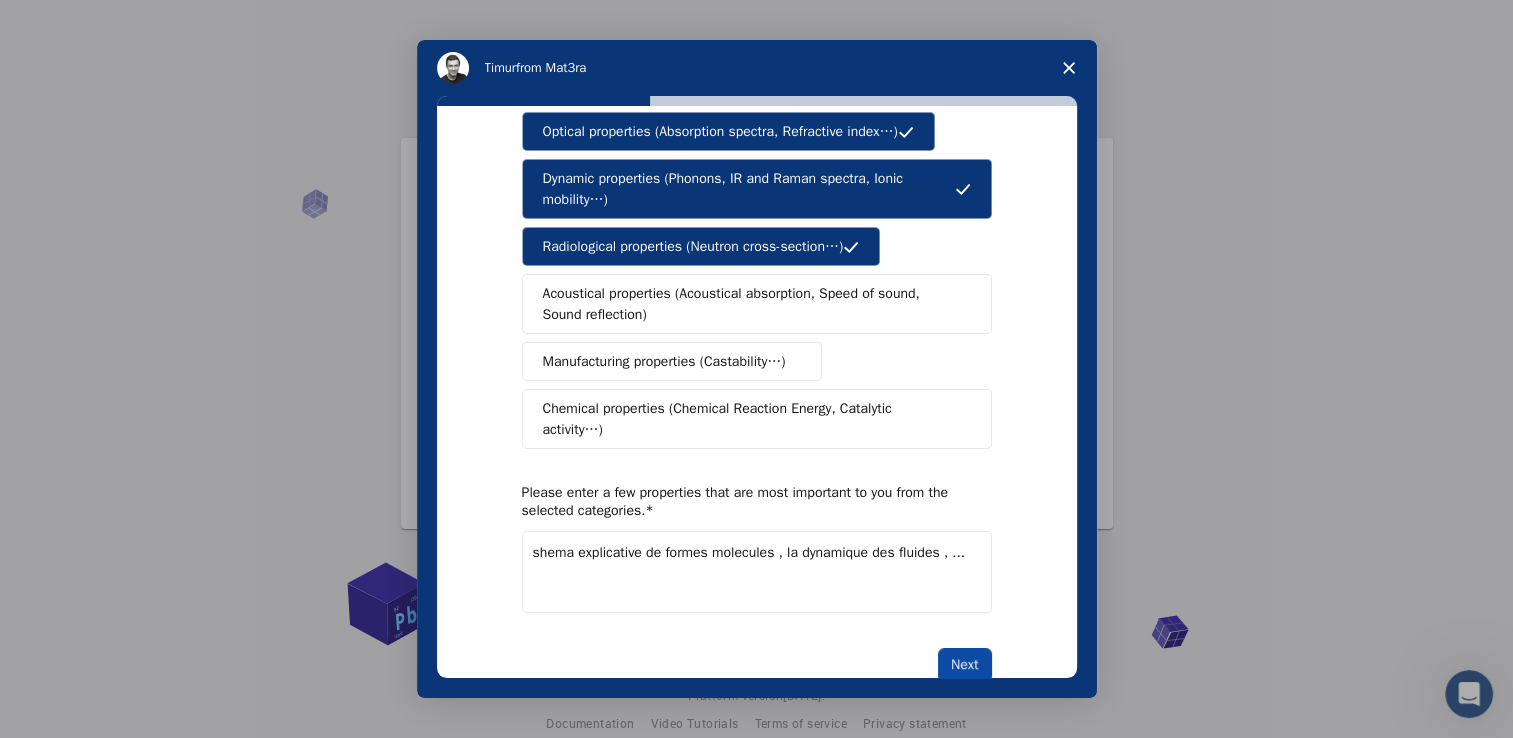 click on "Next" at bounding box center [964, 665] 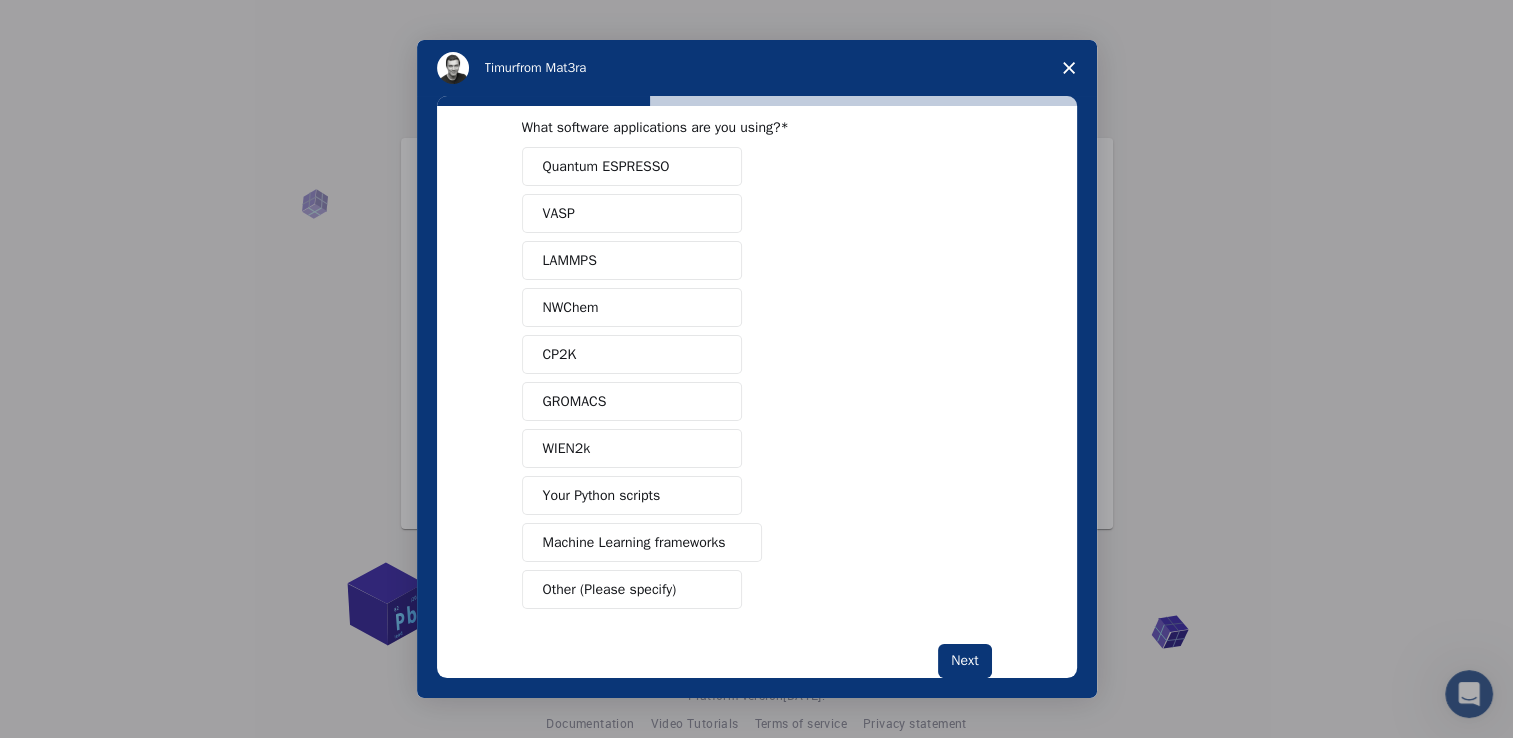 scroll, scrollTop: 46, scrollLeft: 0, axis: vertical 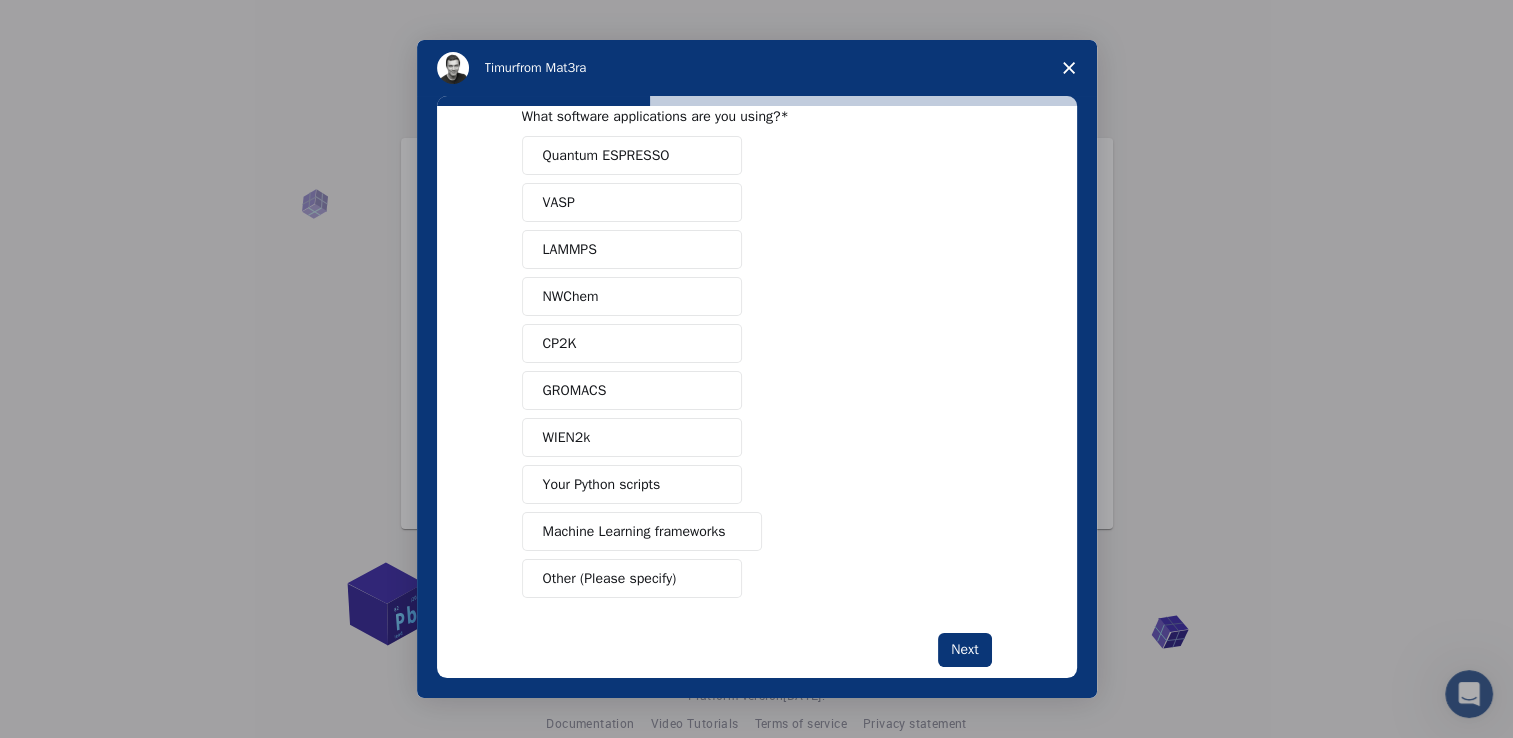 click on "Your Python scripts" at bounding box center [632, 484] 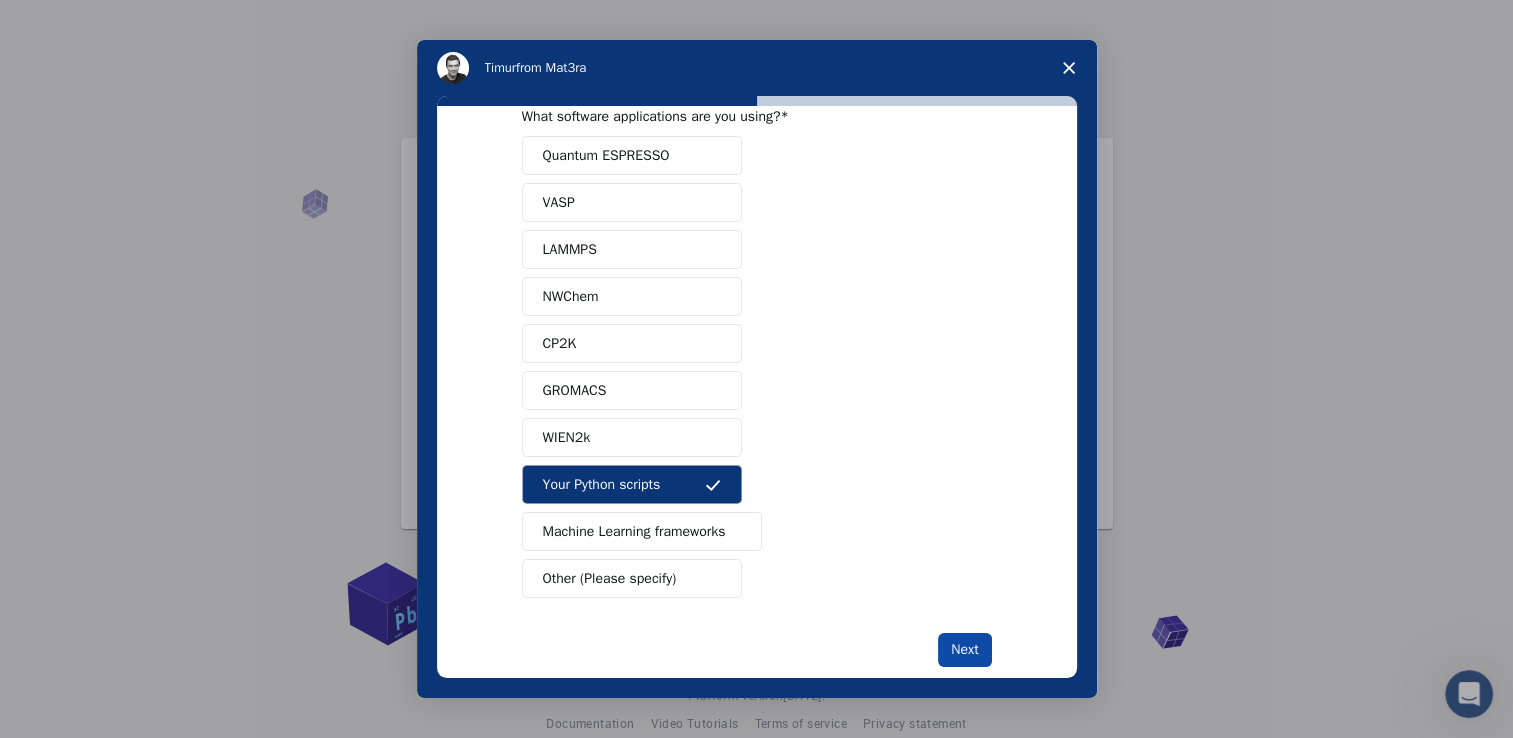 click on "Next" at bounding box center (964, 650) 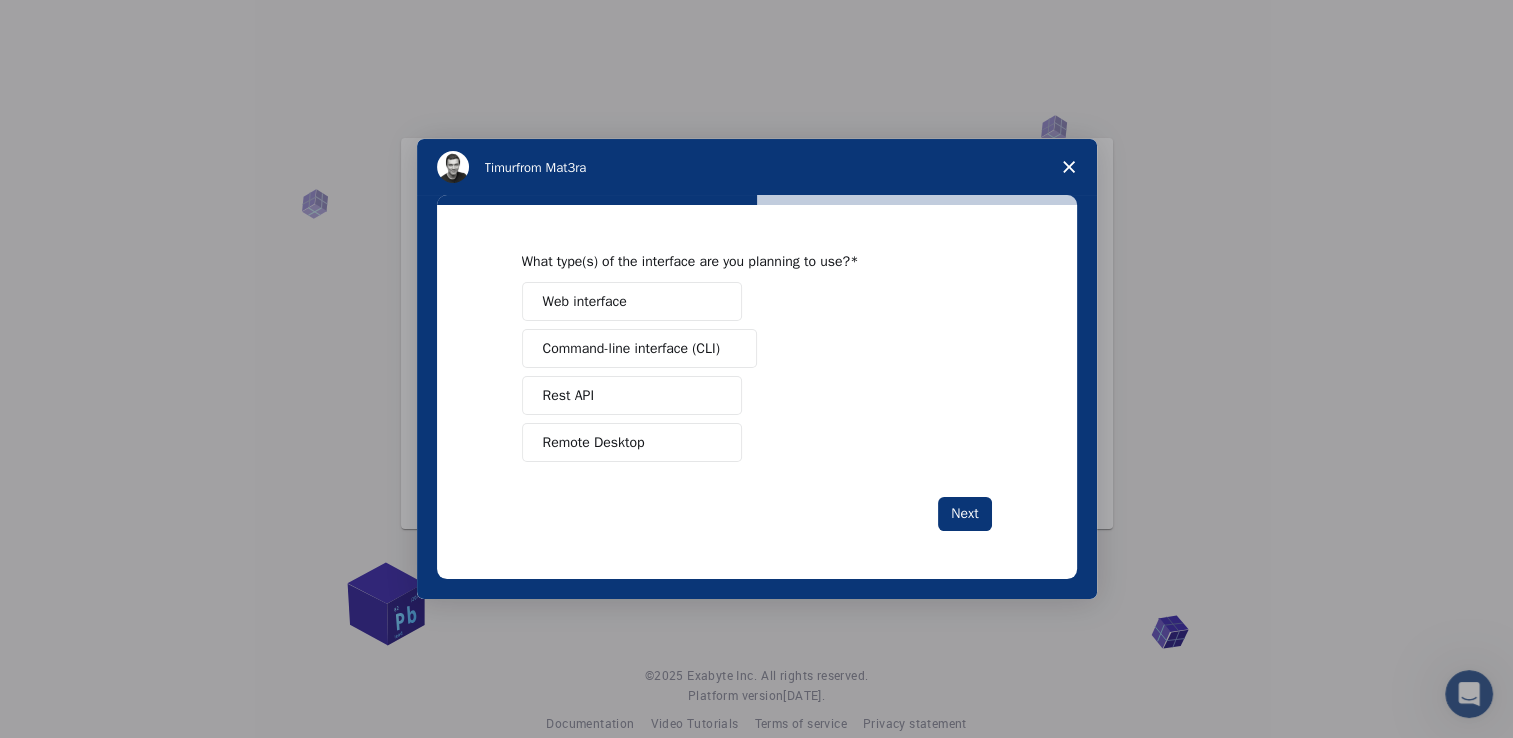 scroll, scrollTop: 0, scrollLeft: 0, axis: both 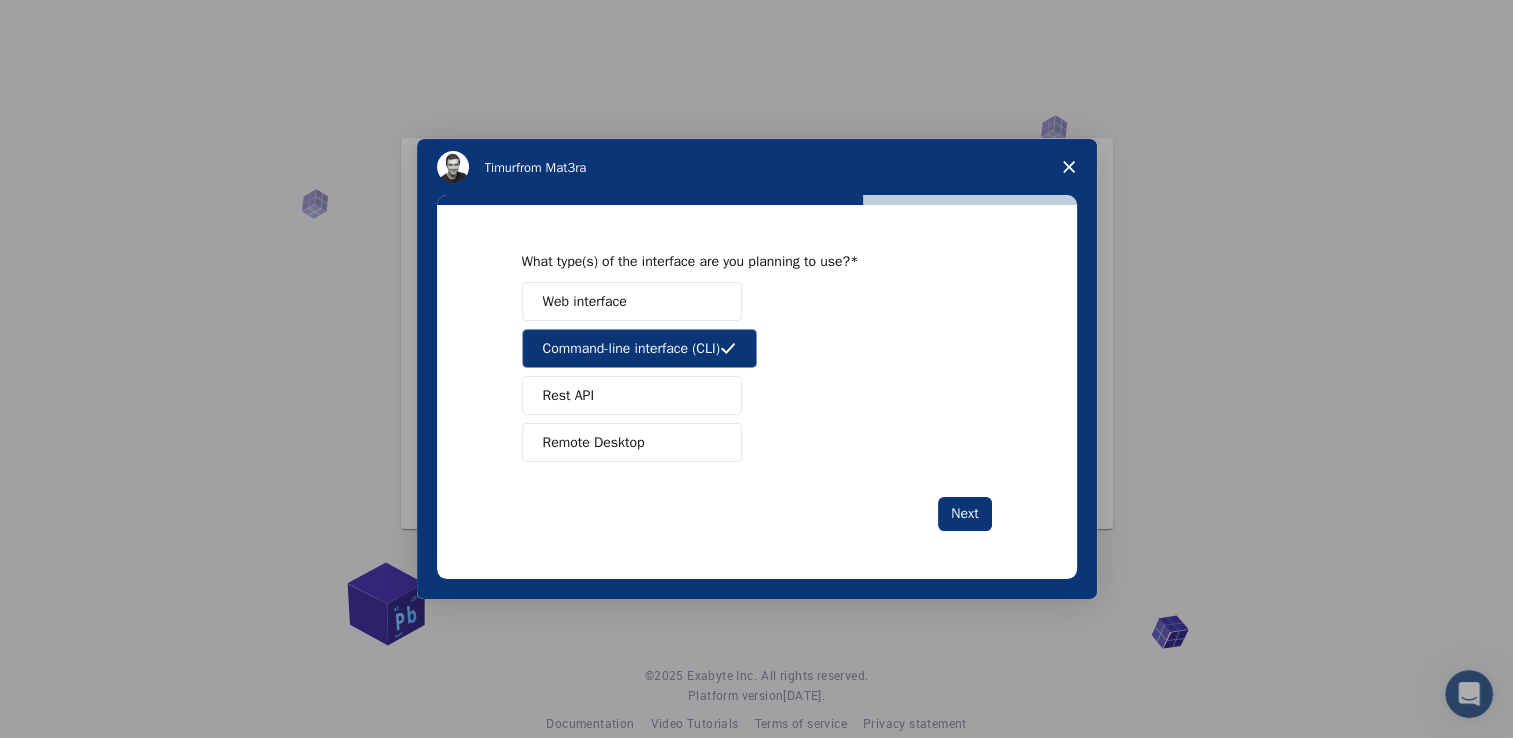 click on "Web interface" at bounding box center (632, 301) 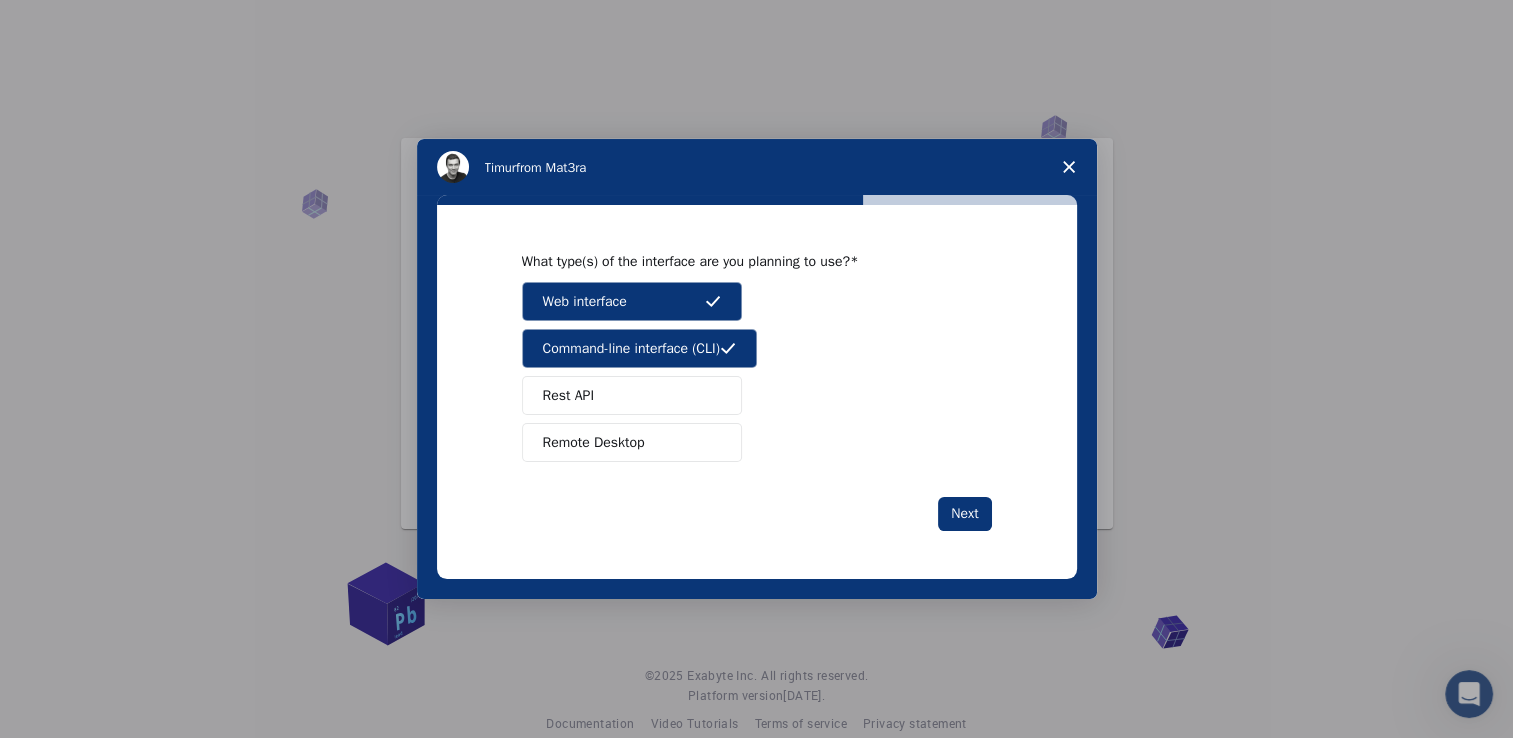 click on "Remote Desktop" at bounding box center (594, 442) 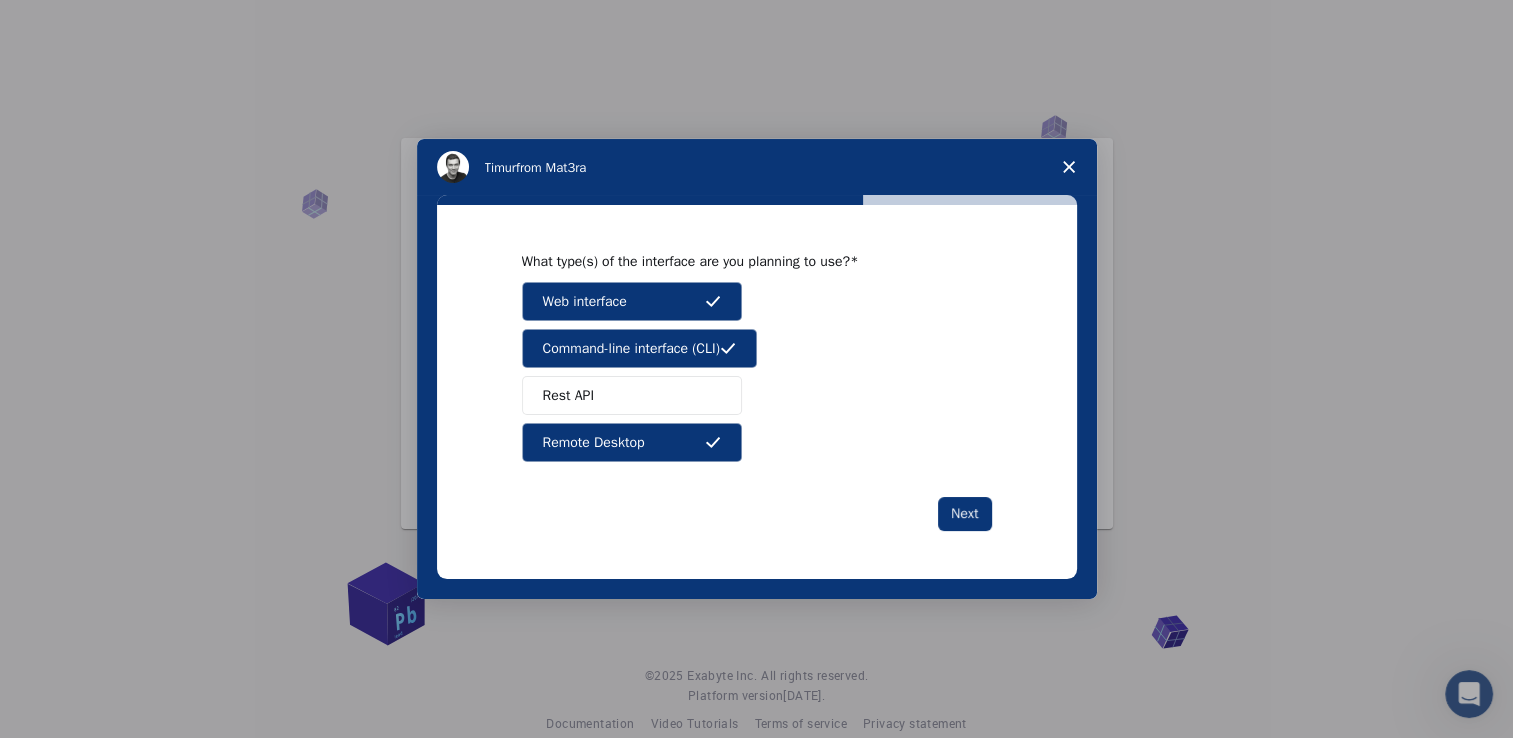 click on "Command-line interface (CLI)" at bounding box center (631, 348) 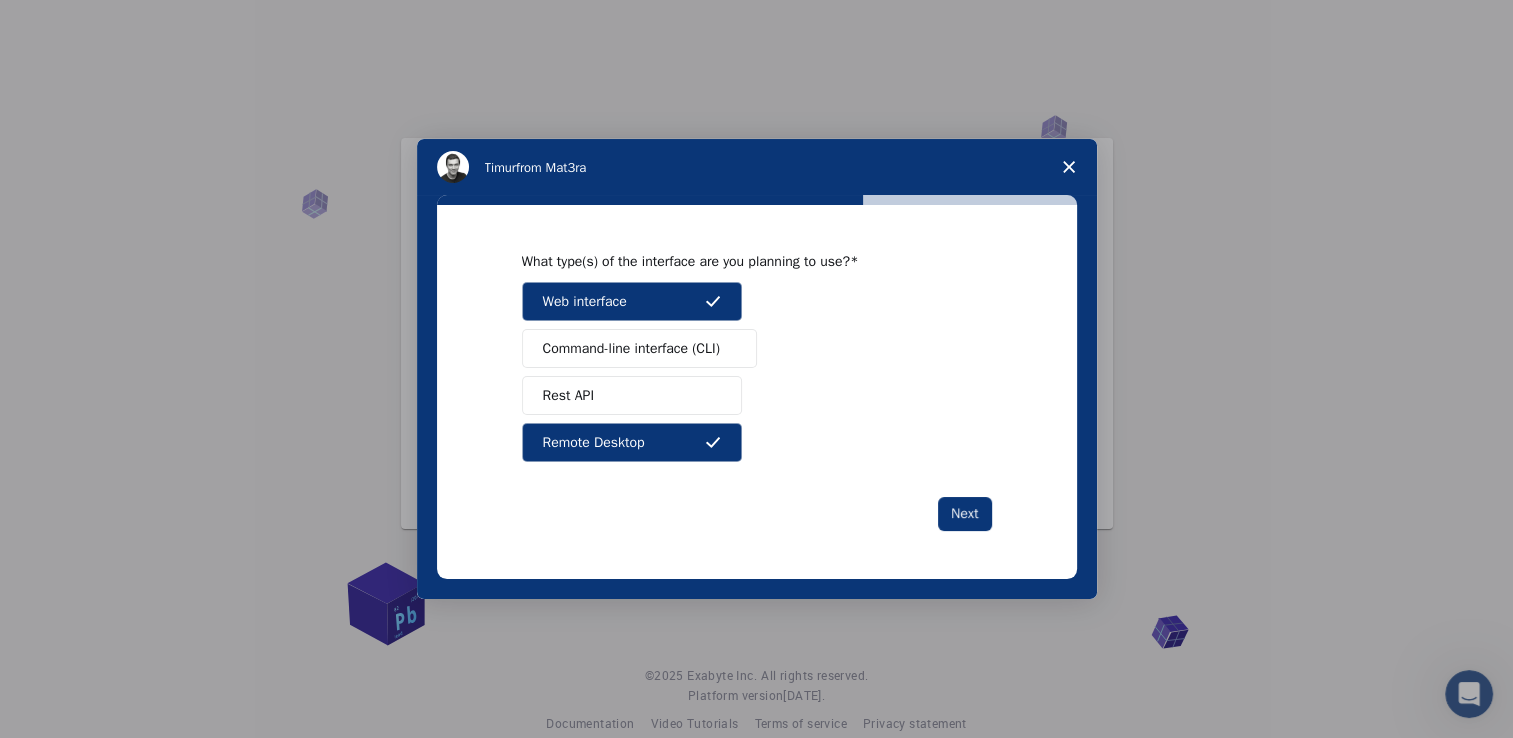 click on "Web interface" at bounding box center (632, 301) 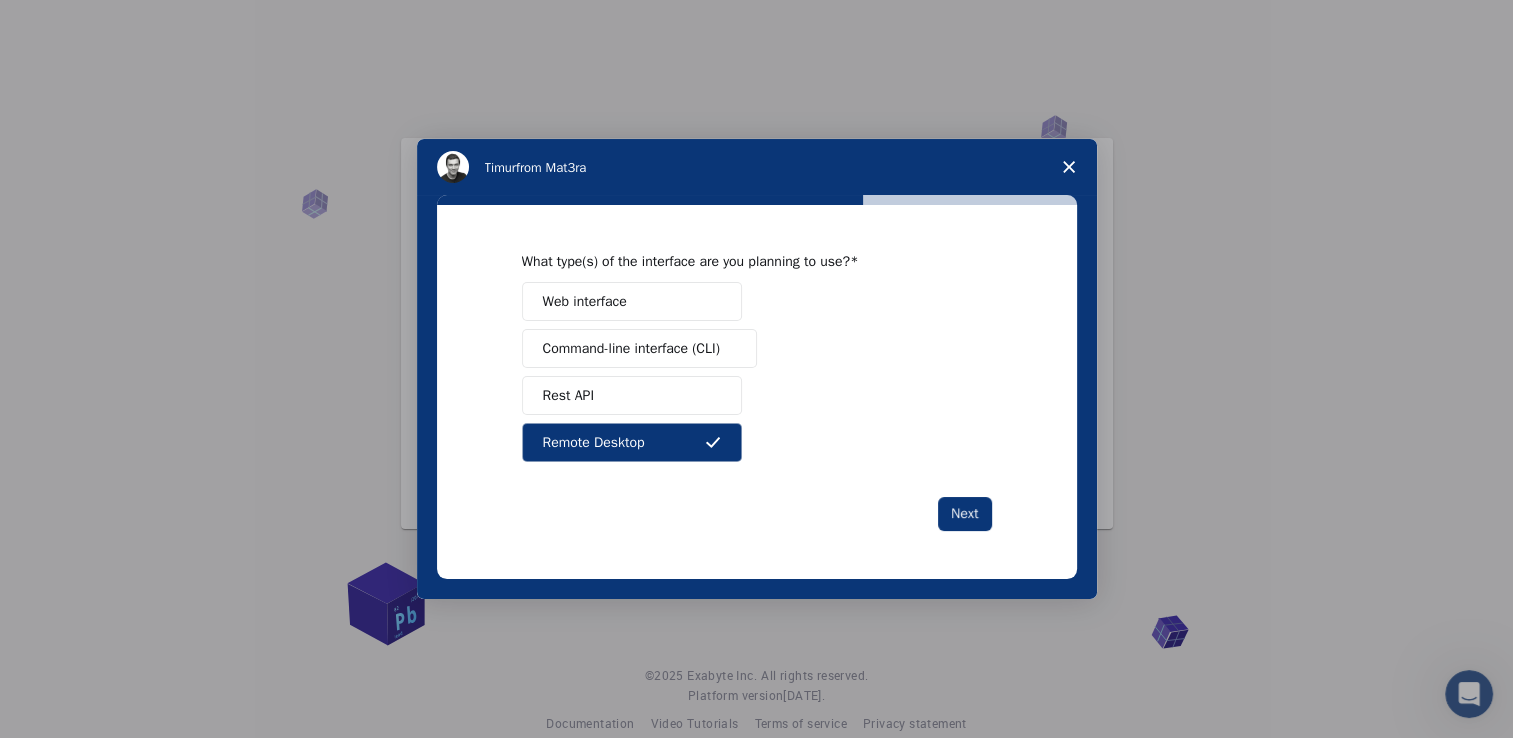 click on "Command-line interface (CLI)" at bounding box center (631, 348) 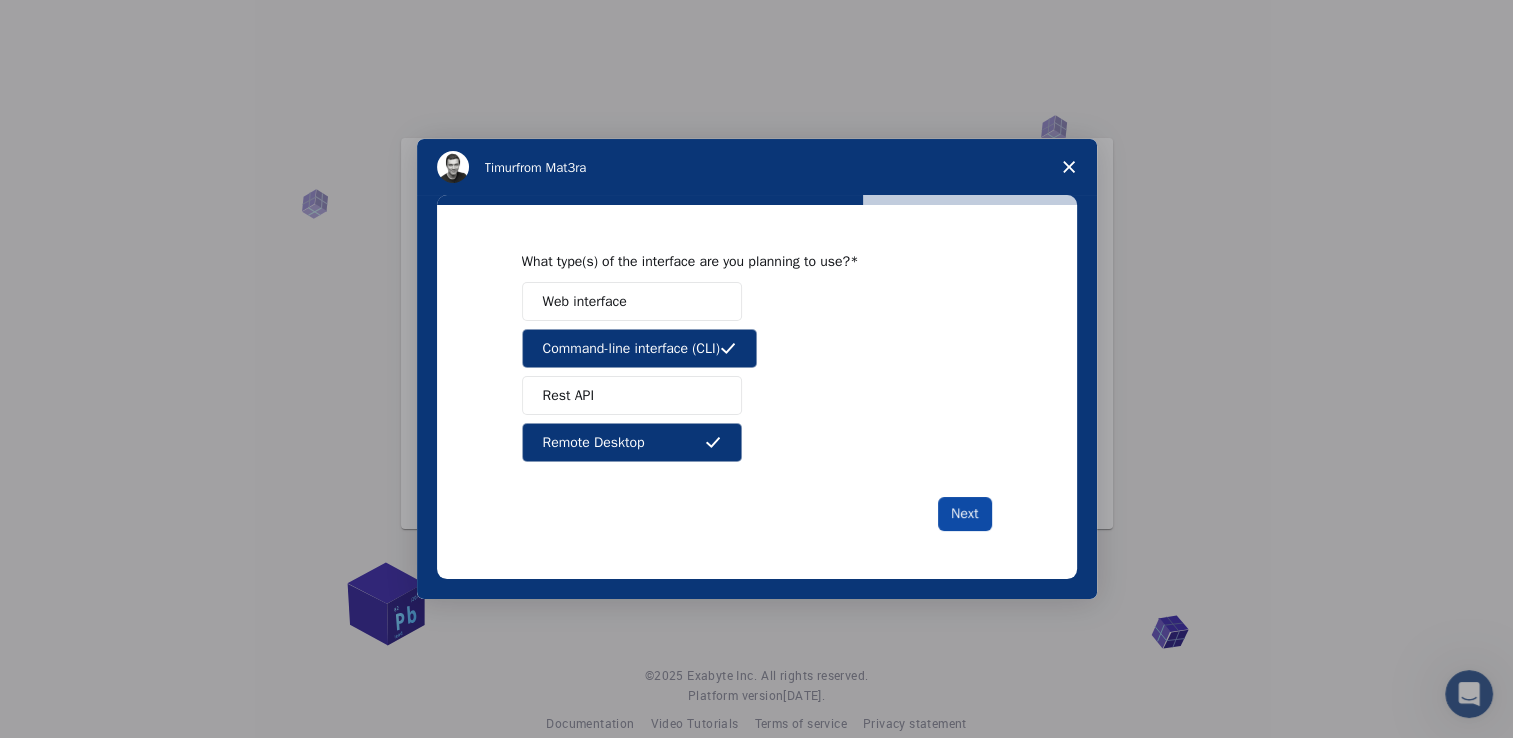 click on "Next" at bounding box center [964, 514] 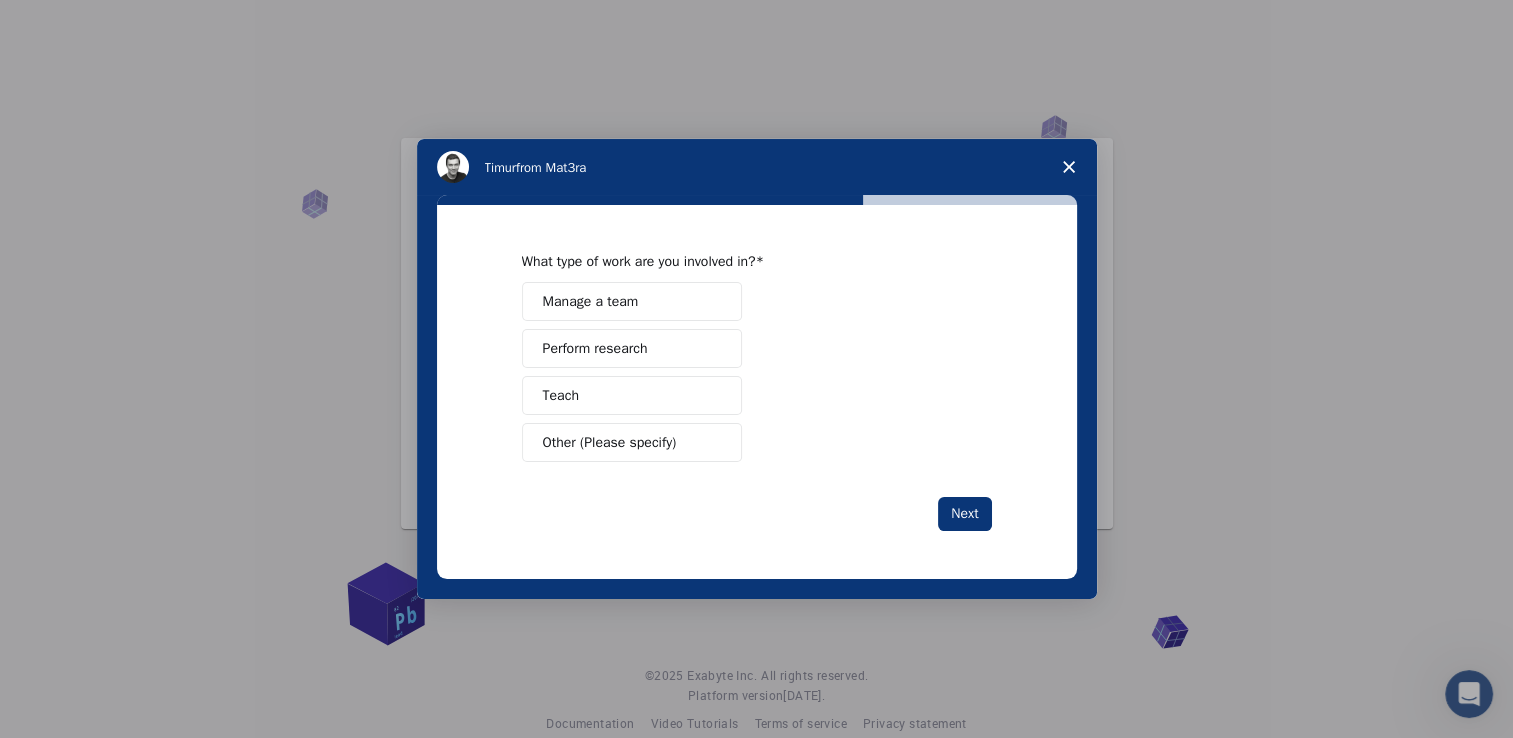 click on "Perform research" at bounding box center [595, 348] 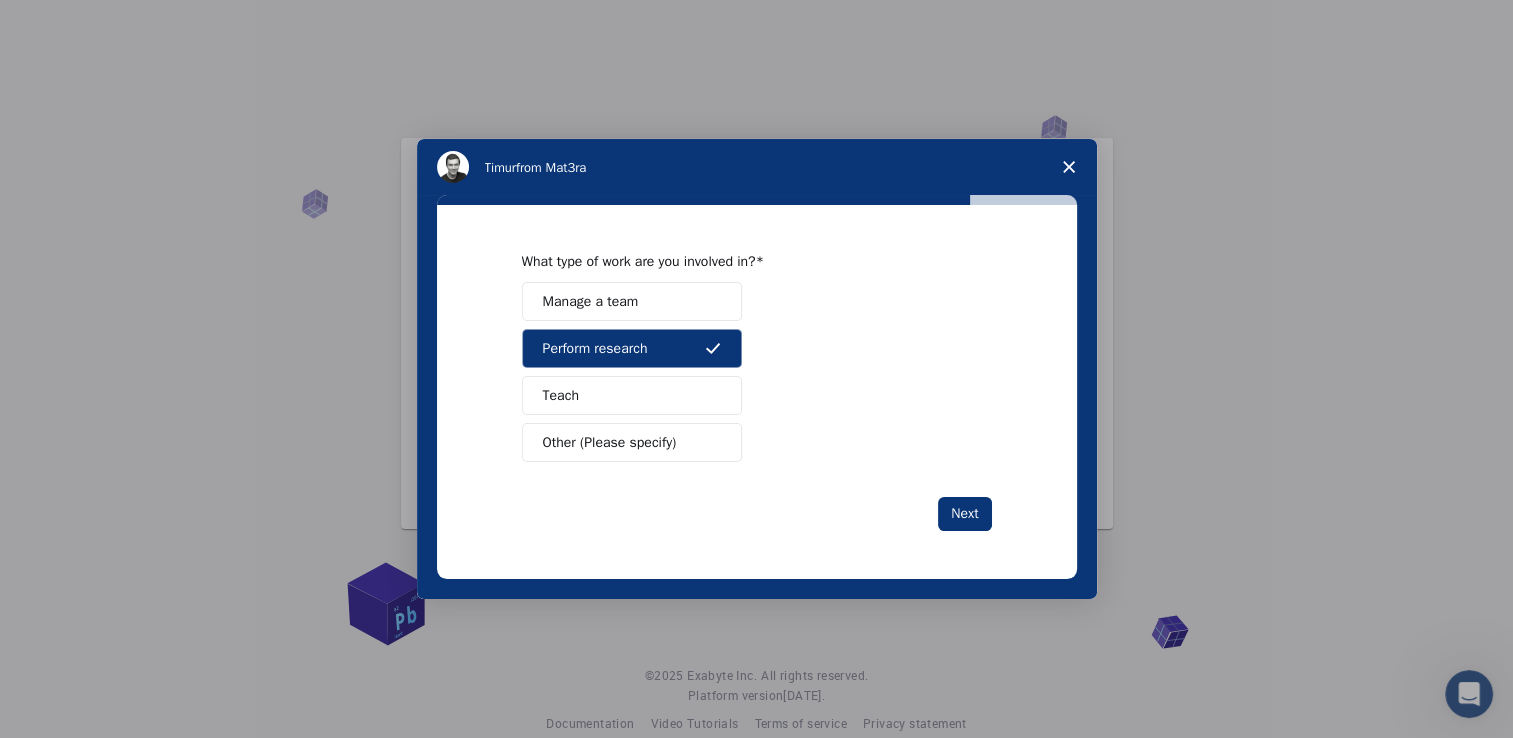 click on "Teach" at bounding box center (632, 395) 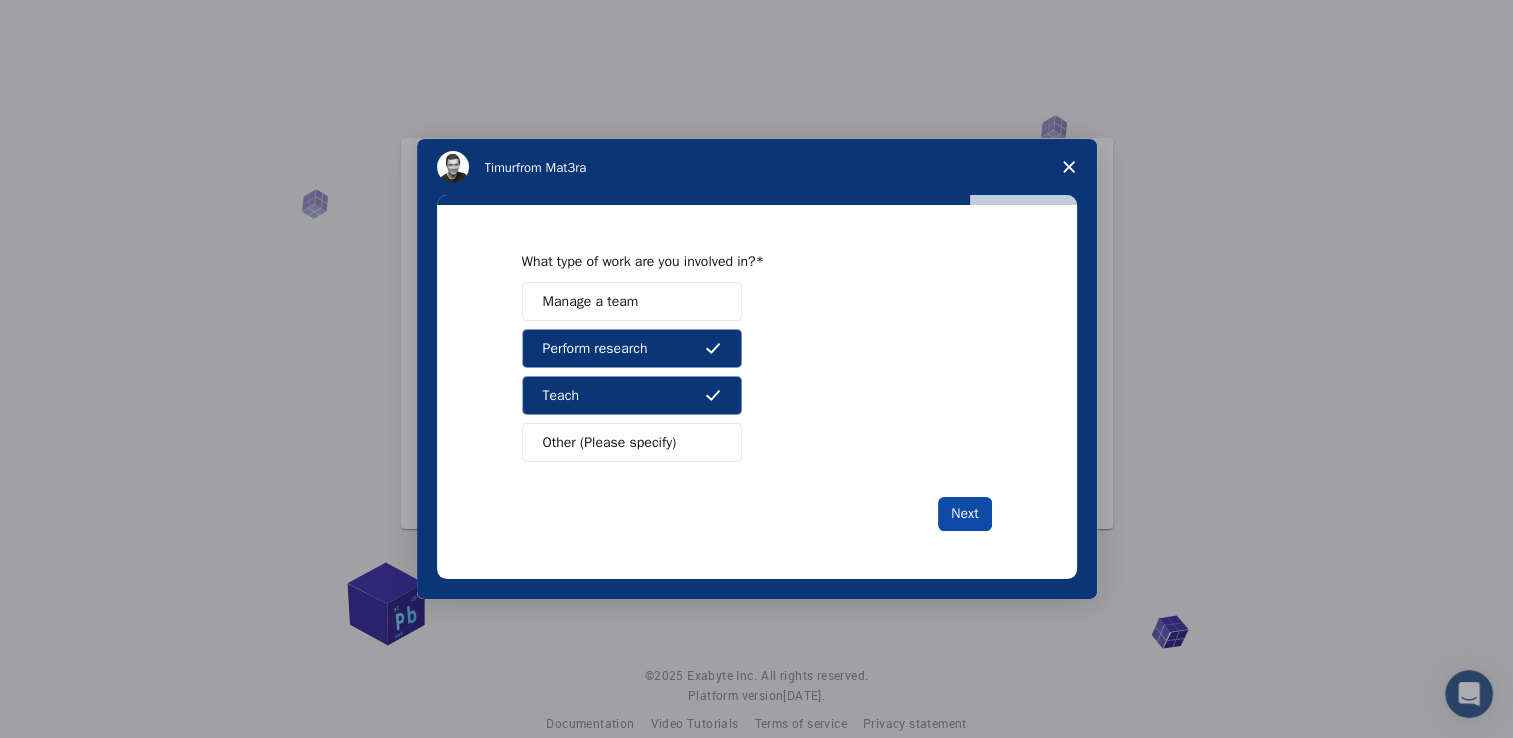 click on "Next" at bounding box center (964, 514) 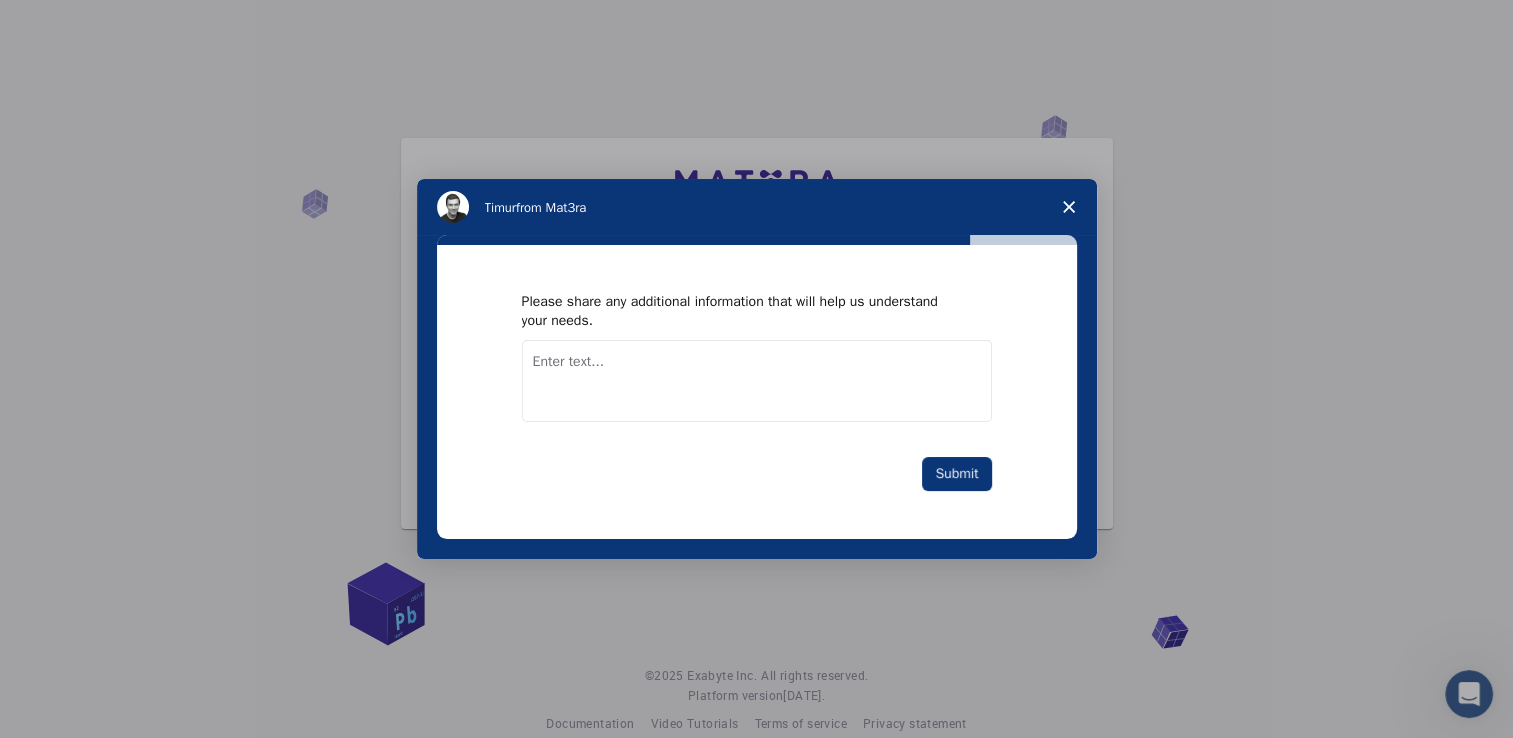 click at bounding box center [757, 381] 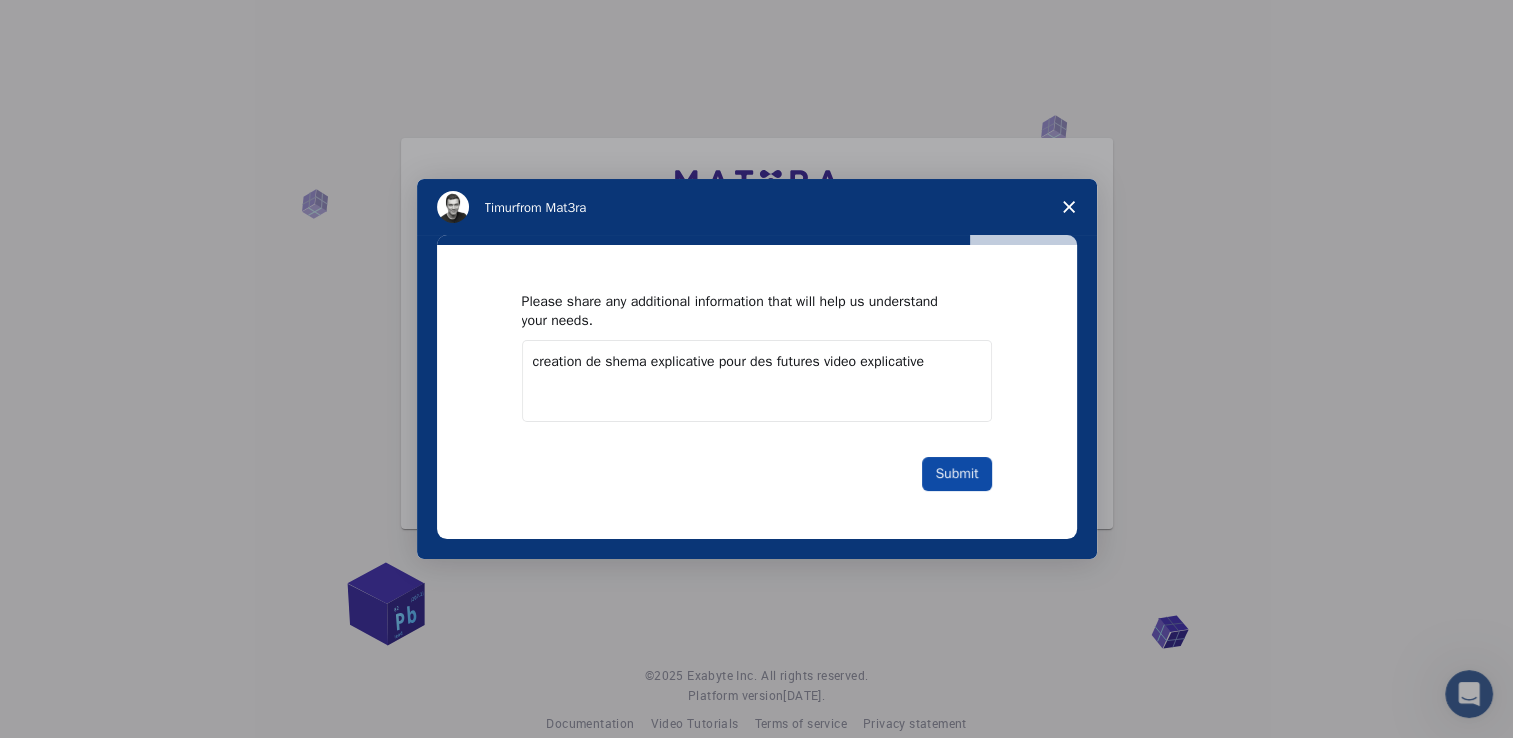 type on "creation de shema explicative pour des futures video explicative" 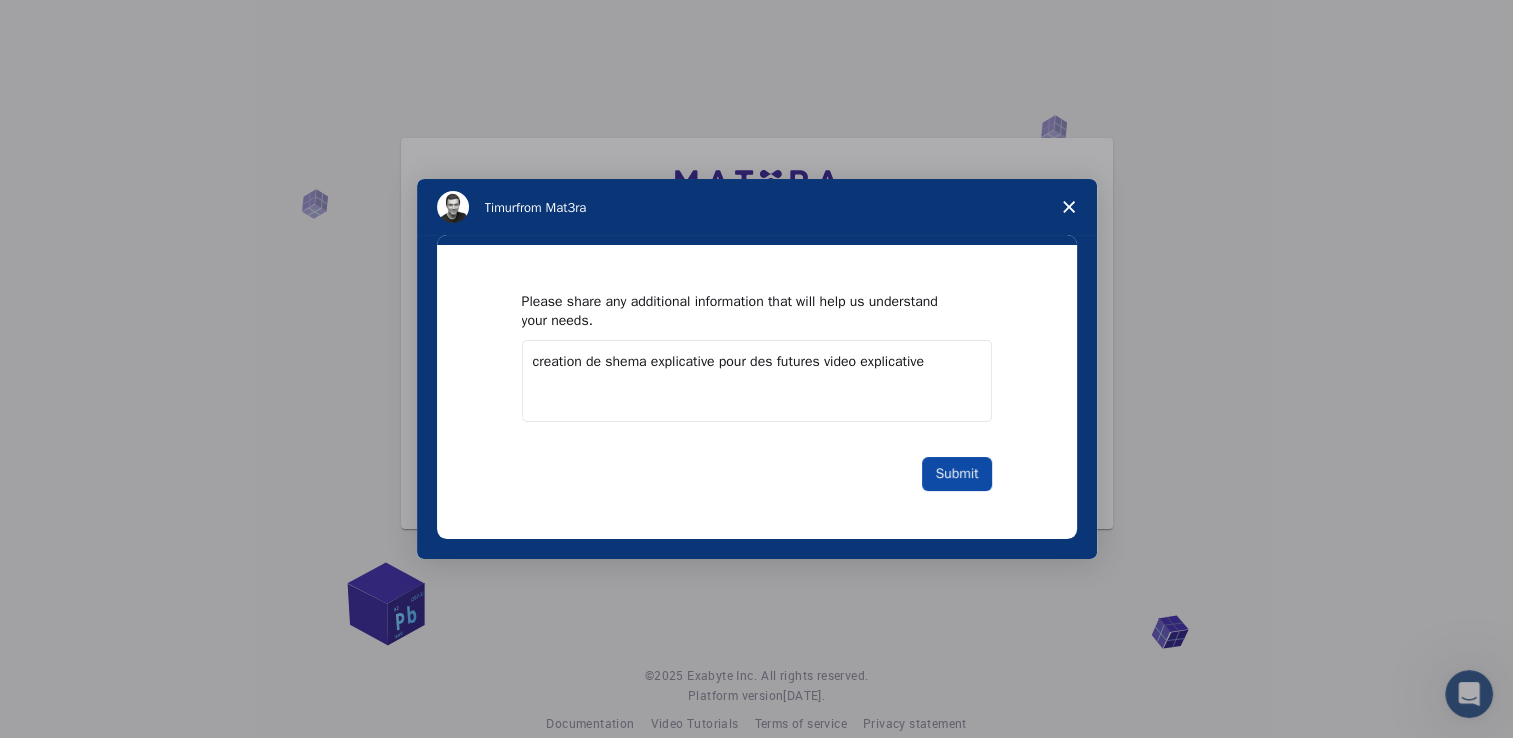 click on "Submit" at bounding box center (956, 474) 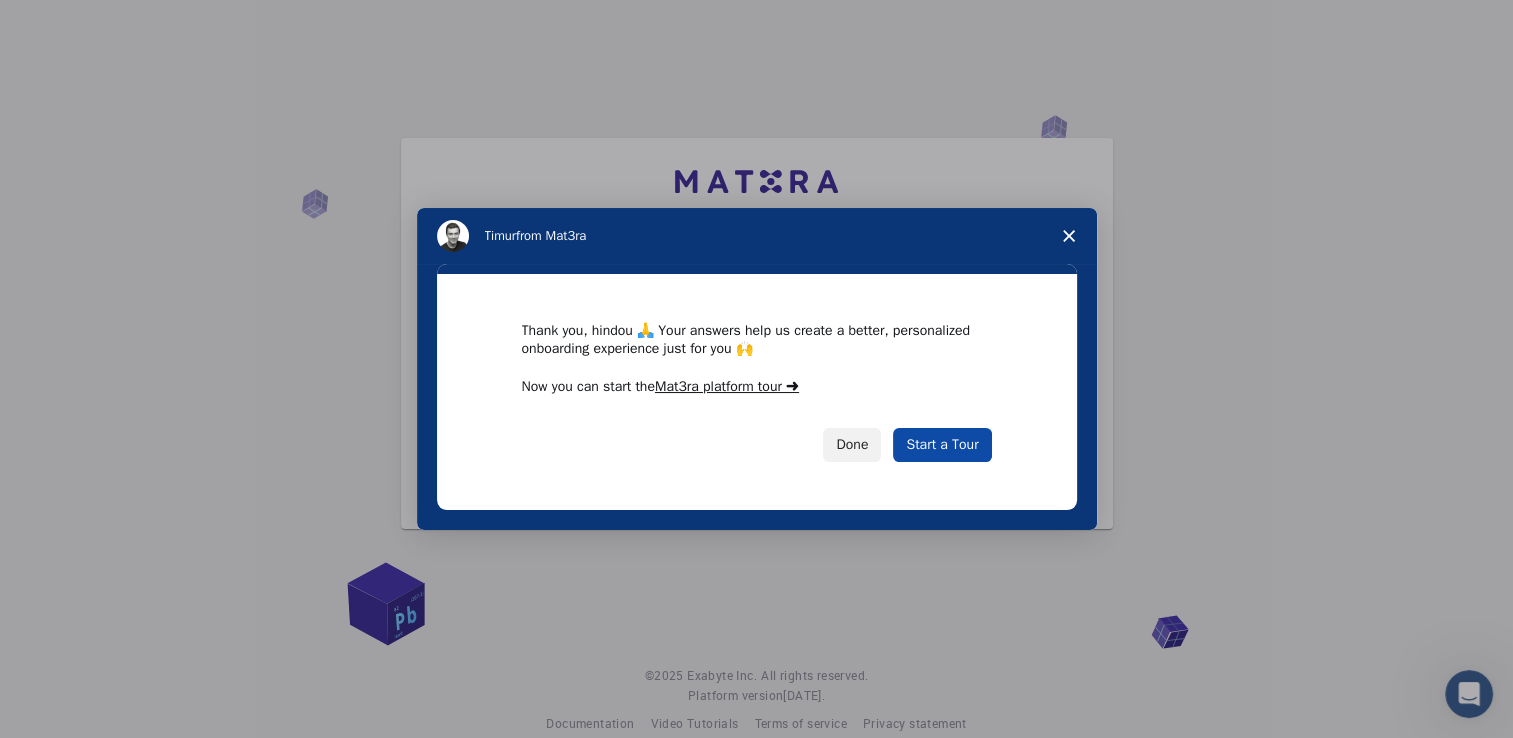 click on "Start a Tour" at bounding box center [942, 445] 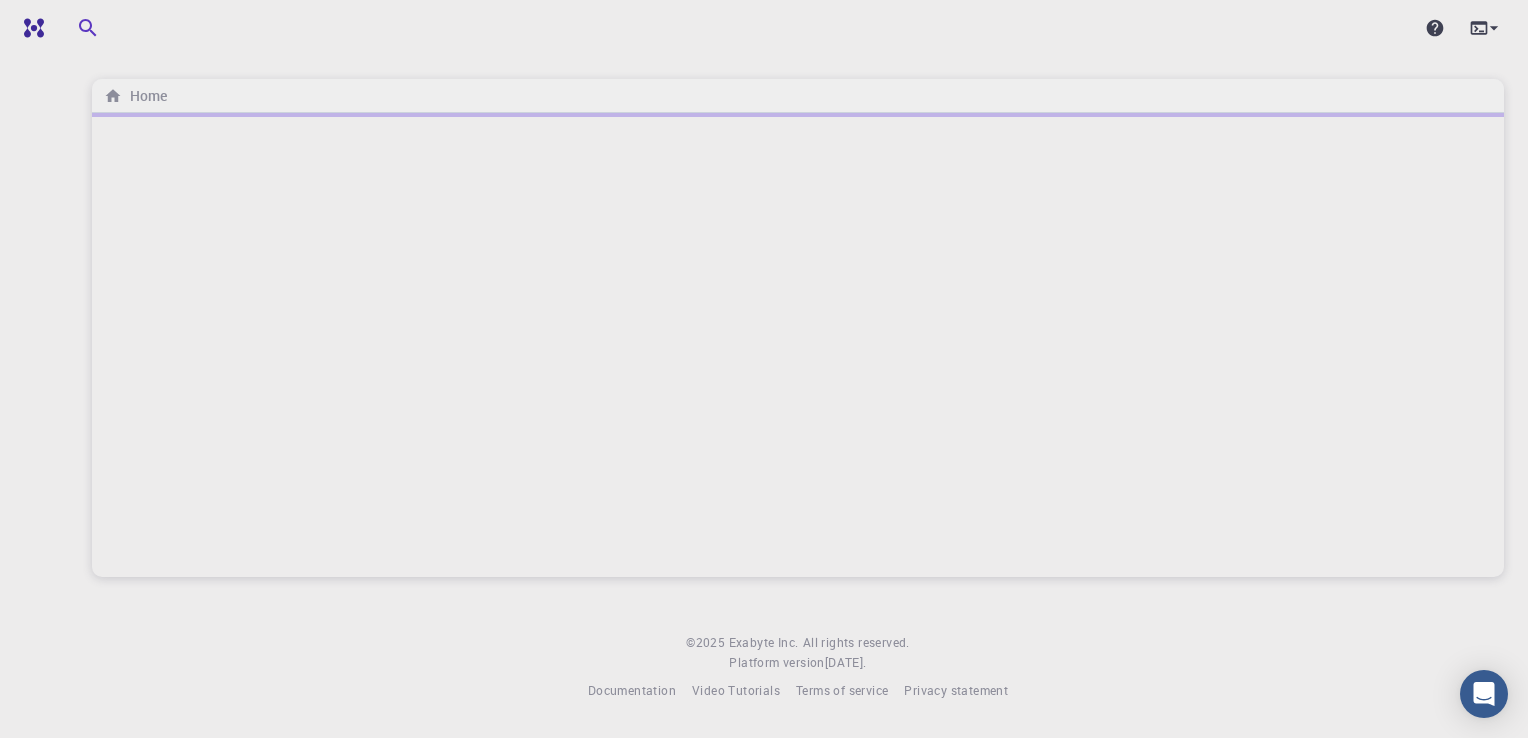 scroll, scrollTop: 0, scrollLeft: 0, axis: both 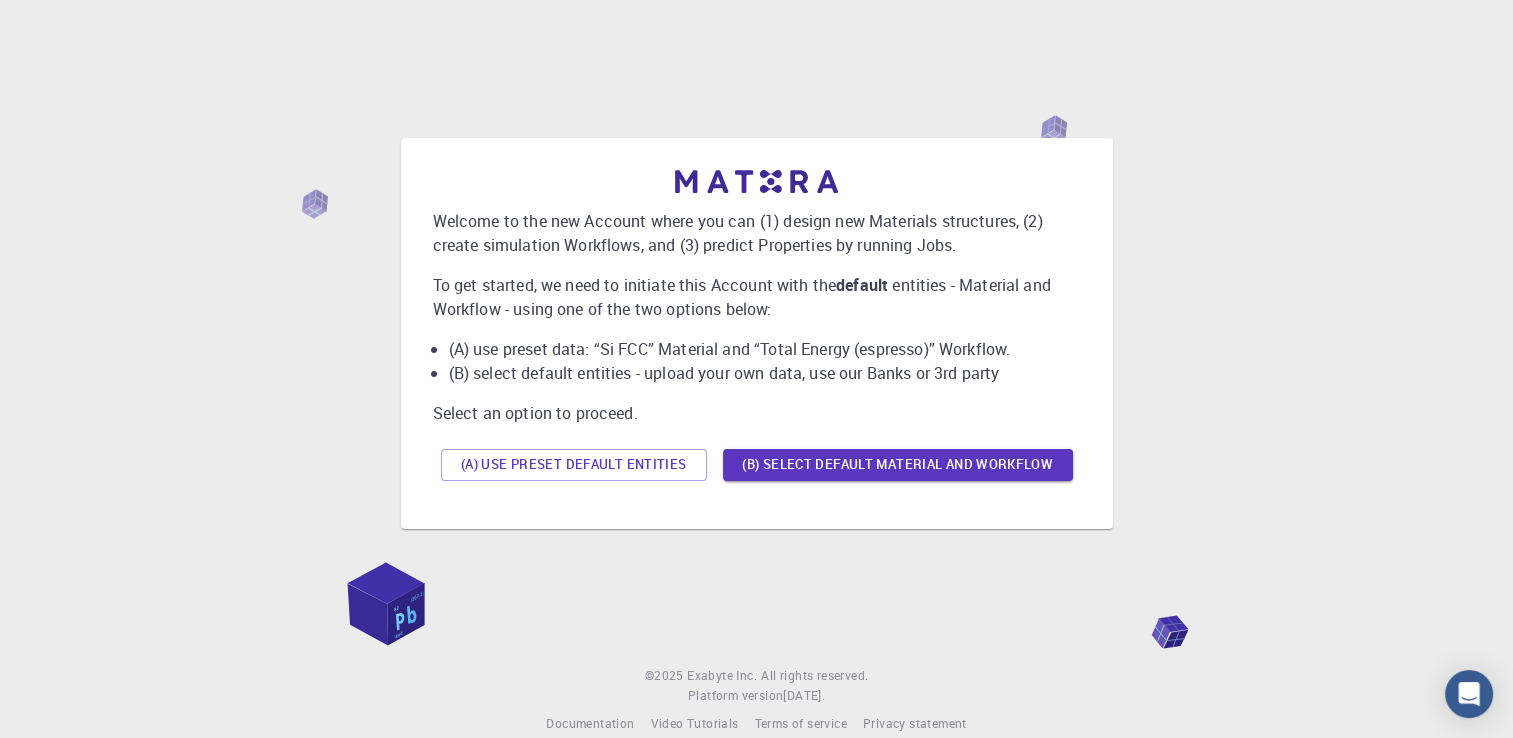 click on "Welcome to the new Account where you can (1) design new Materials structures, (2) create simulation Workflows, and (3) predict Properties by running Jobs. To get started, we need to initiate this Account with the  default   entities - Material and Workflow - using one of the two options below: (A) use preset data: “Si FCC” Material and “Total Energy (espresso)” Workflow. (B) select default entities - upload your own data, use our Banks or 3rd party Select an option to proceed. (A) Use preset default entities (B) Select default material and workflow" at bounding box center [756, 333] 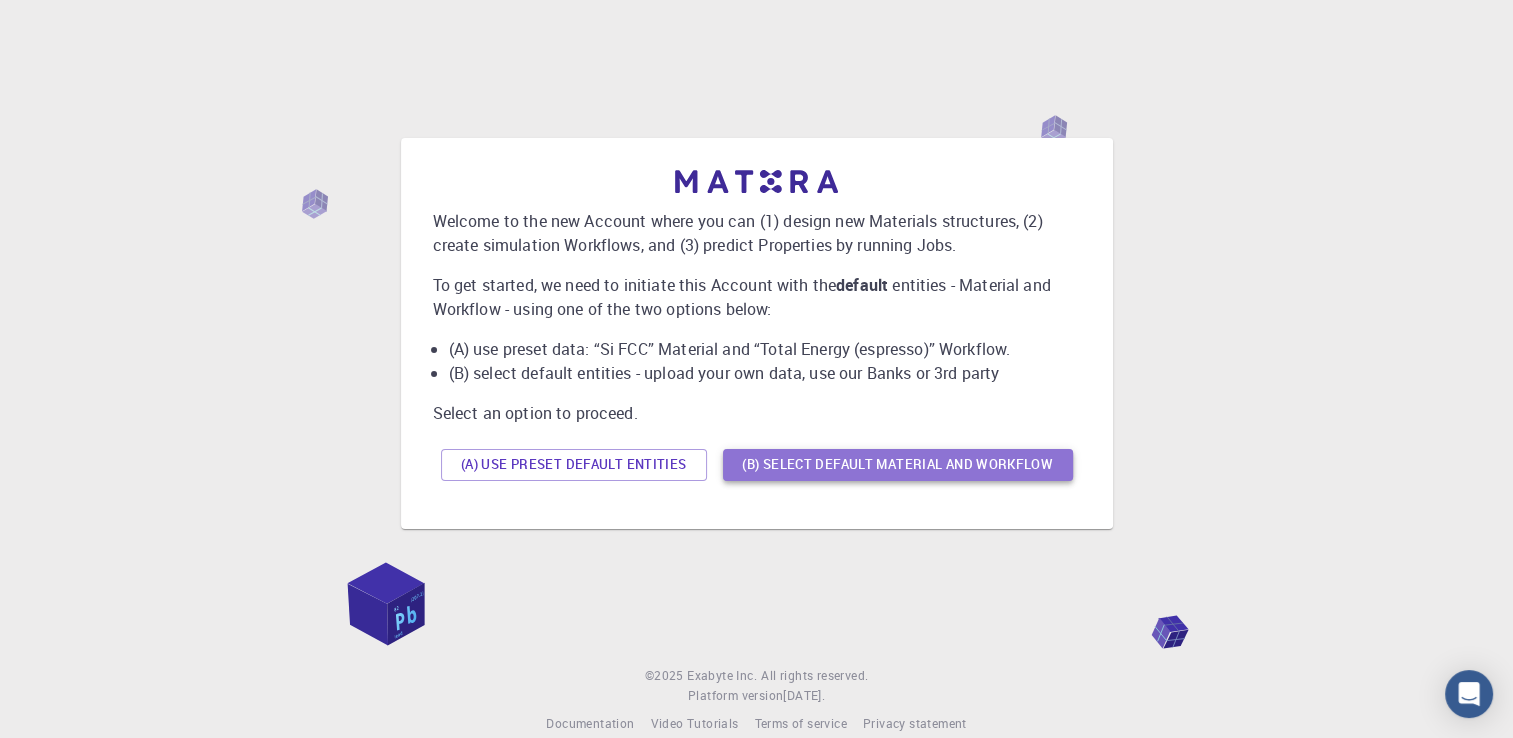 click on "(B) Select default material and workflow" at bounding box center [898, 465] 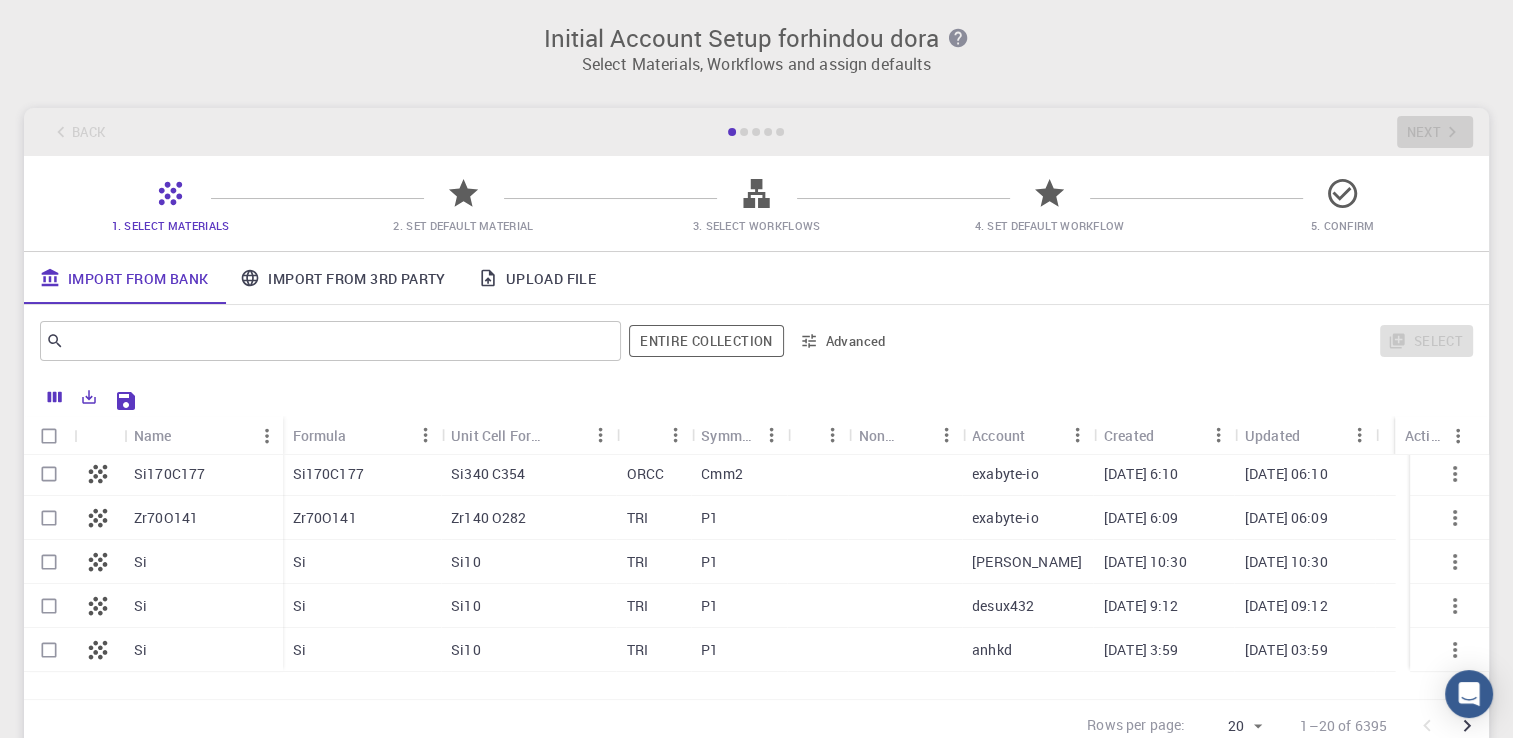 scroll, scrollTop: 0, scrollLeft: 0, axis: both 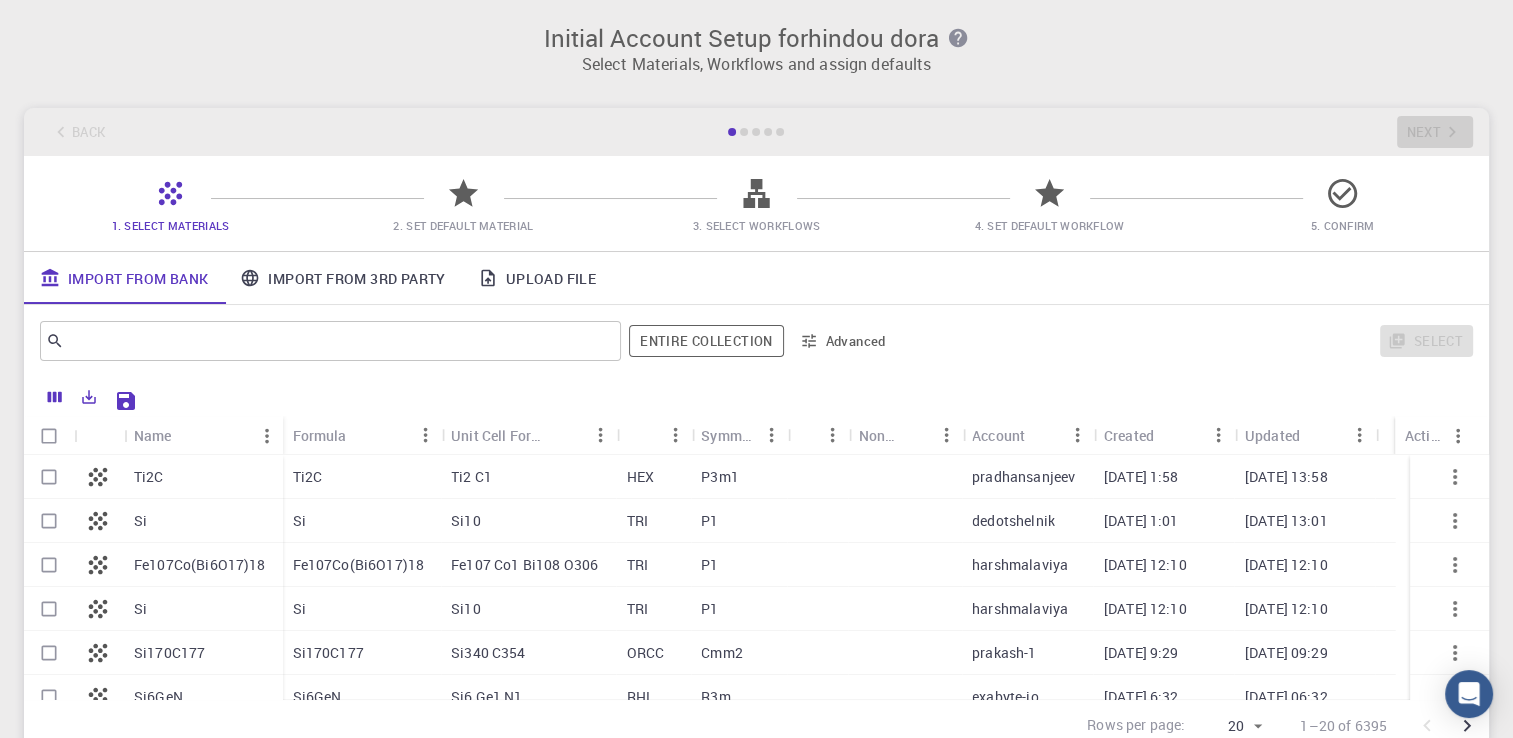 click on "Ti2 C1" at bounding box center (471, 477) 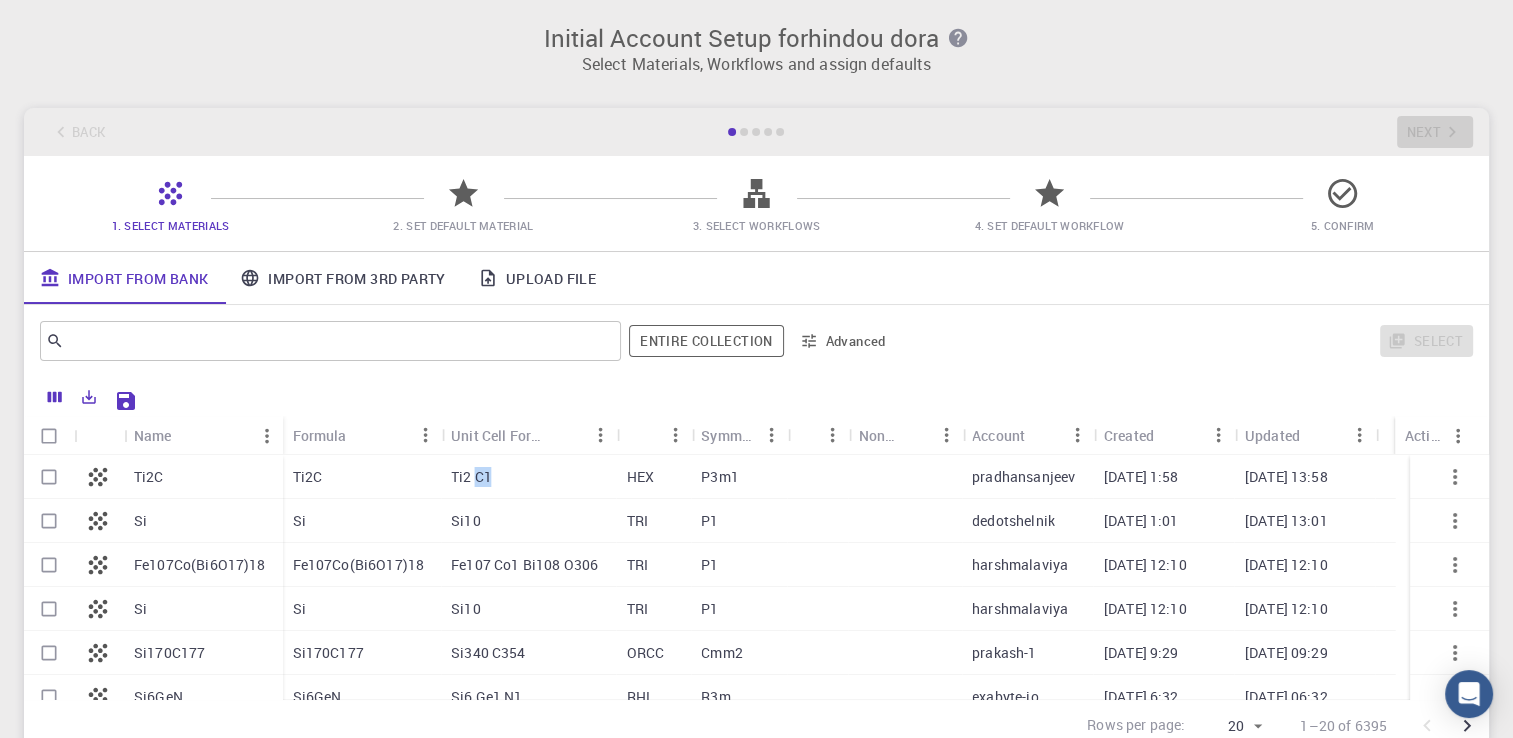 click on "Ti2 C1" at bounding box center (471, 477) 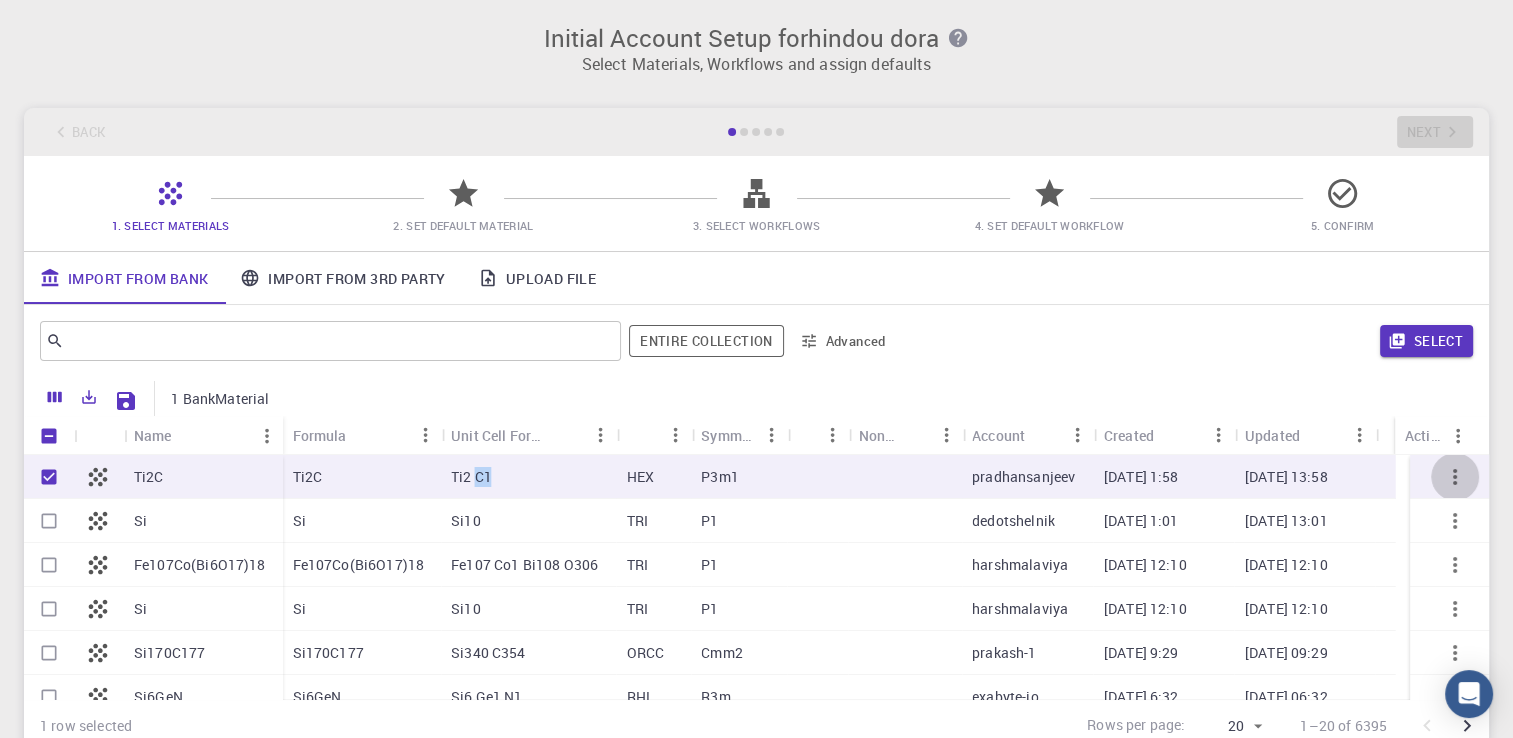click 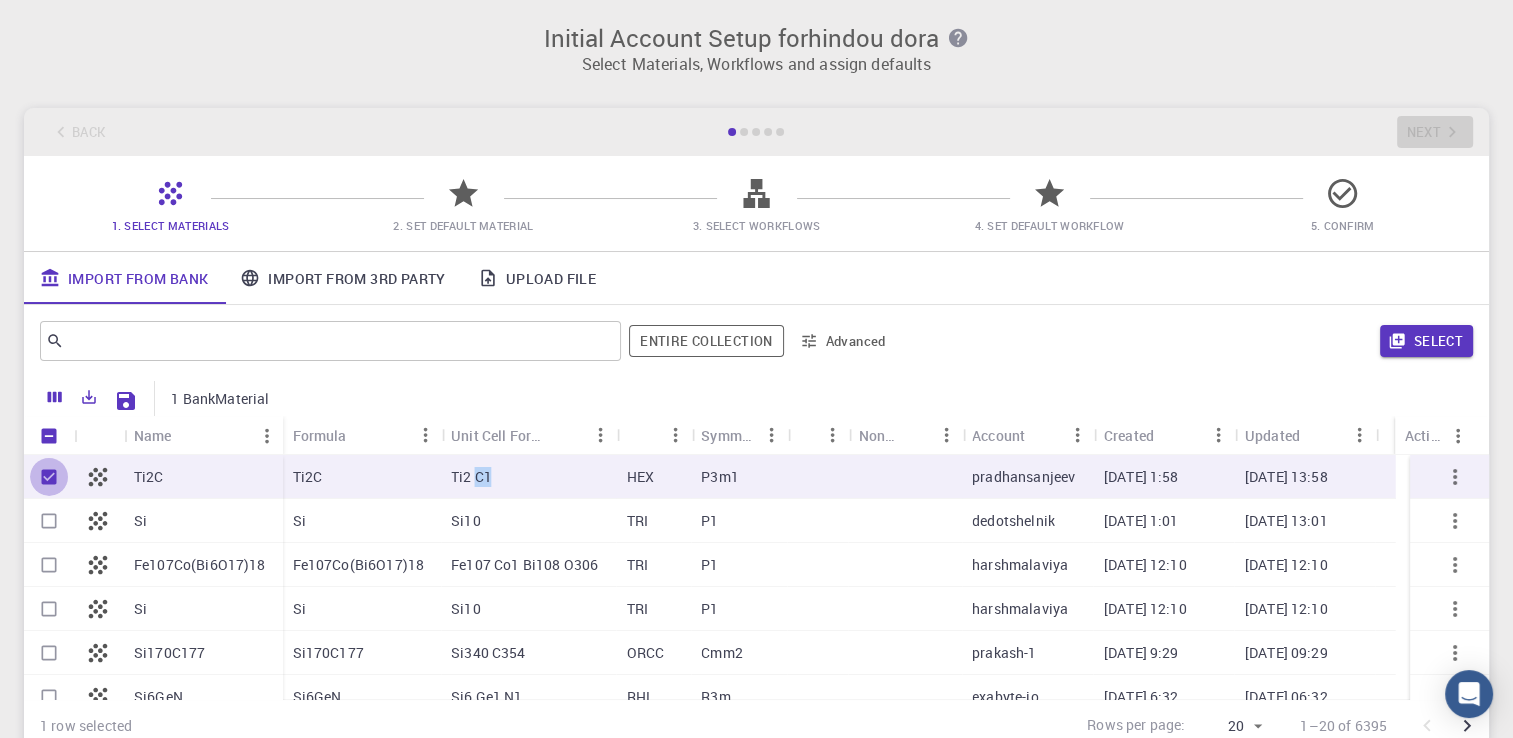 click at bounding box center [49, 477] 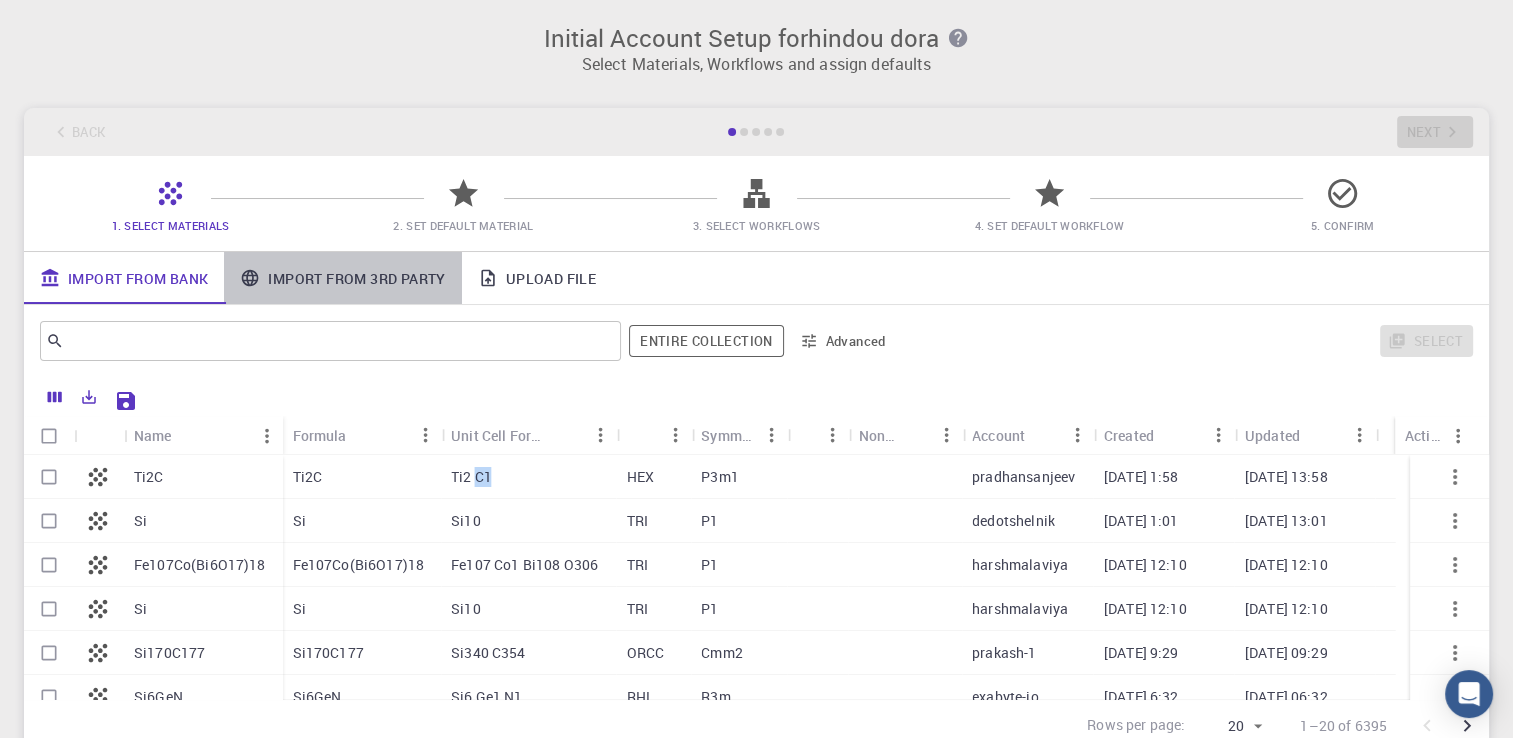 click on "Import From 3rd Party" at bounding box center (342, 278) 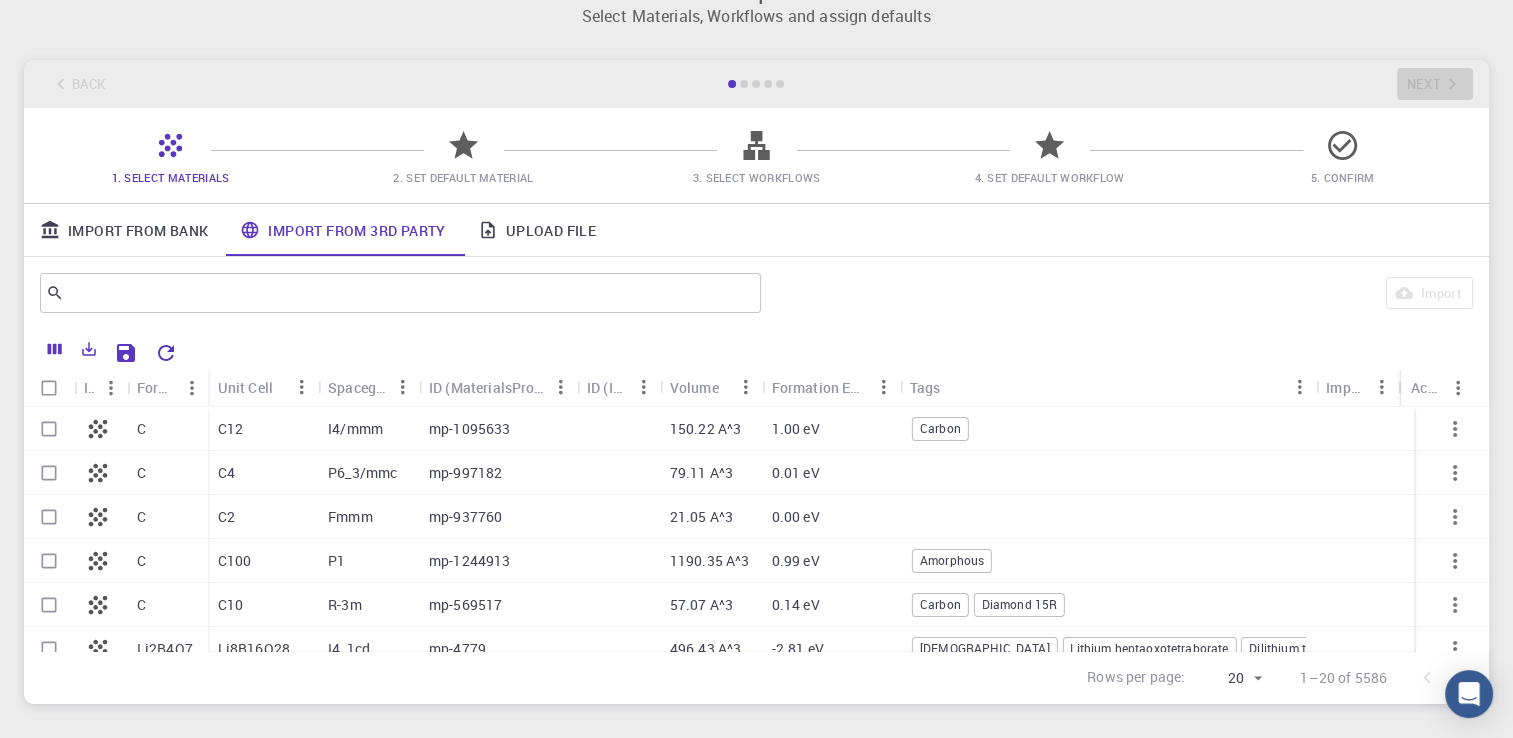 scroll, scrollTop: 169, scrollLeft: 0, axis: vertical 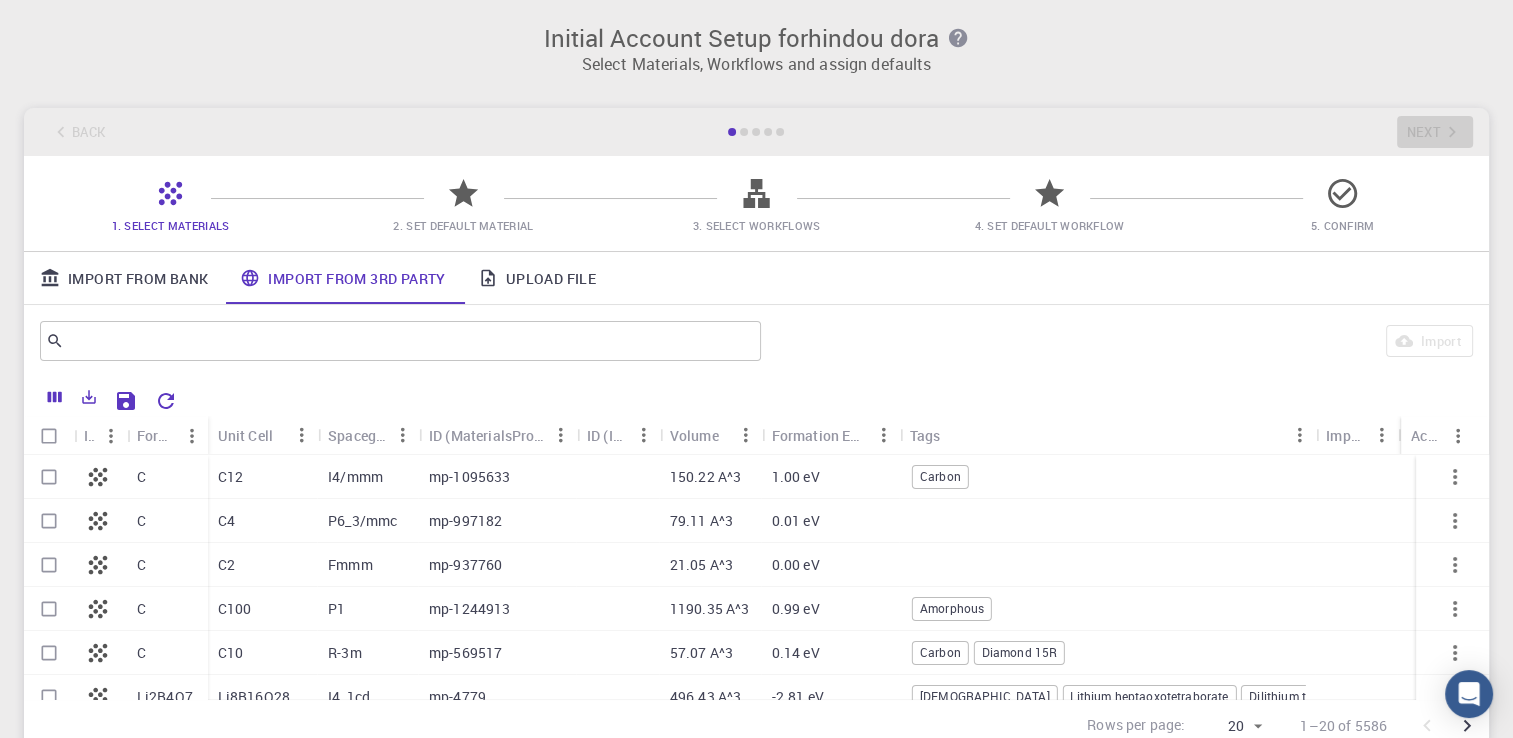 drag, startPoint x: 1411, startPoint y: 0, endPoint x: 479, endPoint y: 70, distance: 934.62506 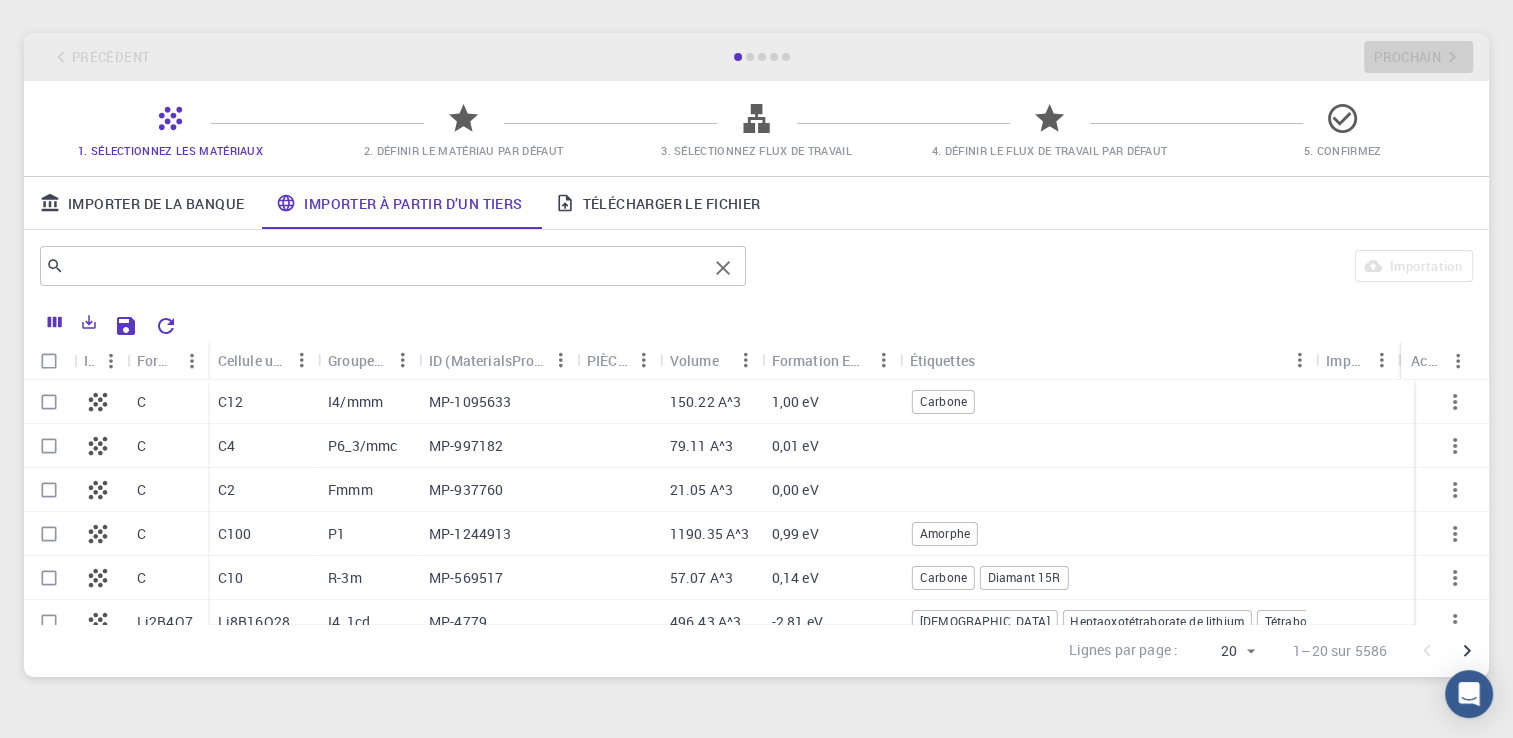 scroll, scrollTop: 84, scrollLeft: 0, axis: vertical 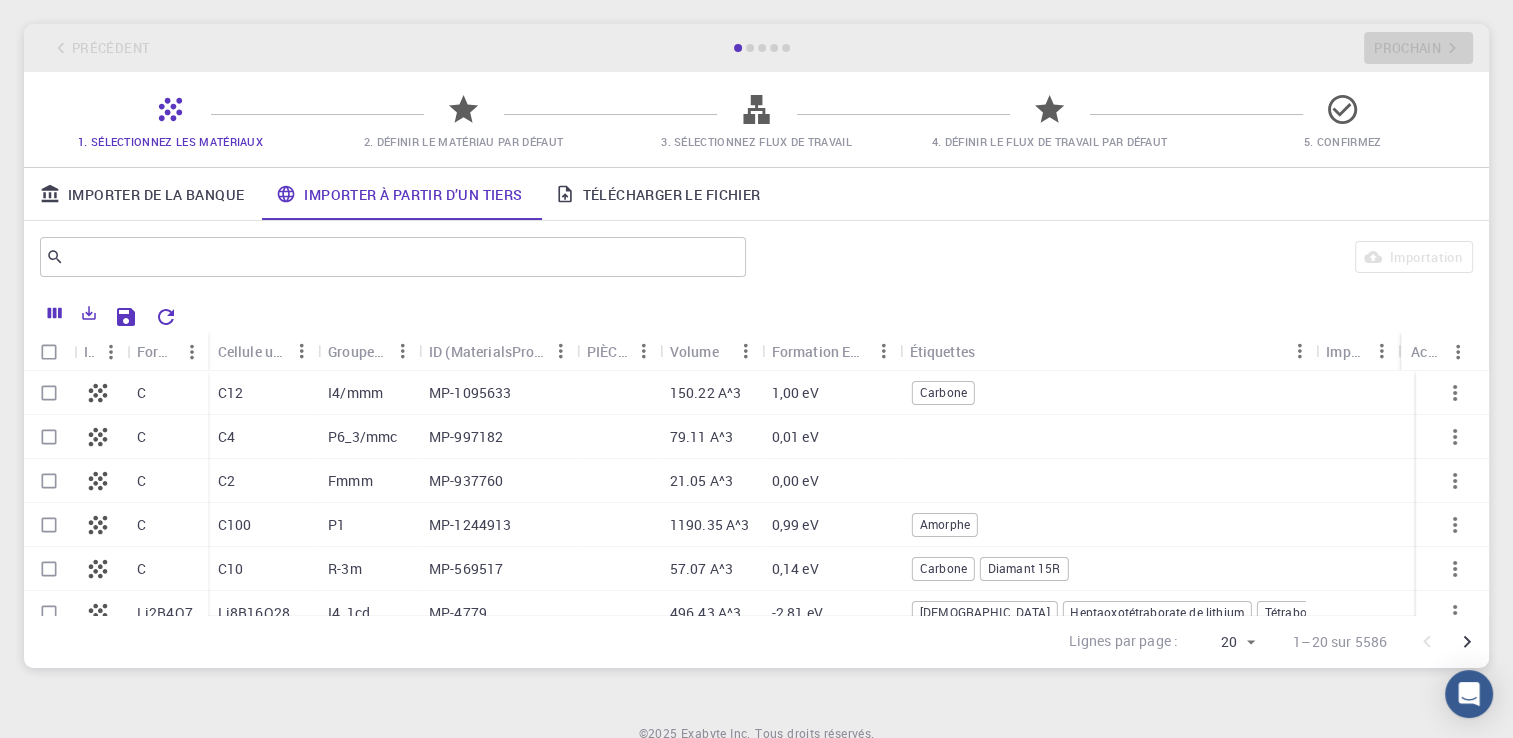 click on "Précédent Prochain" at bounding box center [756, 48] 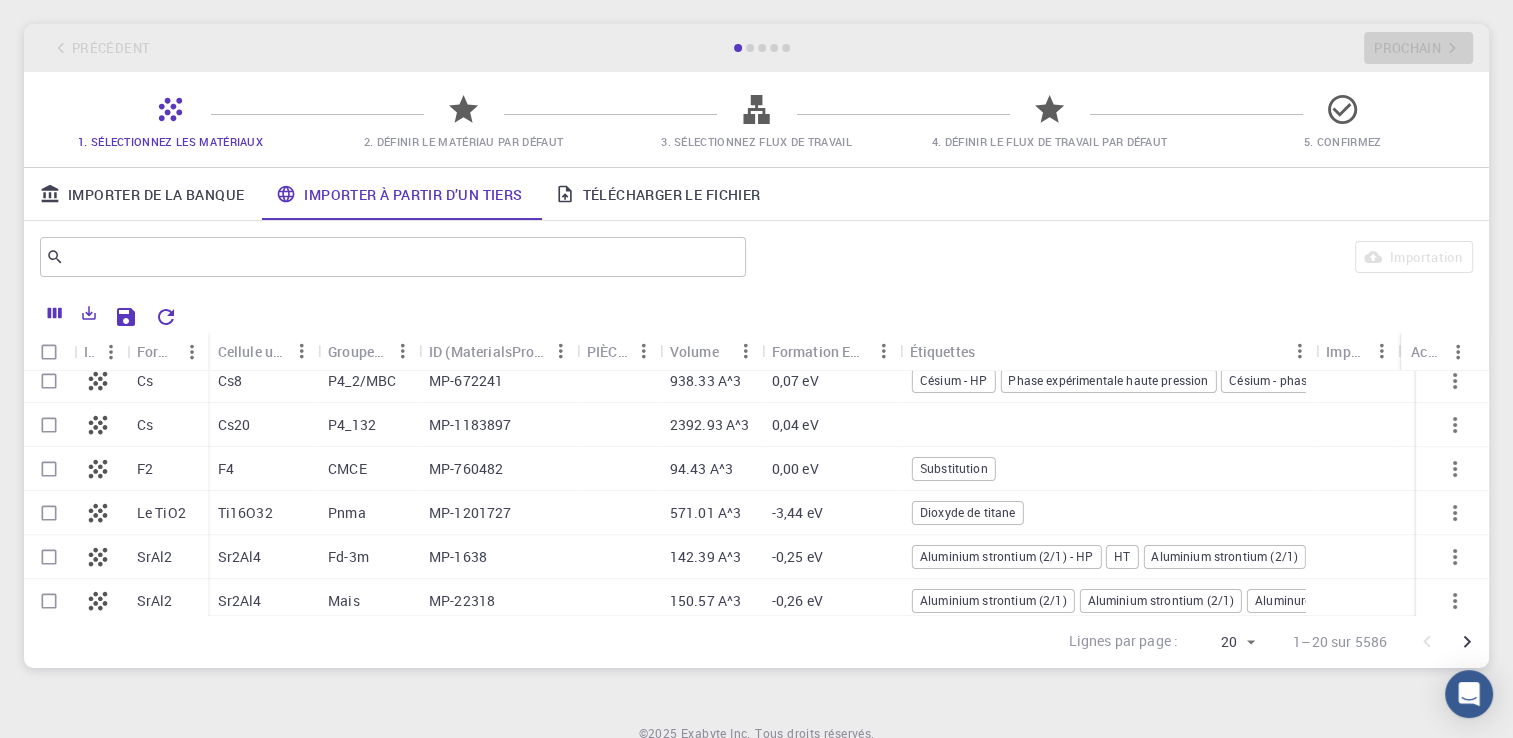 scroll, scrollTop: 635, scrollLeft: 0, axis: vertical 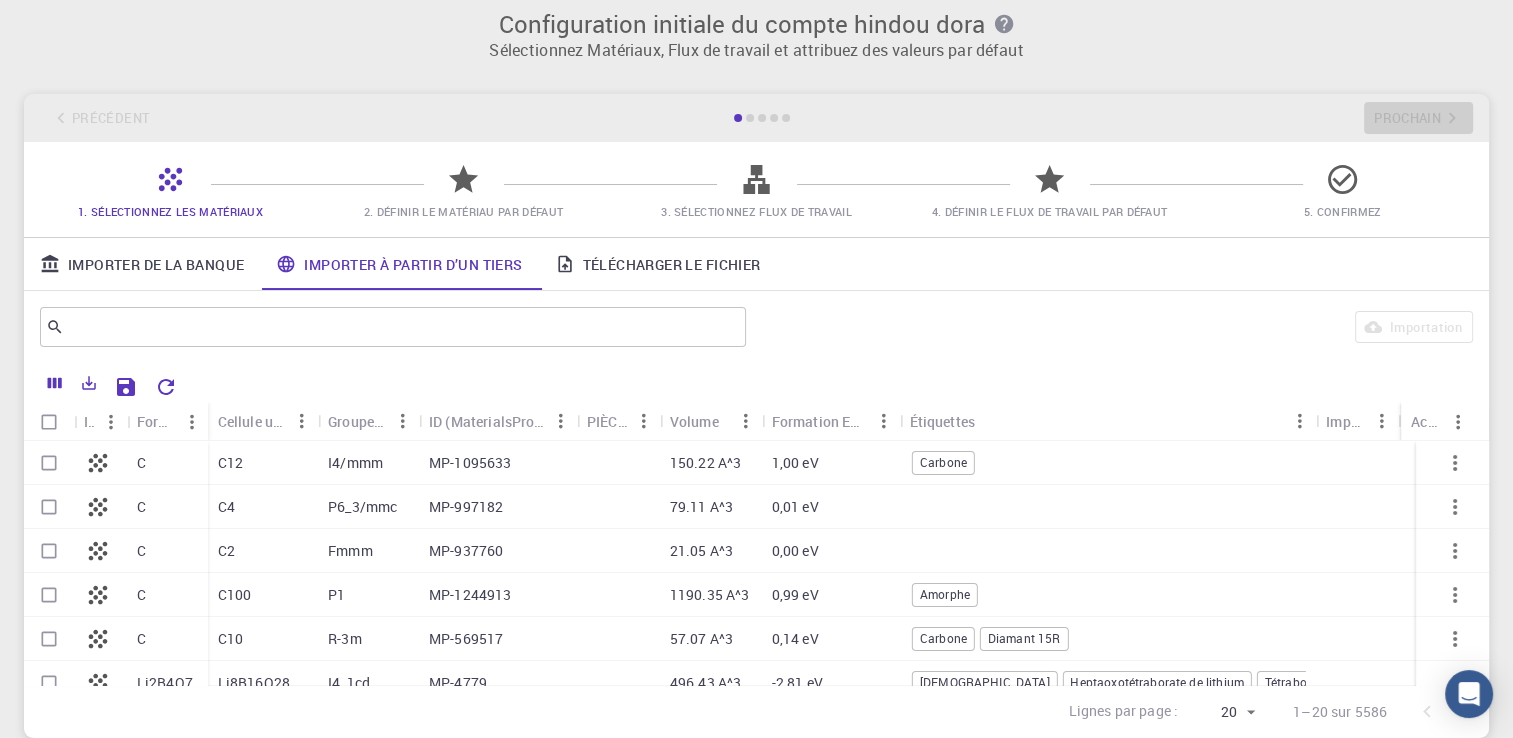 click on "Précédent Prochain" at bounding box center (756, 118) 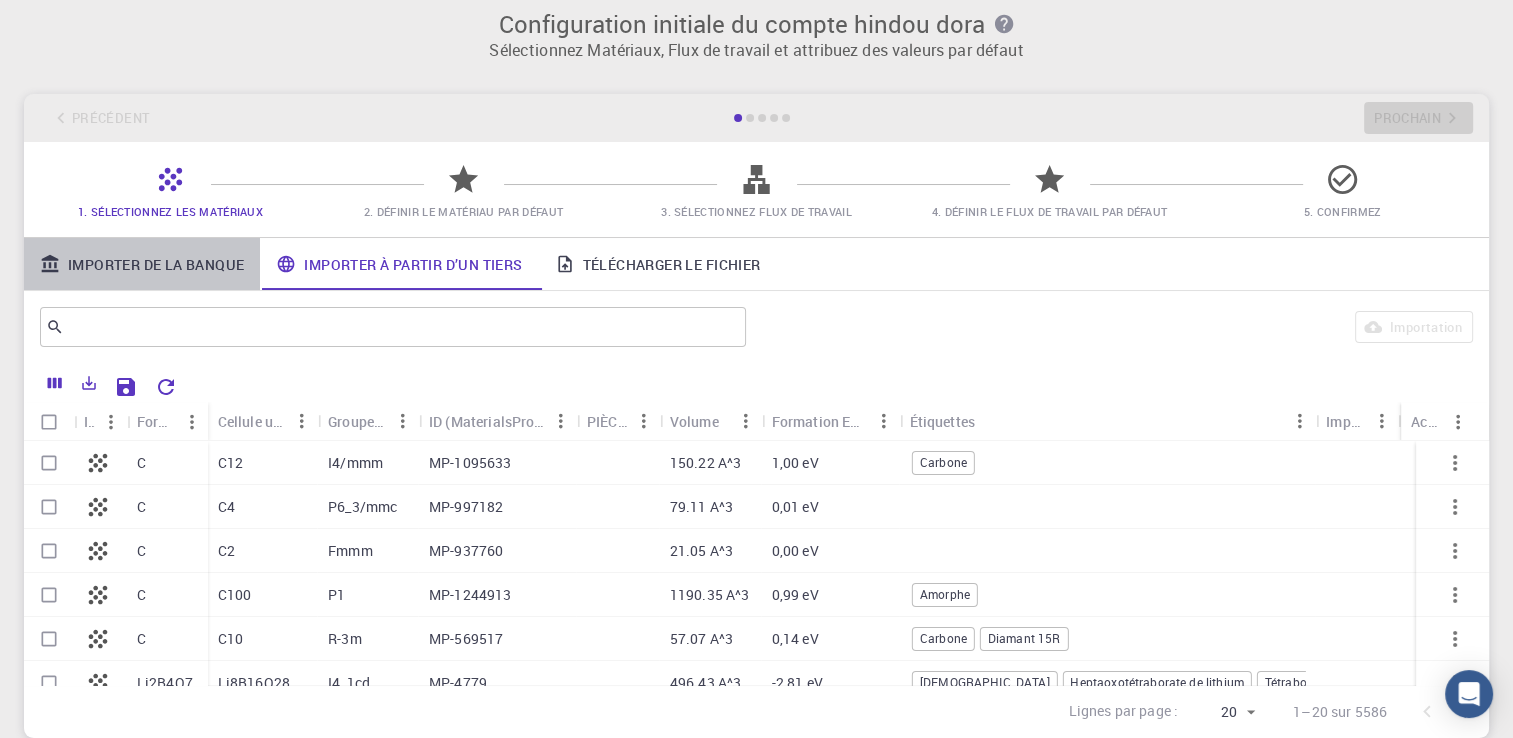 click on "Importer de la banque" at bounding box center (156, 265) 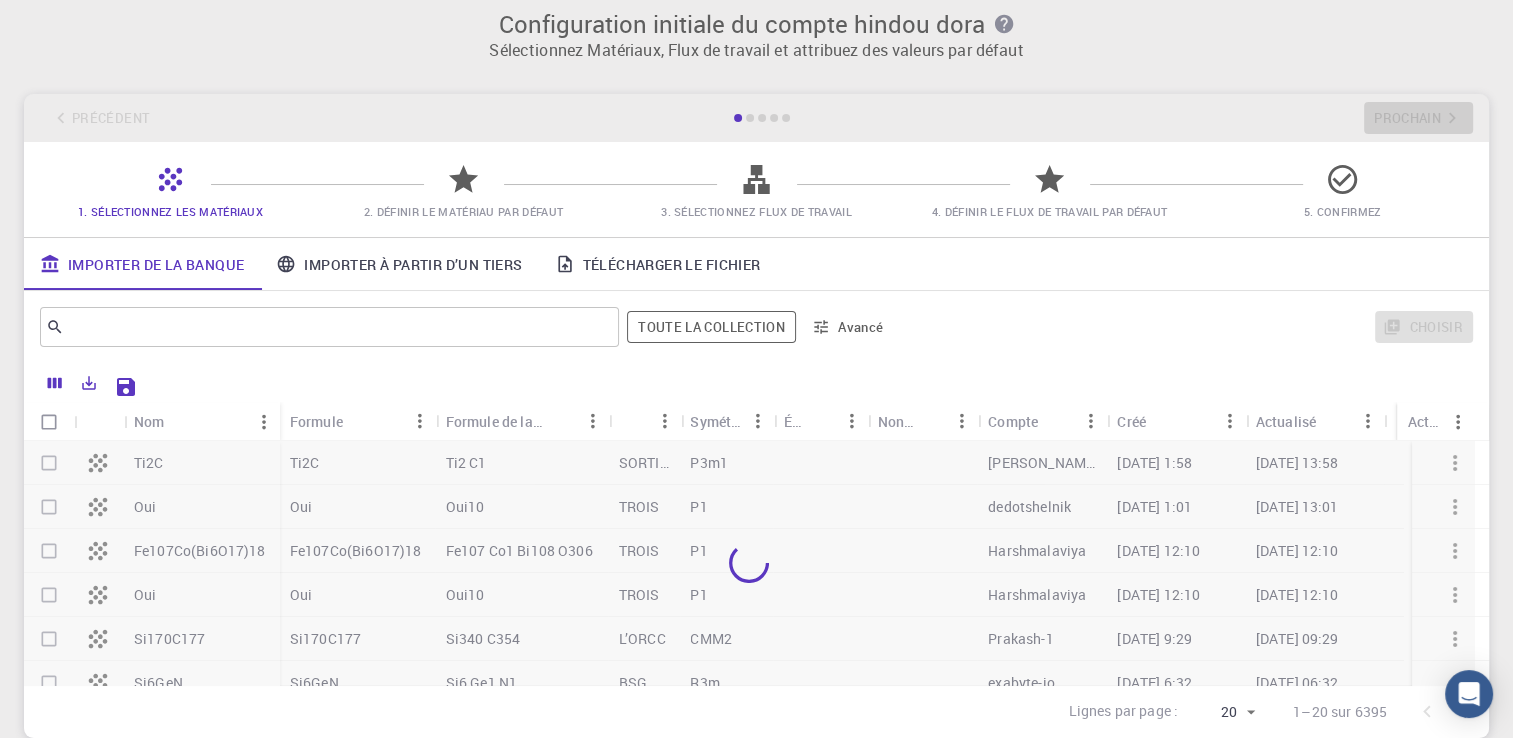 click at bounding box center [749, 563] 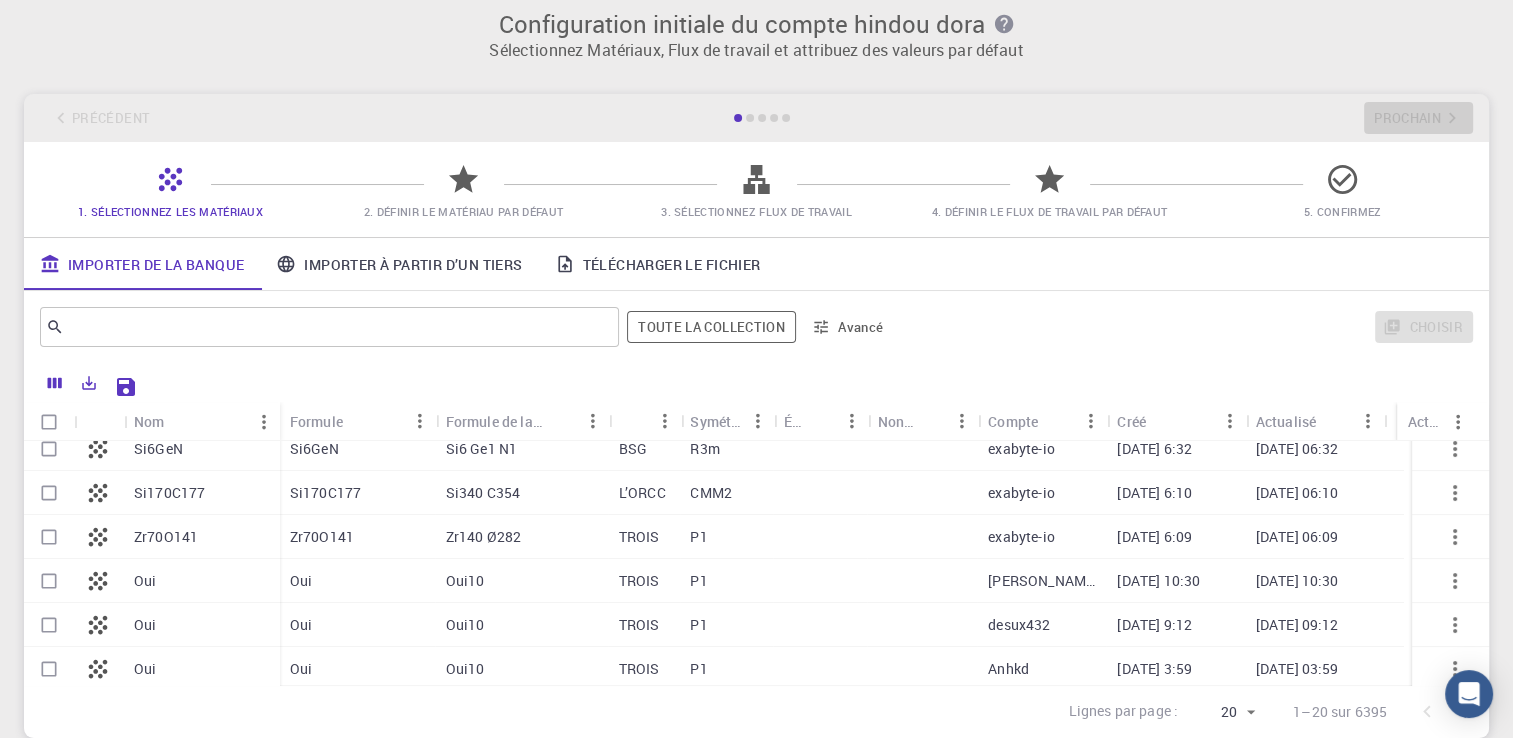 scroll, scrollTop: 0, scrollLeft: 0, axis: both 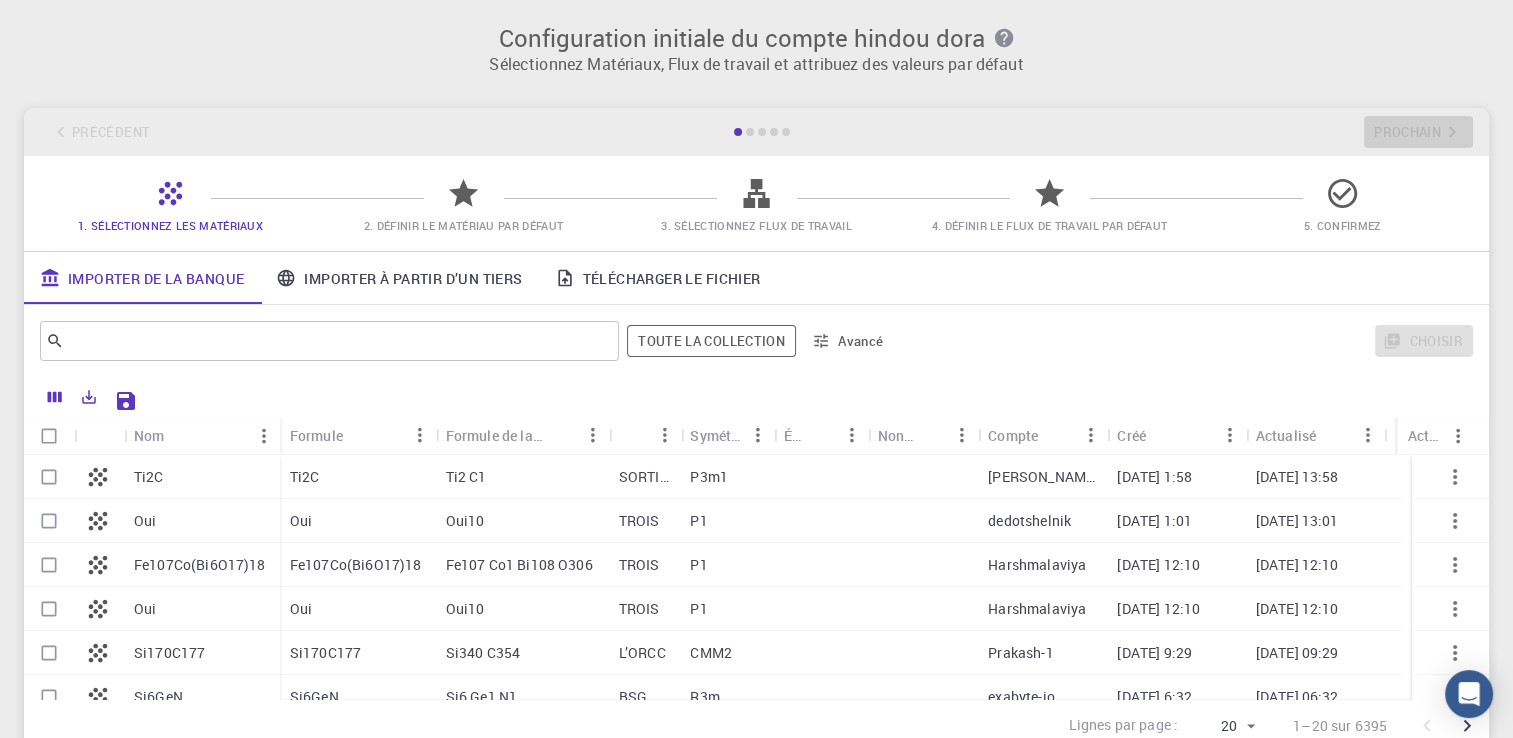 click on "Ti2C" at bounding box center (202, 477) 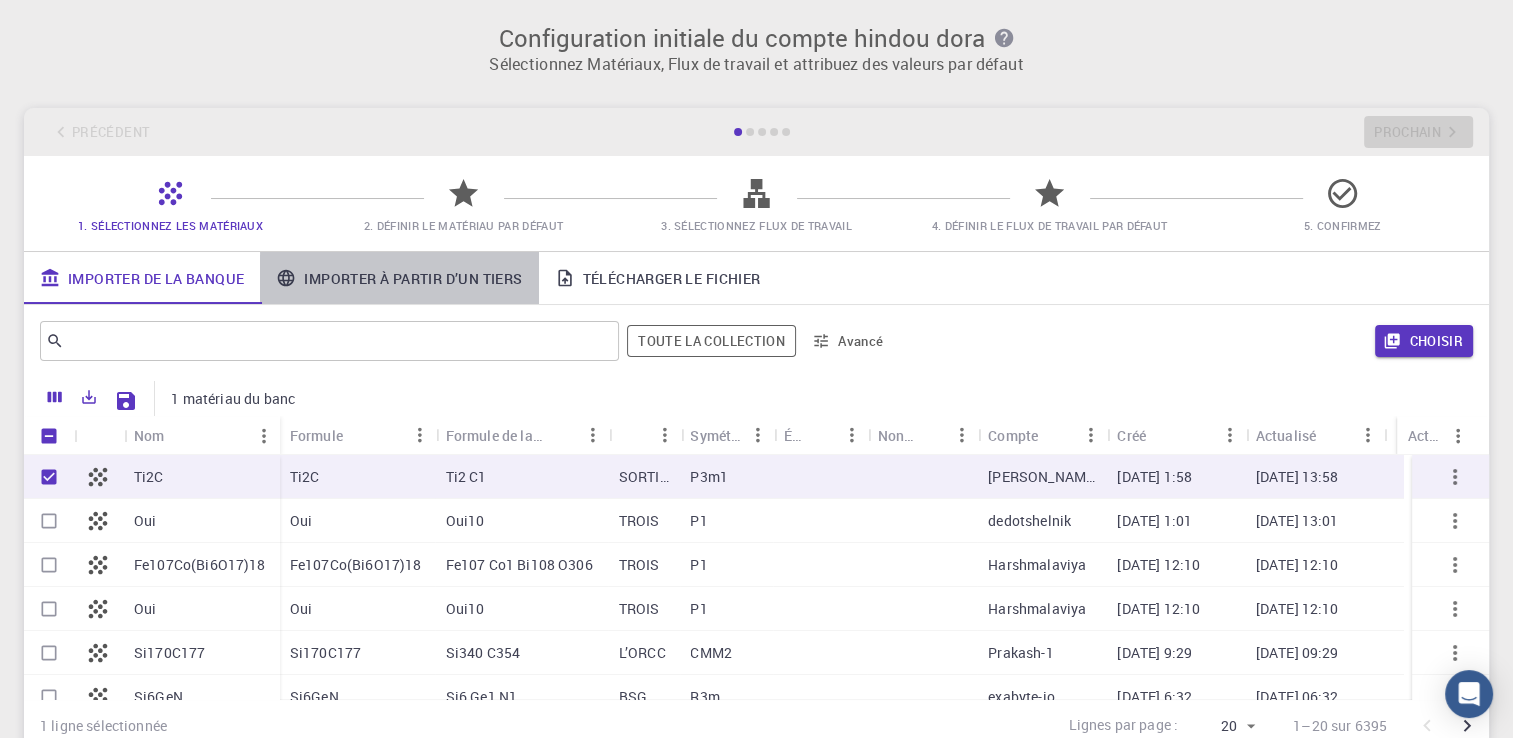 click on "Importer à partir d’un tiers" at bounding box center (413, 279) 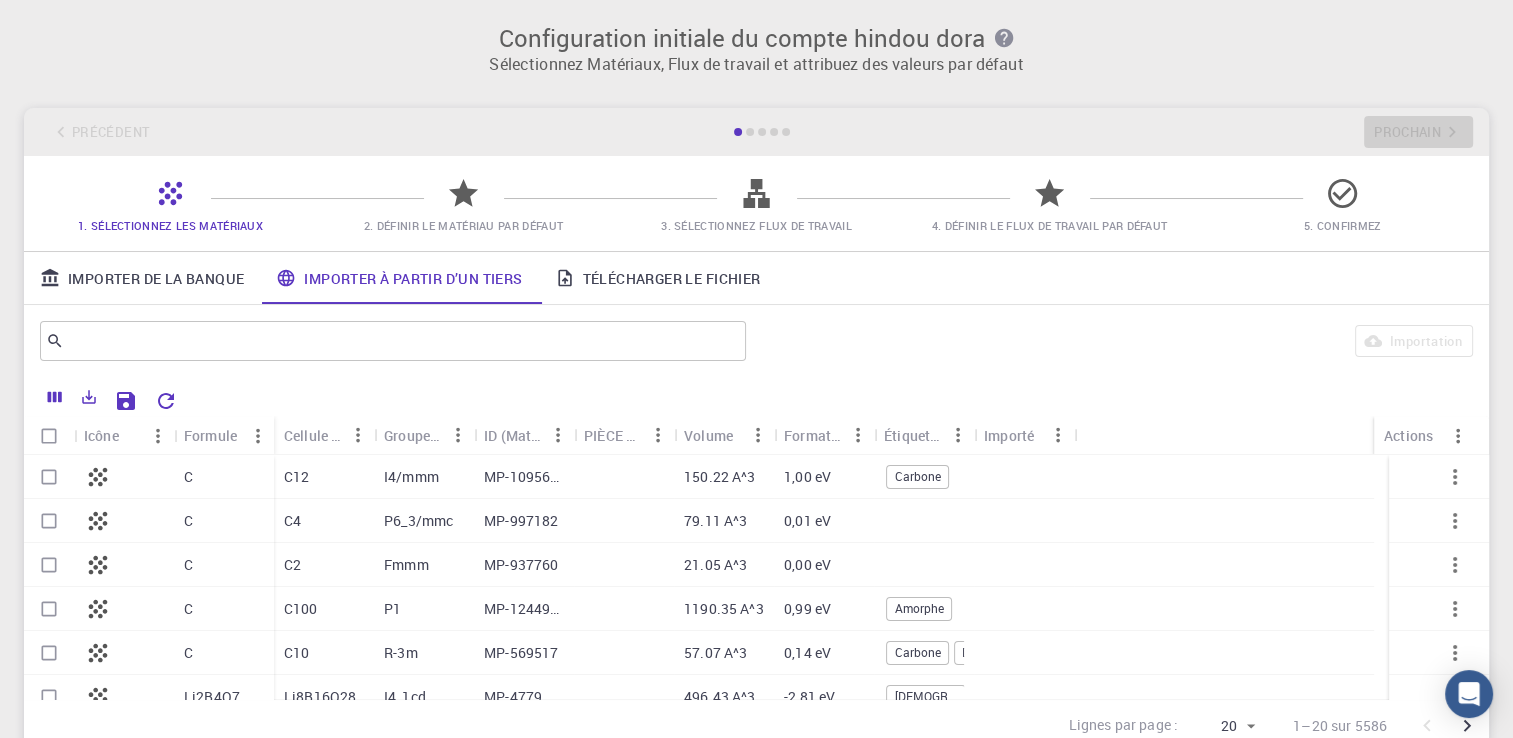 click 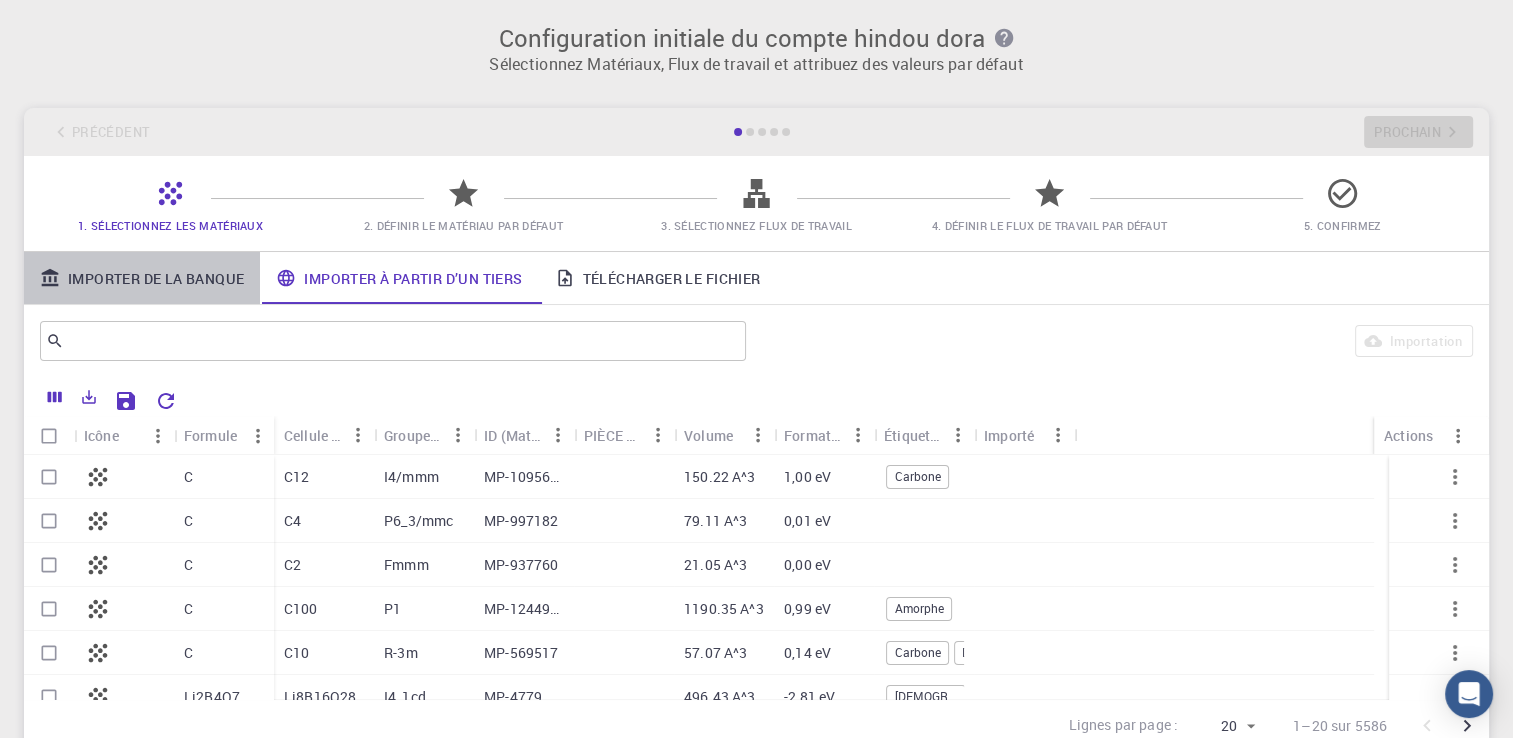 click on "Importer de la banque" at bounding box center (156, 279) 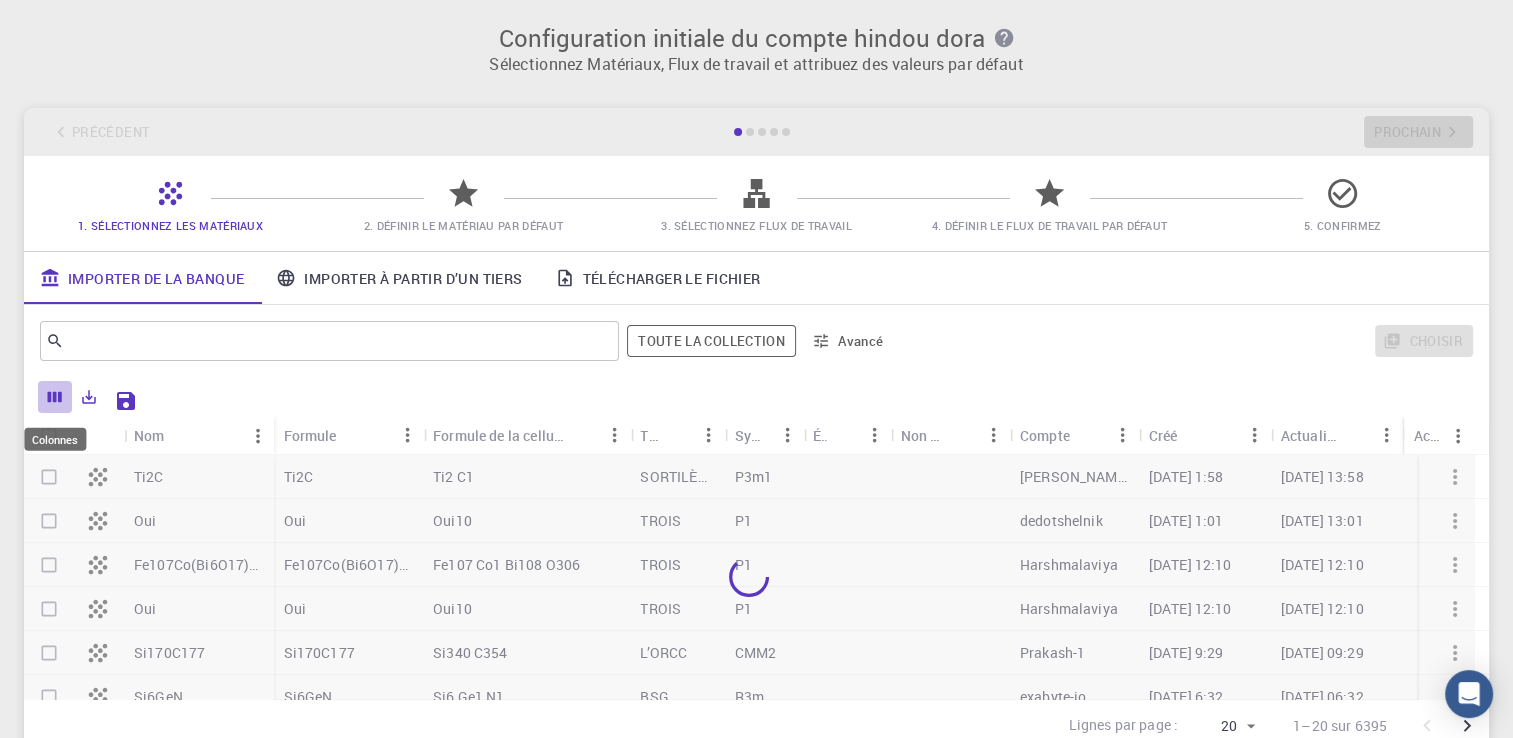 click at bounding box center (55, 397) 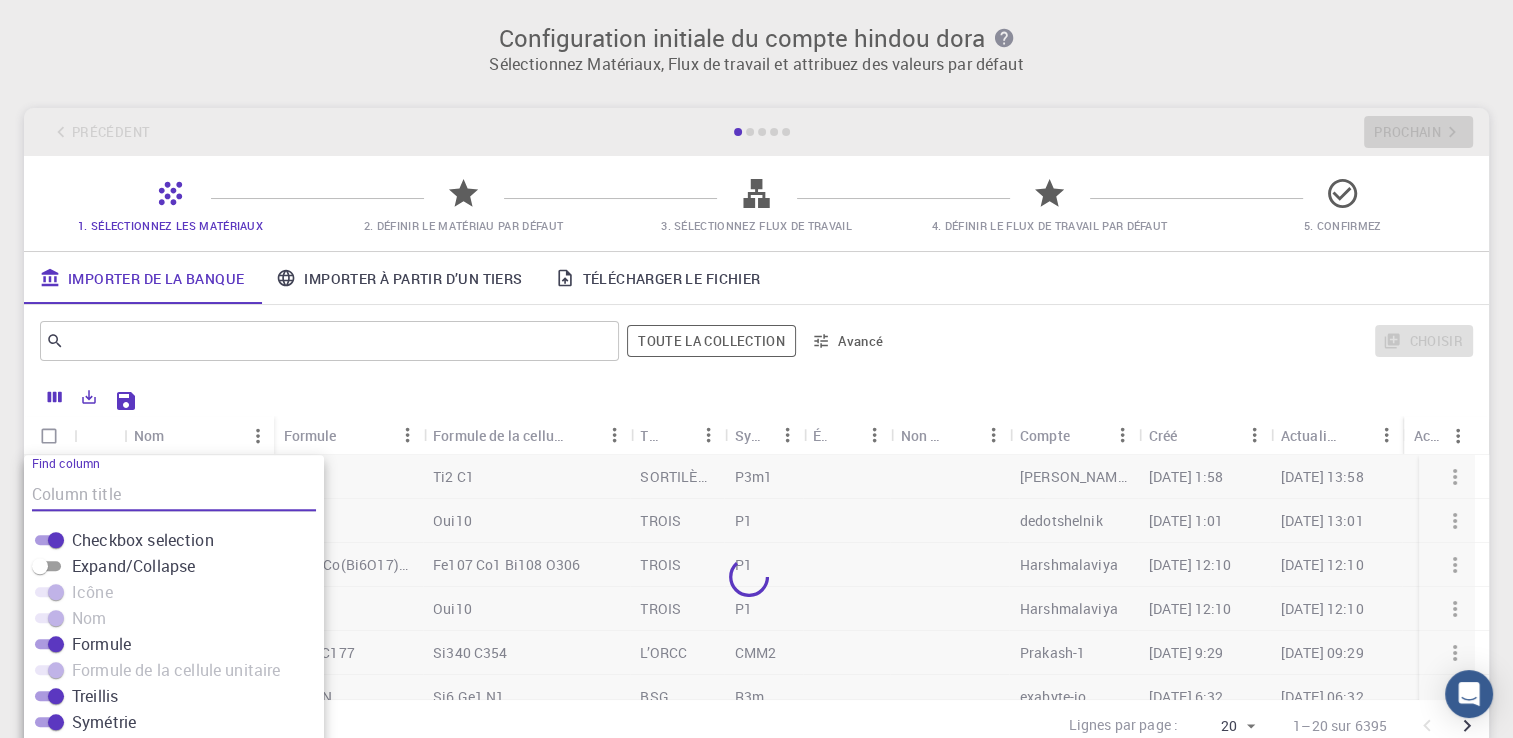 scroll, scrollTop: 167, scrollLeft: 0, axis: vertical 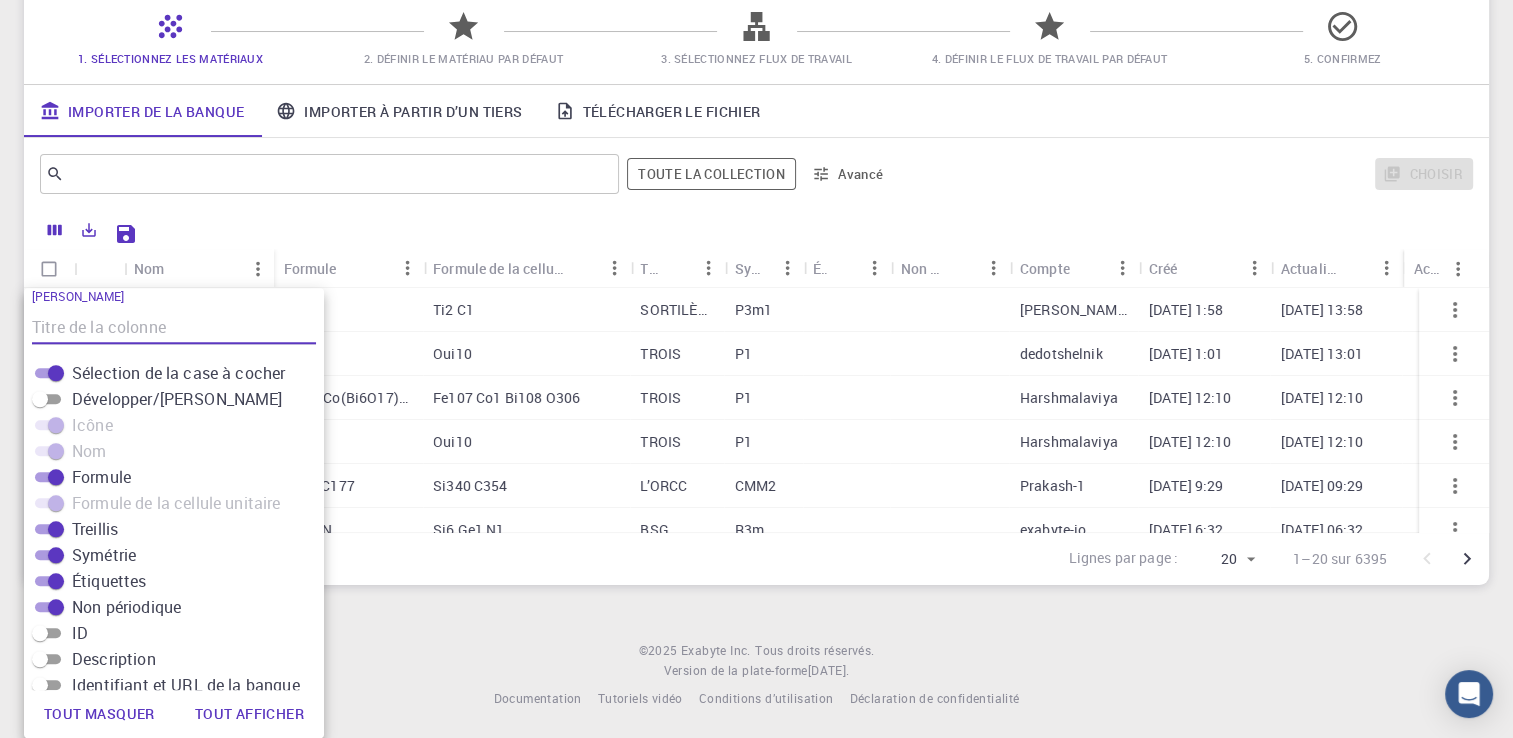 click on "Configuration initiale du compte hindou dora Sélectionnez [PERSON_NAME], Flux de travail et attribuez des valeurs par défaut Précédent Prochain 1. Sélectionnez les matériaux 2. Définir le matériau par défaut 3. Sélectionnez Flux de travail 4. Définir le flux de travail par défaut 5. Confirmez Importer de la banque Importer à partir d’un tiers Télécharger le fichier ​ Toute la collection Avancé Choisir Nom Formule Formule de la cellule unitaire Treillis Symétrie Étiquettes Non périodique Compte Créé Actualisé Actions Ti2C Oui Fe107Co(Bi6O17)18 Oui Si170C177 Si6GeN Si170C177 Zr70O141 Oui Ti2C Ti2 C1 SORTILÈGE P3m1 [PERSON_NAME] [DATE] 1:58 [DATE] 13:58 Oui Oui10 TROIS P1 dedotshelnik [DATE] 1:01 [DATE] 13:01 Fe107Co(Bi6O17)18 Fe107 Co1 Bi108 O306 TROIS P1 Harshmalaviya [DATE] 12:10 [DATE] 12:10 Oui Oui10 TROIS P1 Harshmalaviya [DATE] 12:10 [DATE] 12:10 Si170C177 Si340 C354 L’ORCC CMM2 Prakash-1 [DATE] 9:29 [DATE] 09:29 BSG" at bounding box center (756, 287) 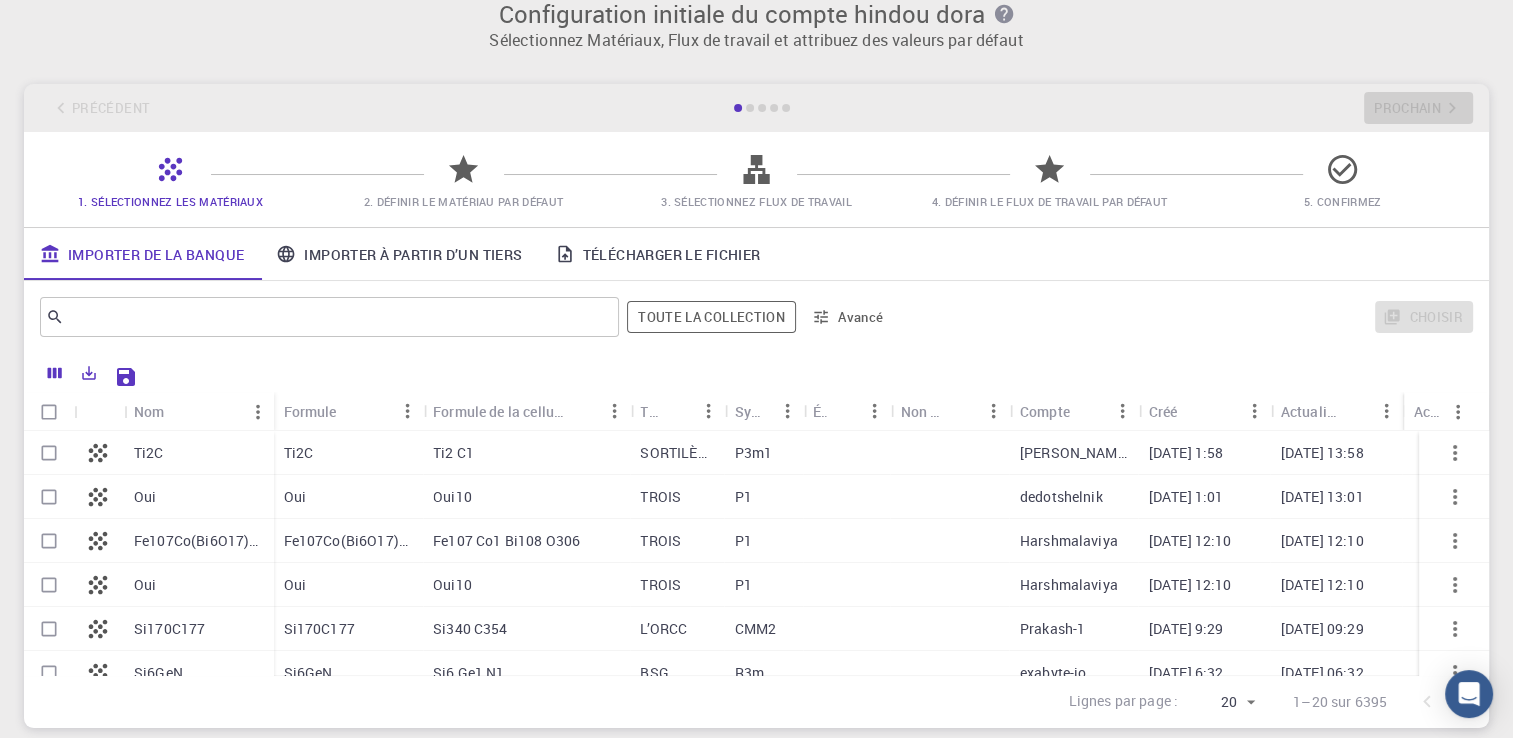 scroll, scrollTop: 32, scrollLeft: 0, axis: vertical 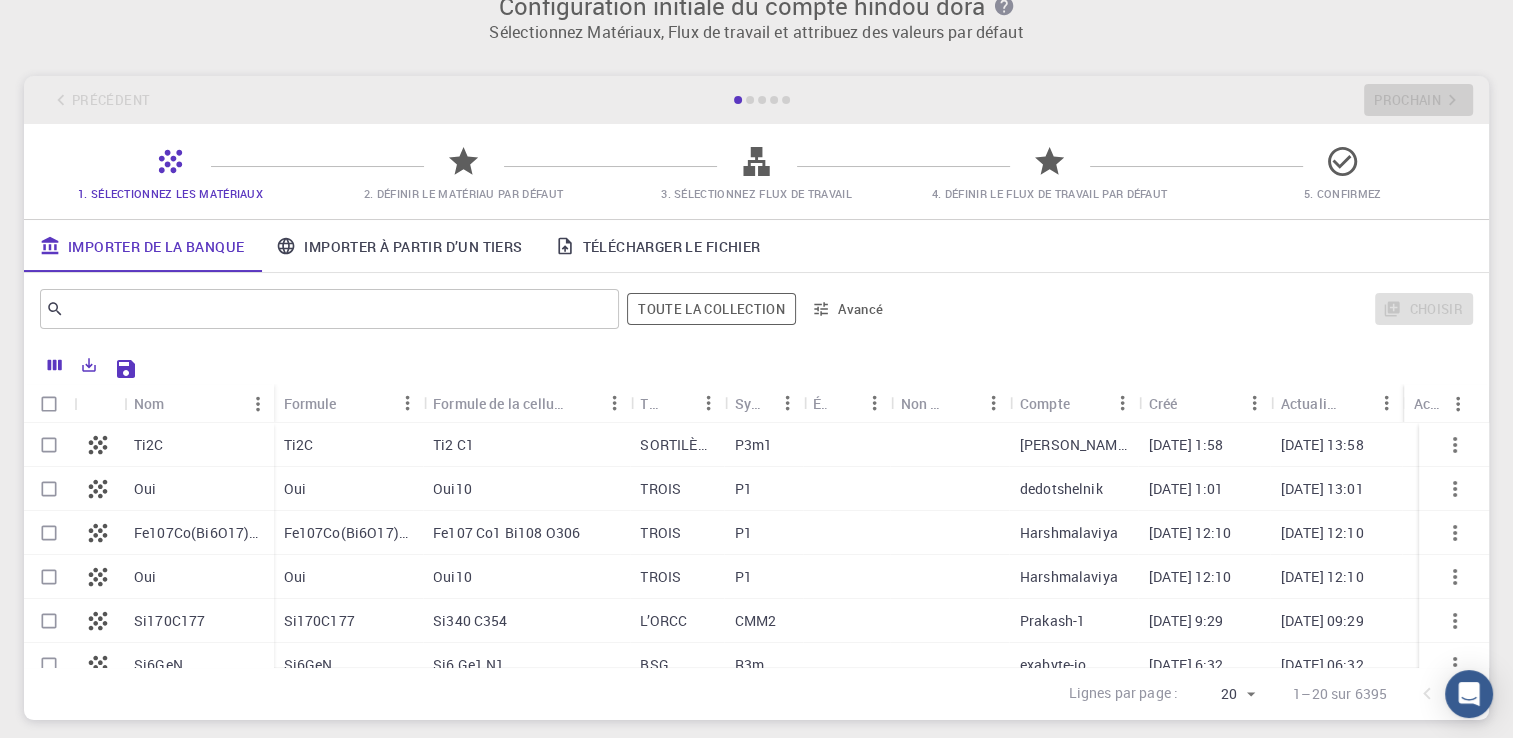 click on "Ti2C" at bounding box center (349, 445) 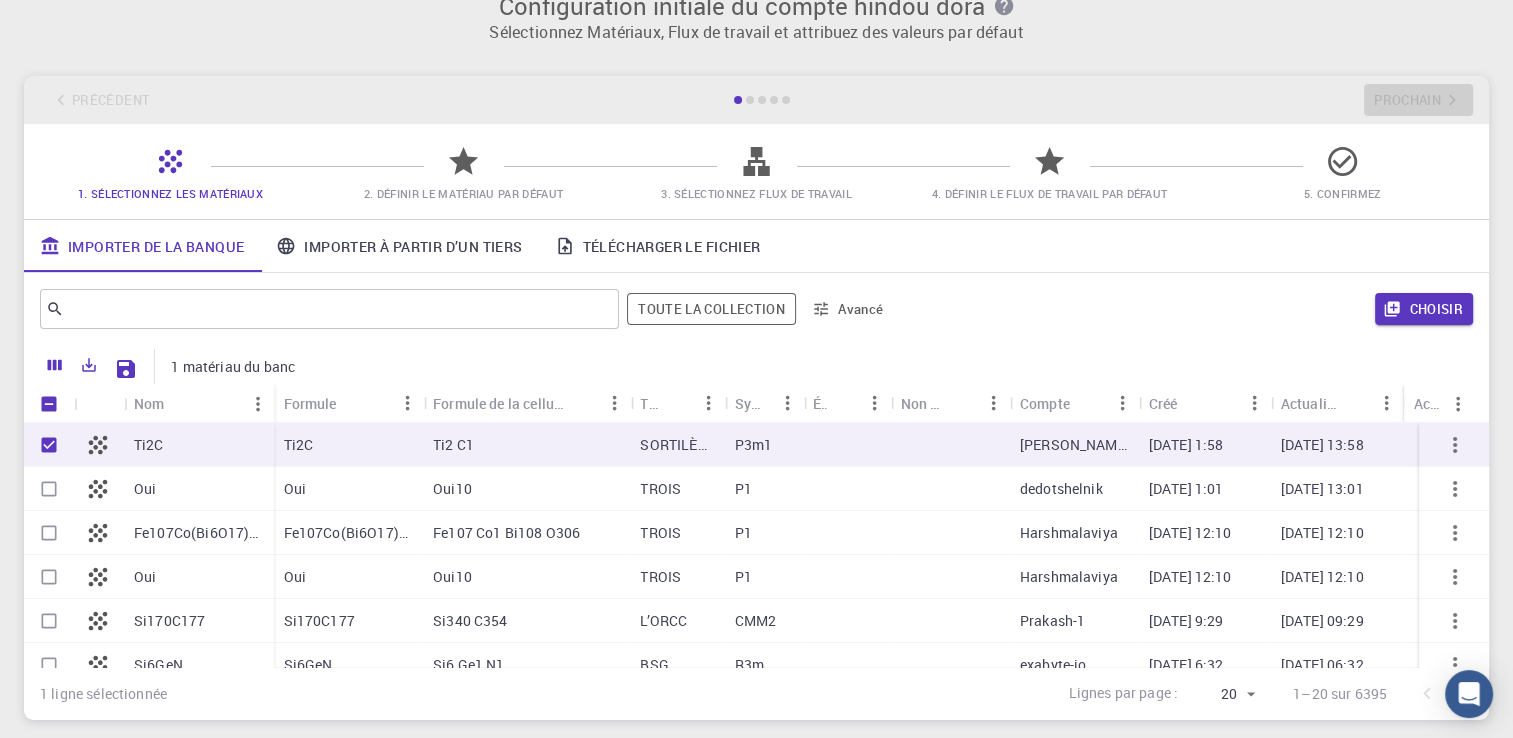 scroll, scrollTop: 169, scrollLeft: 0, axis: vertical 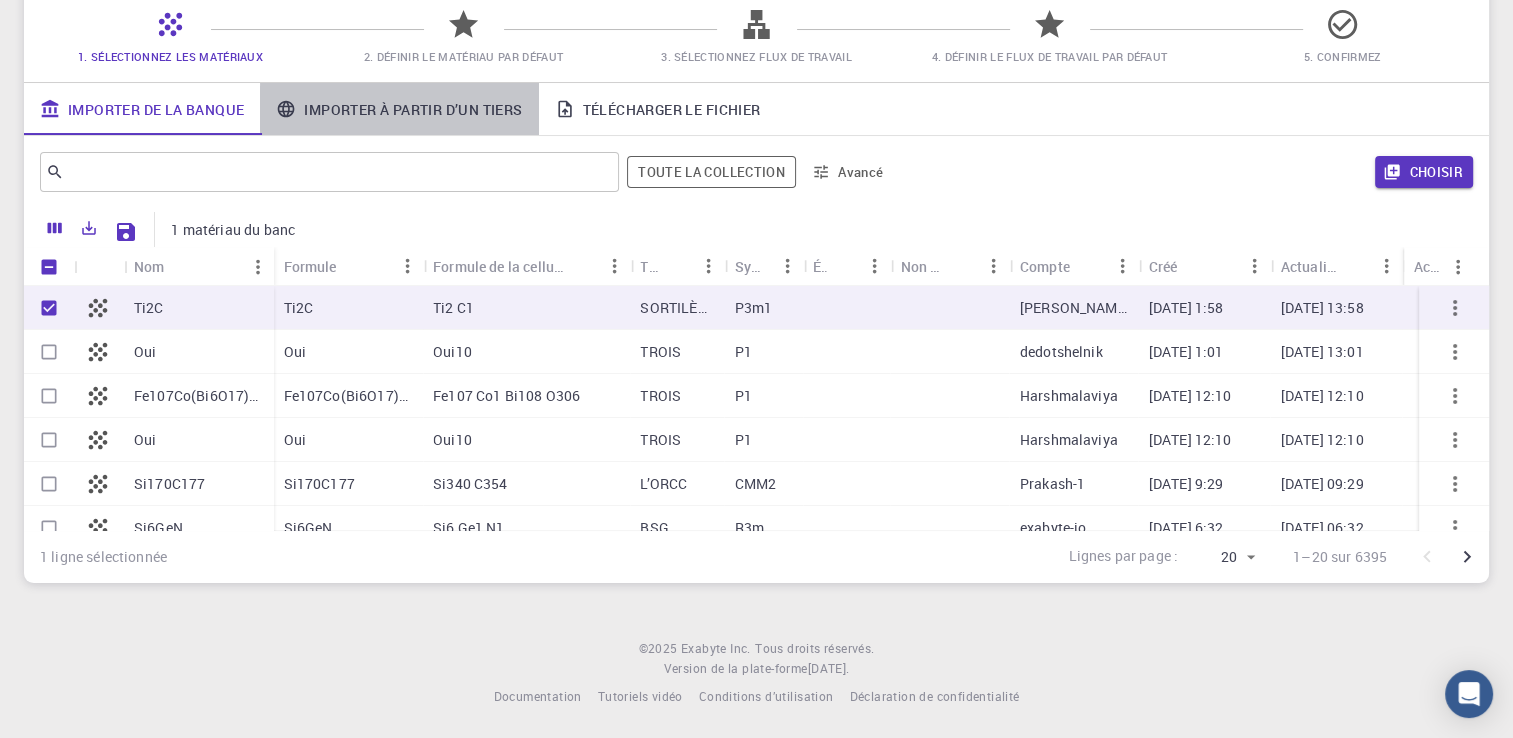 click on "Importer à partir d’un tiers" at bounding box center (413, 110) 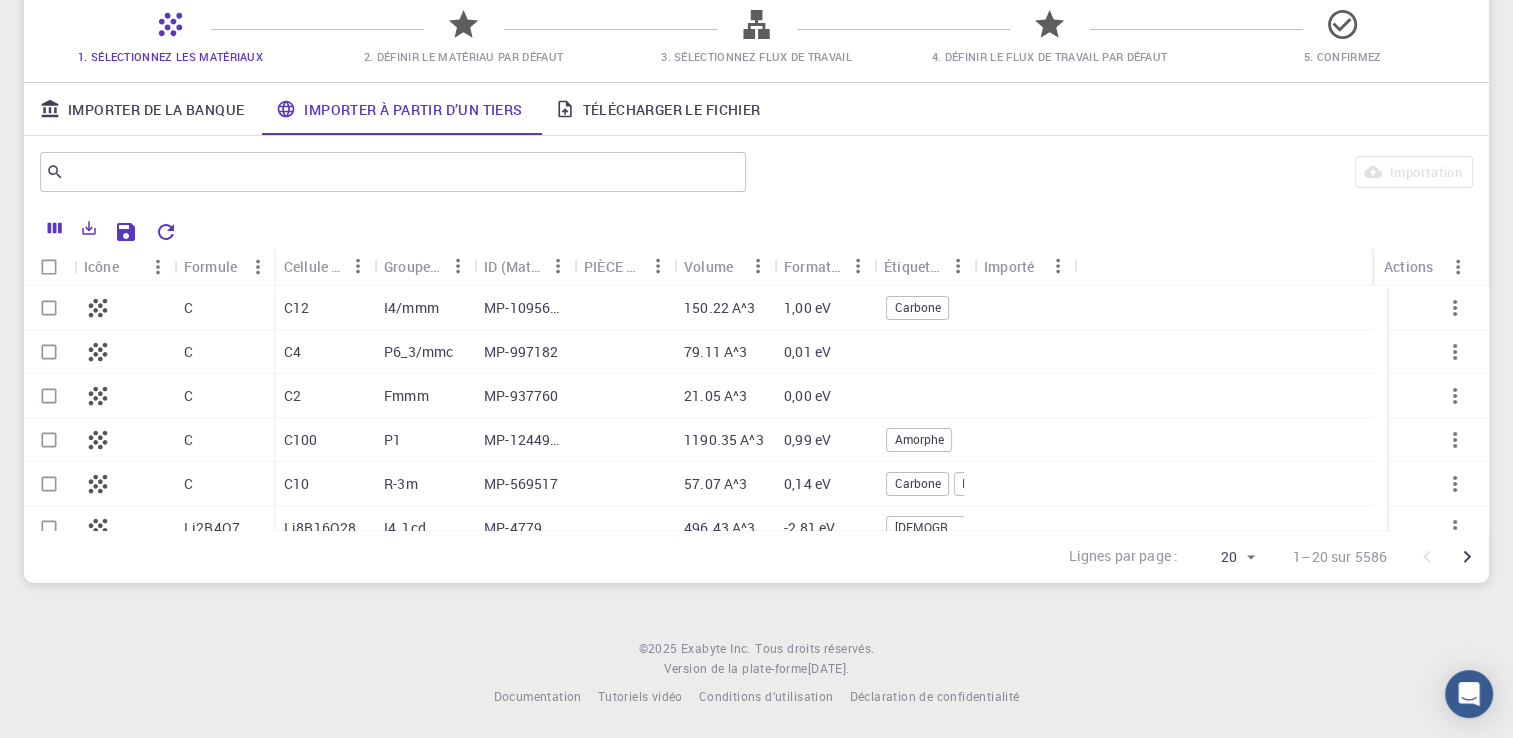 click on "MP-1095633" at bounding box center [524, 308] 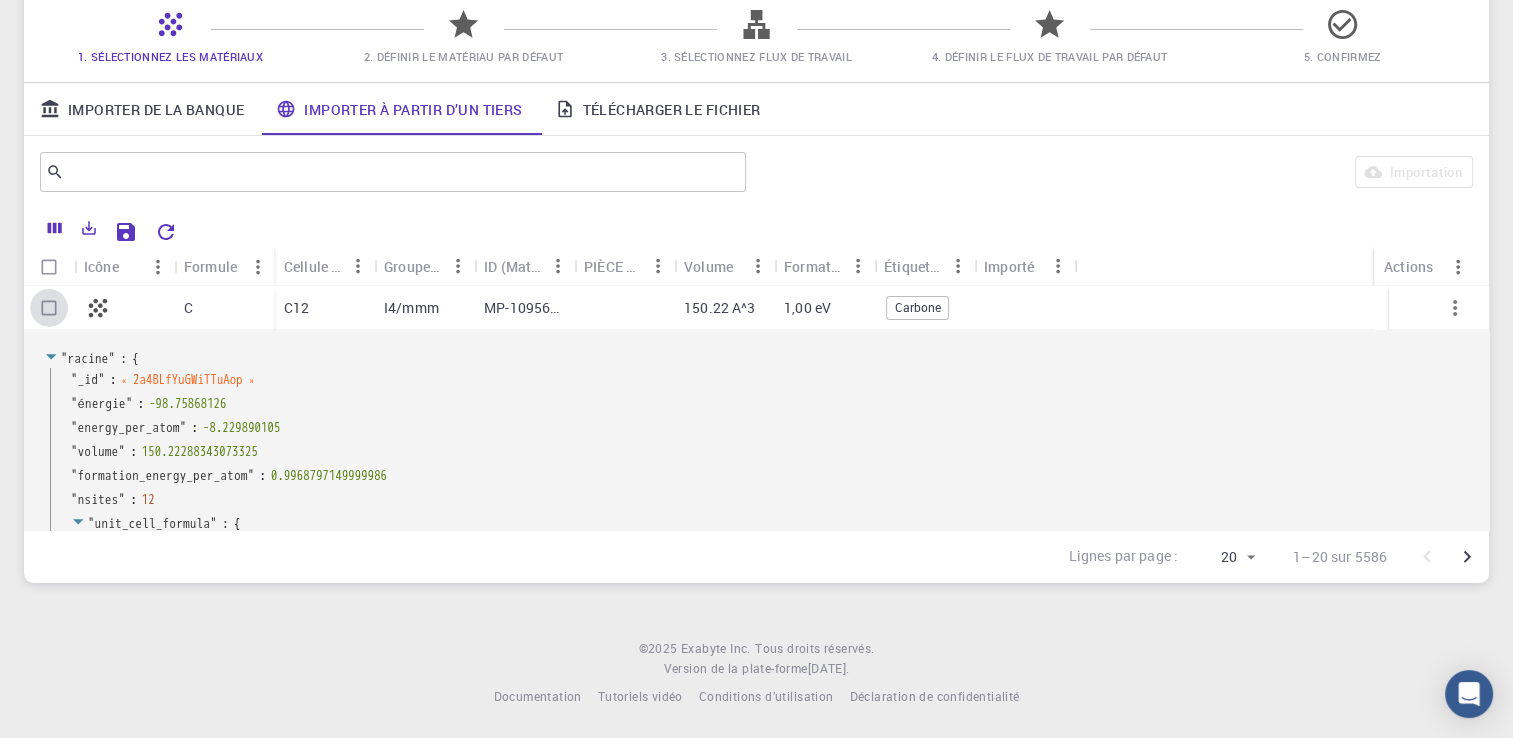 click at bounding box center (49, 308) 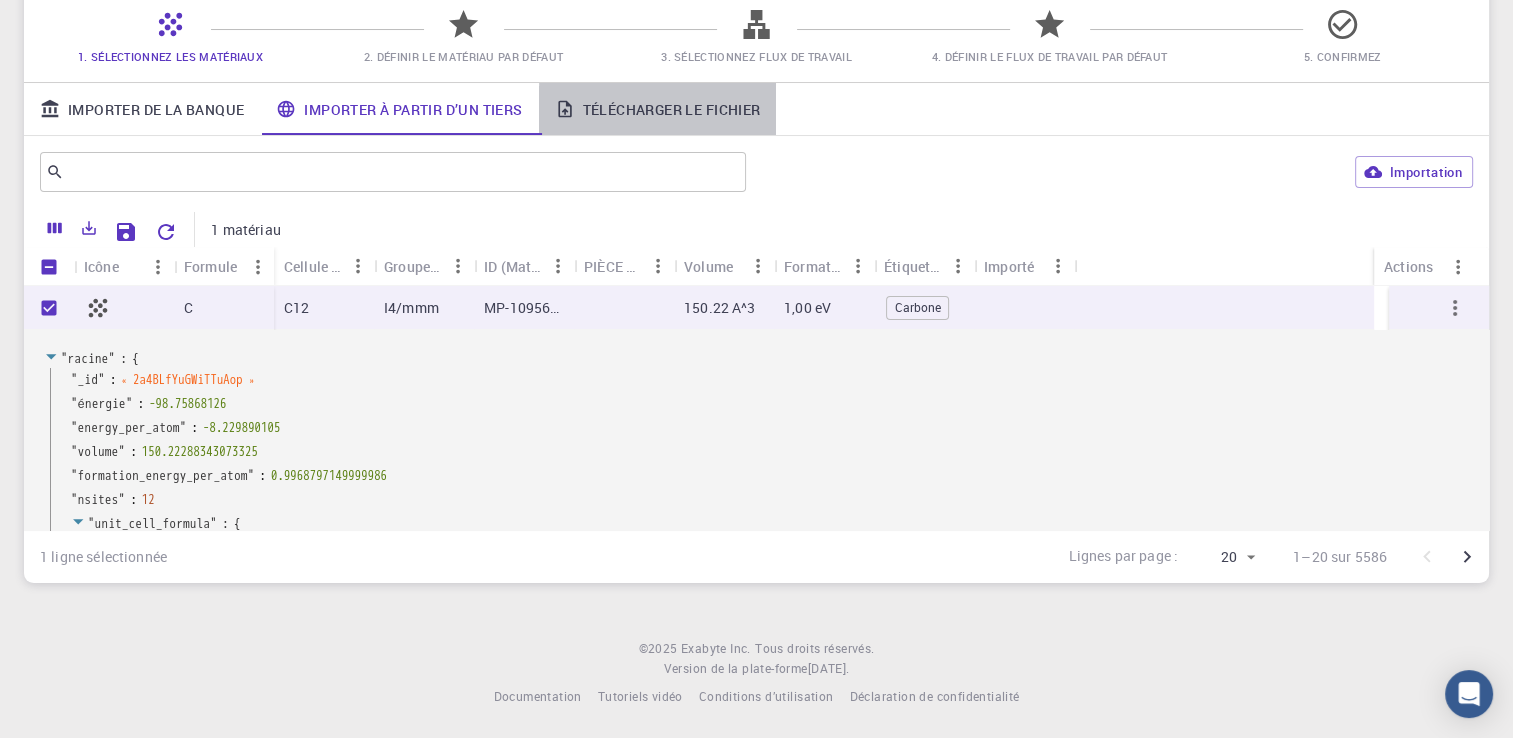 click on "Télécharger le fichier" at bounding box center (658, 109) 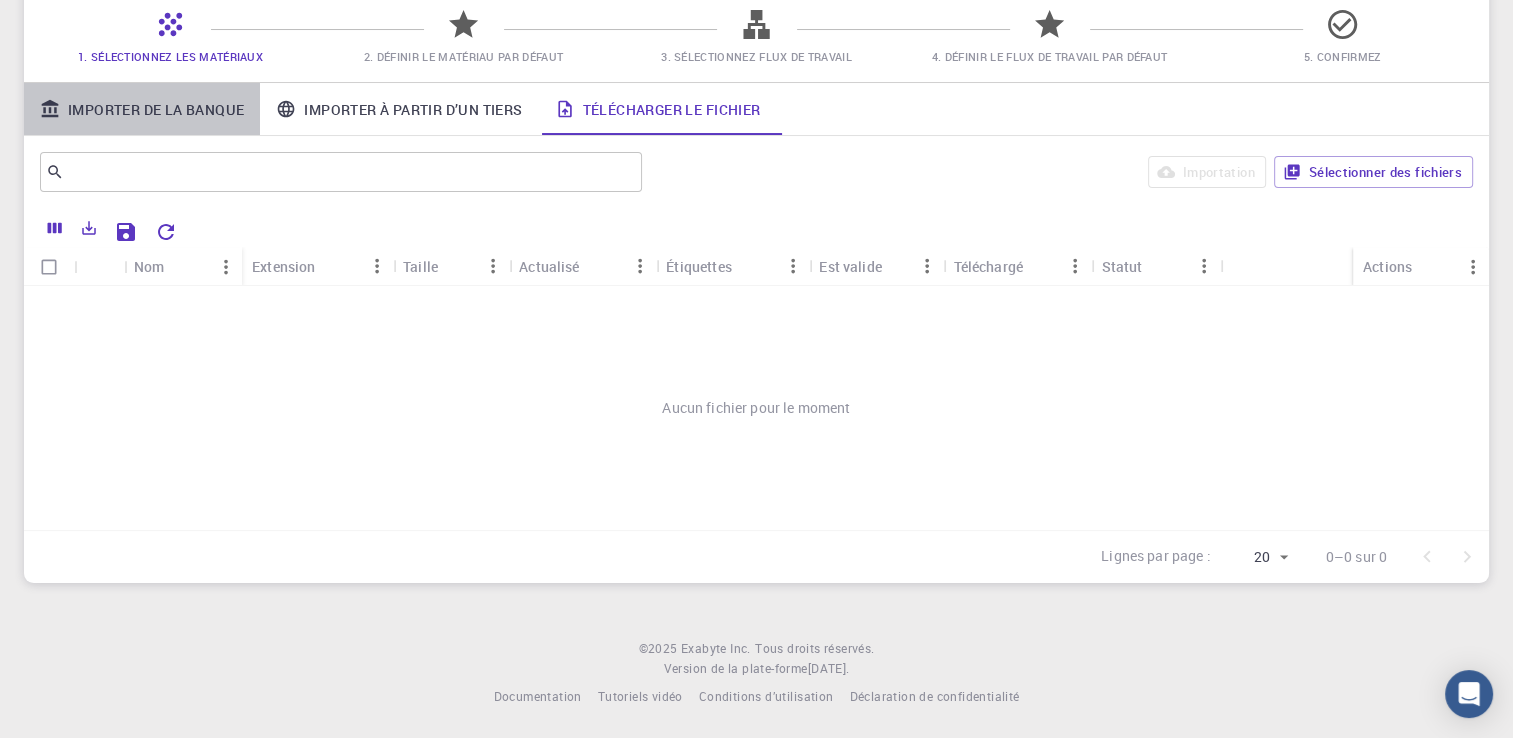 click on "Importer de la banque" at bounding box center (142, 109) 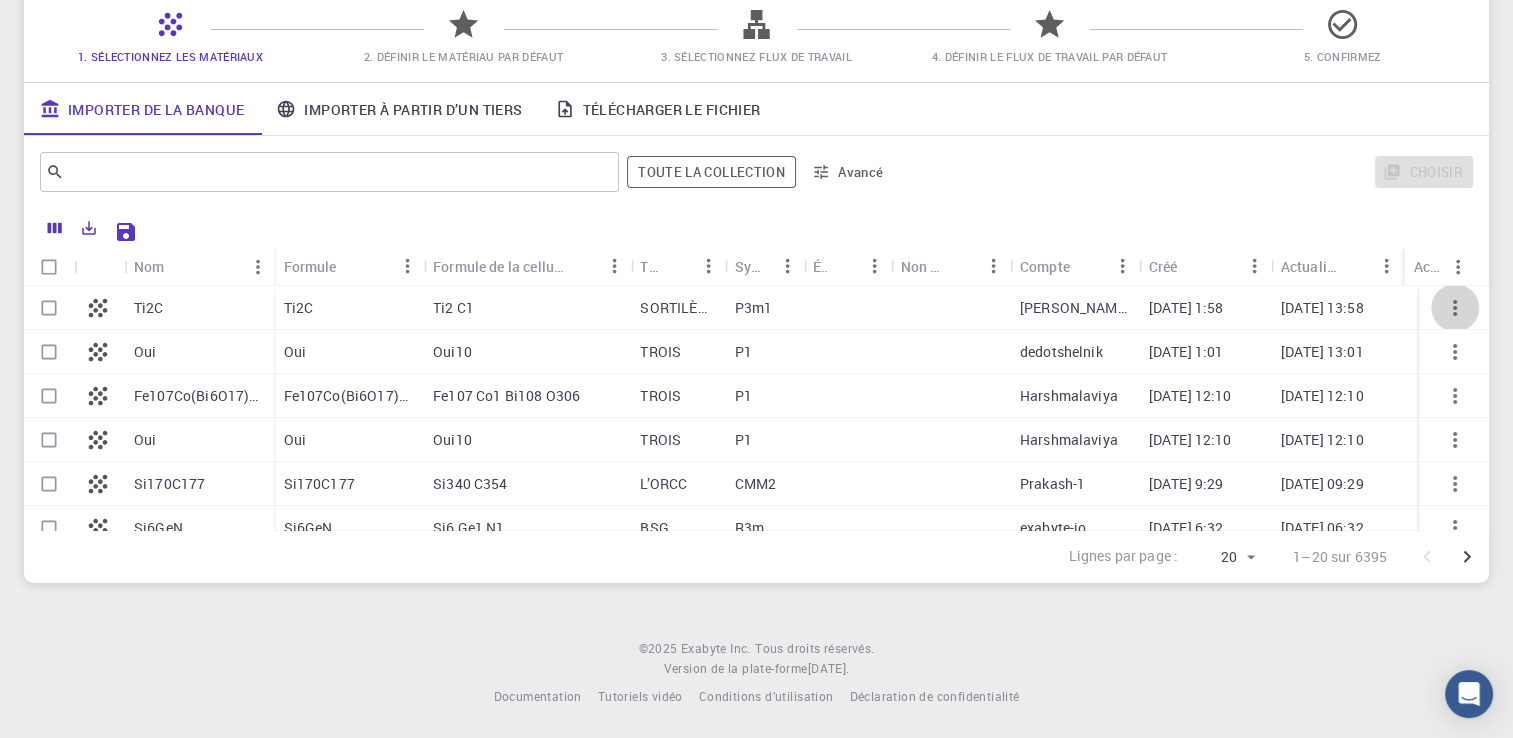 click 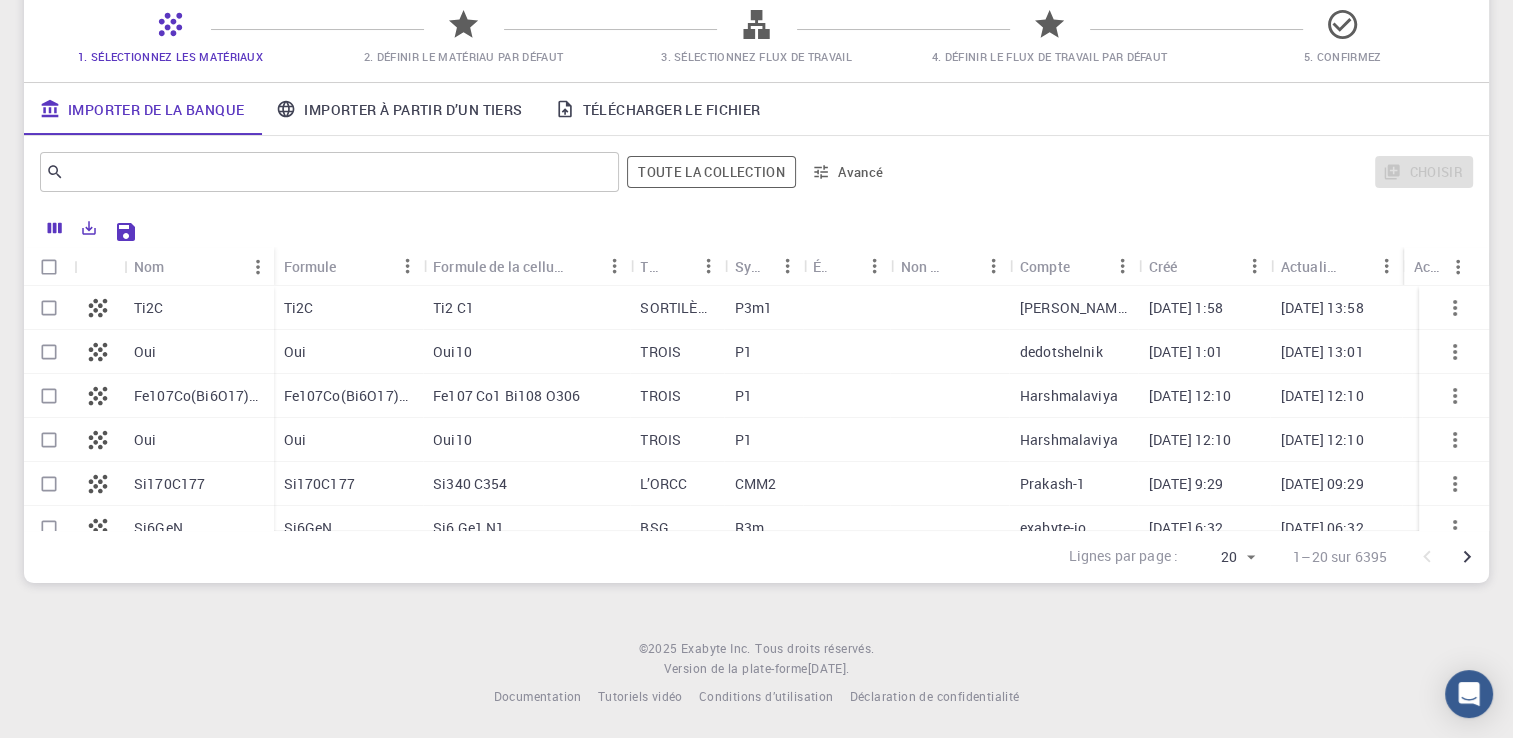 click at bounding box center (810, 229) 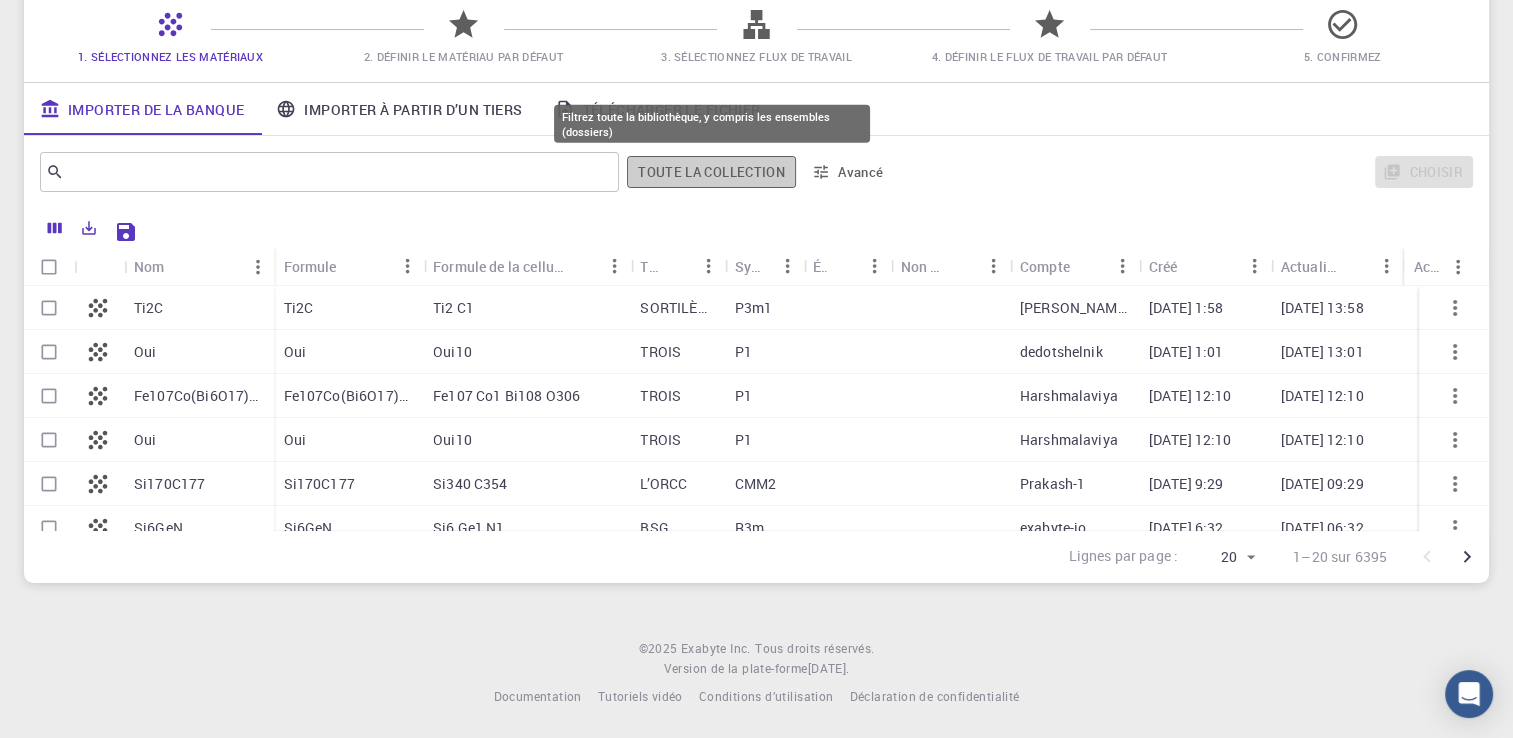 click on "Toute la collection" at bounding box center (711, 172) 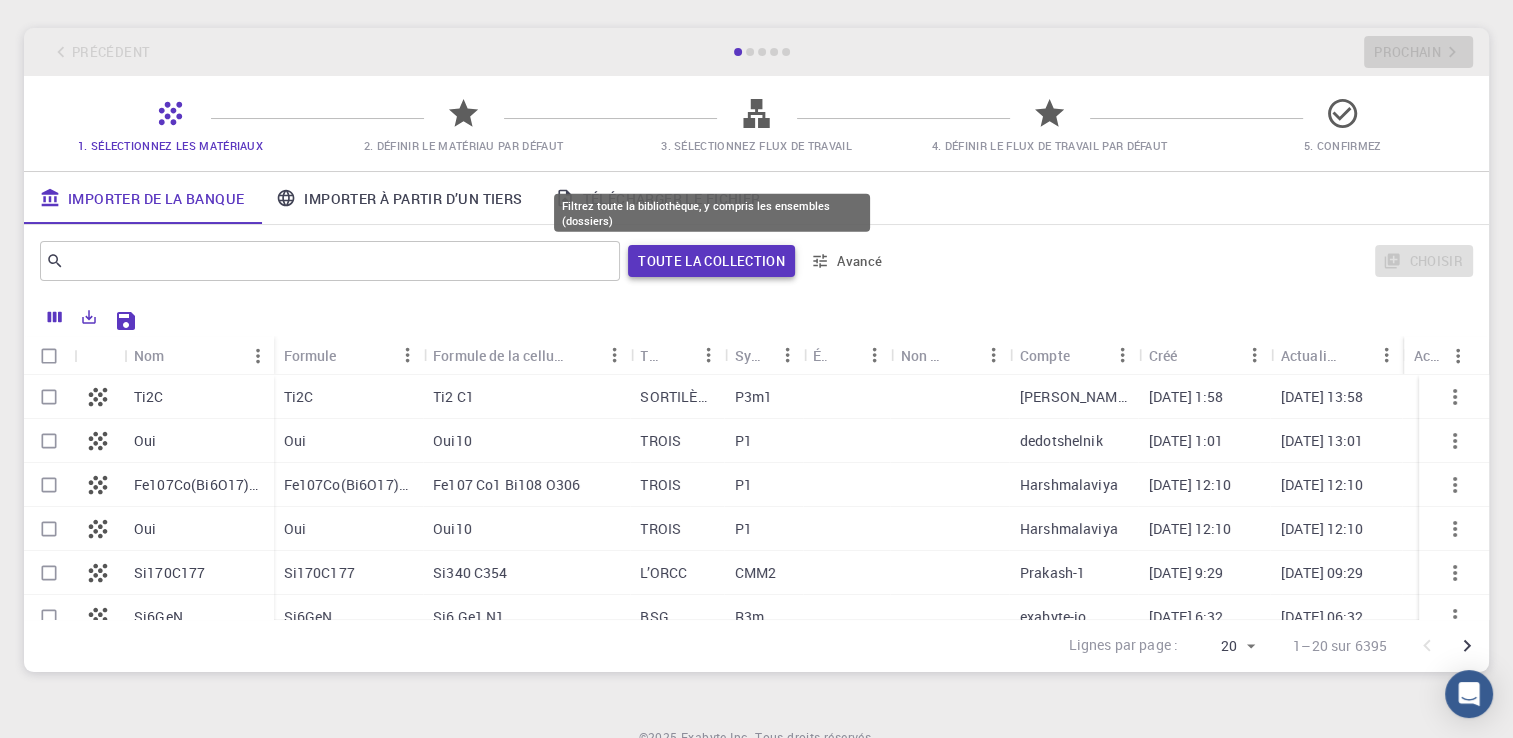 scroll, scrollTop: 0, scrollLeft: 0, axis: both 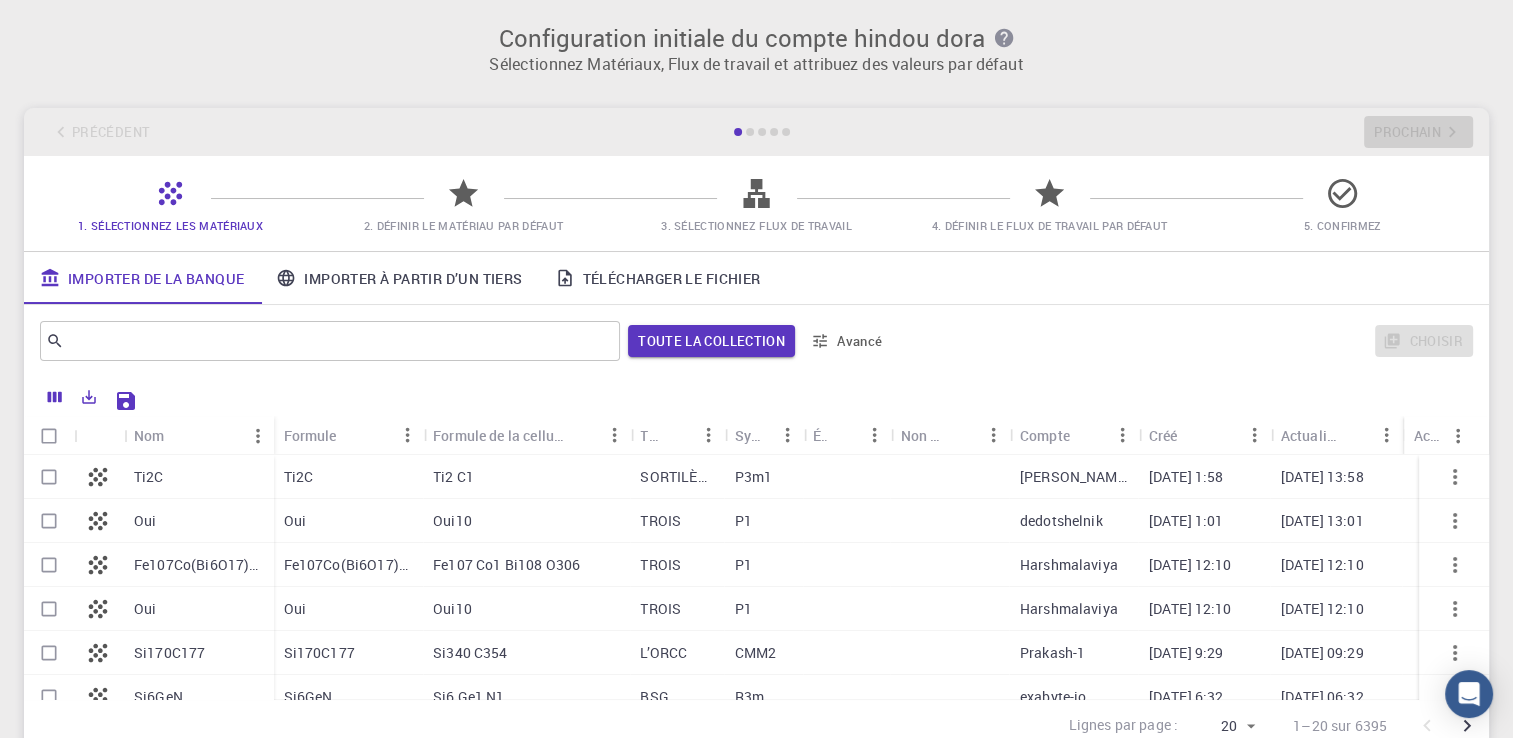 click on "Configuration initiale du compte hindou dora Sélectionnez [PERSON_NAME], Flux de travail et attribuez des valeurs par défaut Précédent Prochain 1. Sélectionnez les matériaux 2. Définir le matériau par défaut 3. Sélectionnez Flux de travail 4. Définir le flux de travail par défaut 5. Confirmez Importer de la banque Importer à partir d’un tiers Télécharger le fichier ​ Toute la collection Avancé Choisir Nom Formule Formule de la cellule unitaire Treillis Symétrie Étiquettes Non périodique Compte Créé Actualisé Actions Ti2C Oui Fe107Co(Bi6O17)18 Oui Si170C177 Si6GeN Si170C177 Zr70O141 Oui Ti2C Ti2 C1 SORTILÈGE P3m1 [PERSON_NAME] [DATE] 1:58 [DATE] 13:58 Oui Oui10 TROIS P1 dedotshelnik [DATE] 1:01 [DATE] 13:01 Fe107Co(Bi6O17)18 Fe107 Co1 Bi108 O306 TROIS P1 Harshmalaviya [DATE] 12:10 [DATE] 12:10 Oui Oui10 TROIS P1 Harshmalaviya [DATE] 12:10 [DATE] 12:10 Si170C177 Si340 C354 L’ORCC CMM2 Prakash-1 [DATE] 9:29 [DATE] 09:29 Si6GeN Si6 Ge1 N1 BSG R3m" at bounding box center [756, 388] 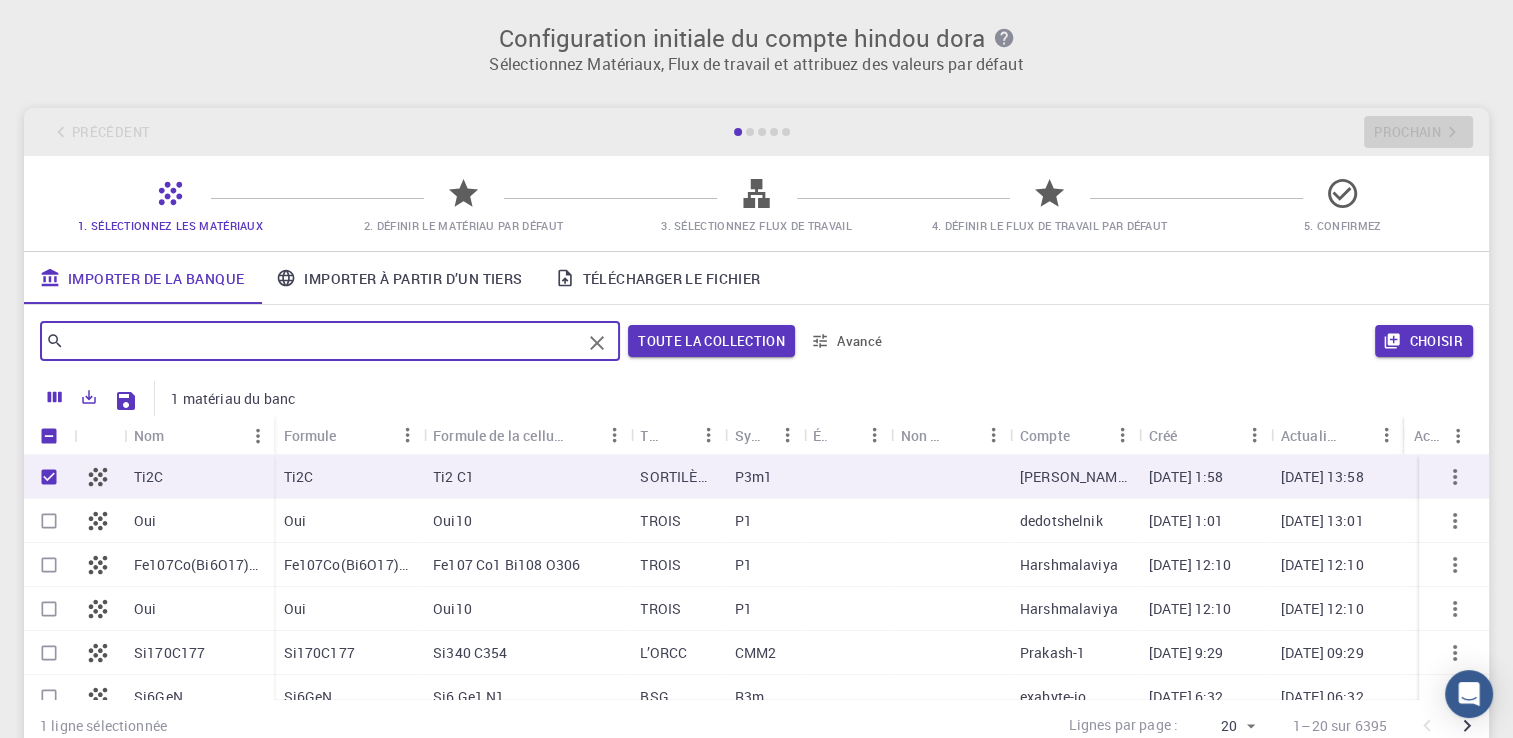 click at bounding box center (322, 341) 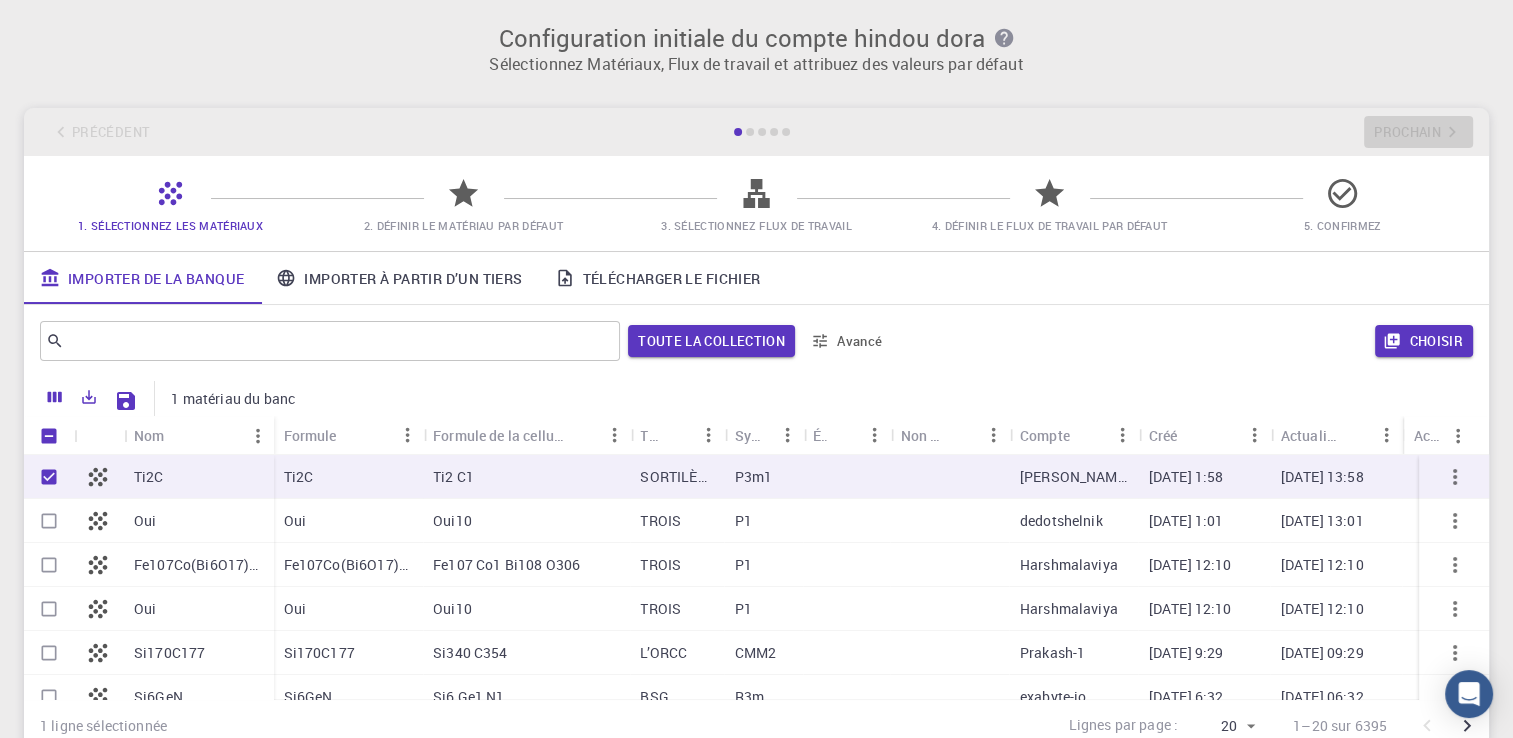 click on "Configuration initiale du compte hindou dora" at bounding box center (756, 38) 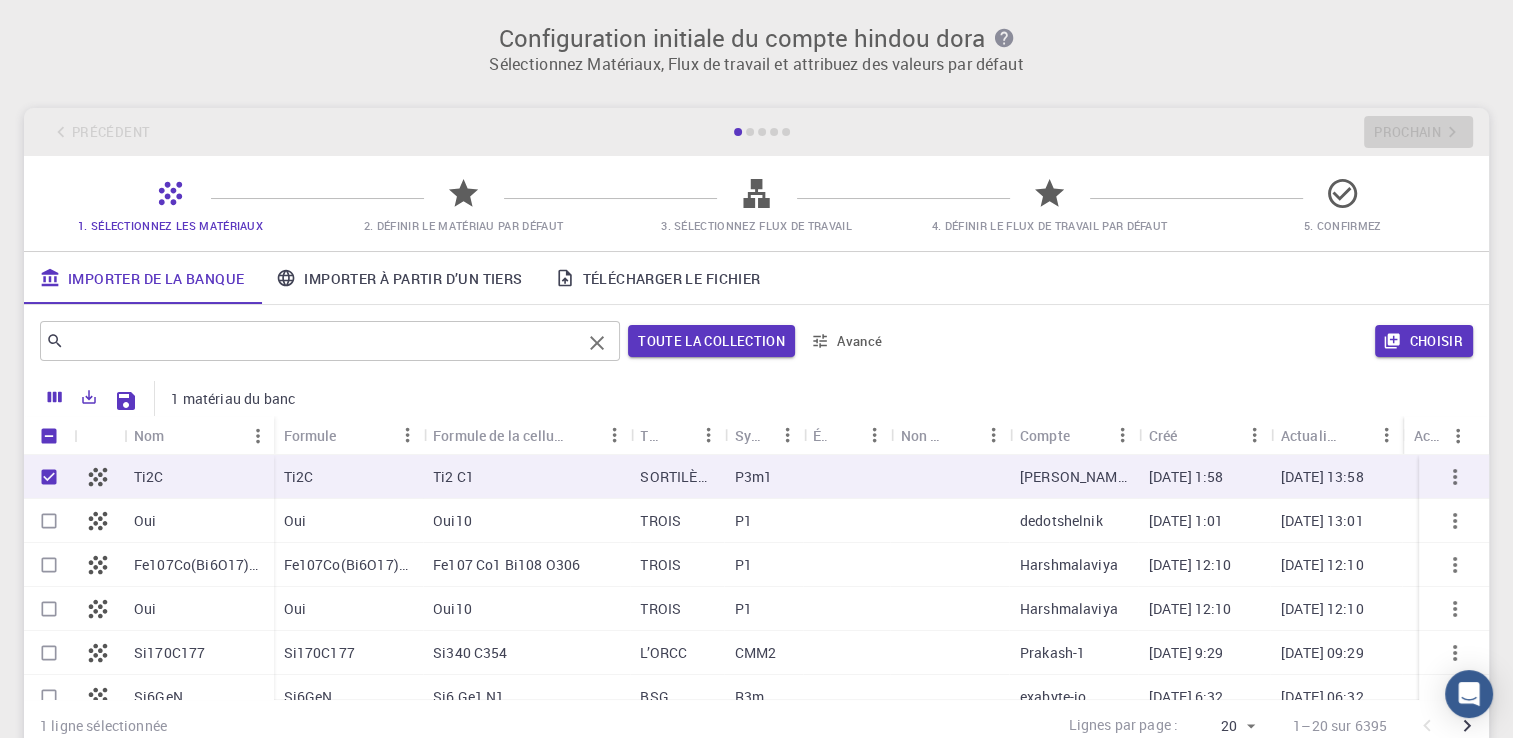 click at bounding box center (322, 341) 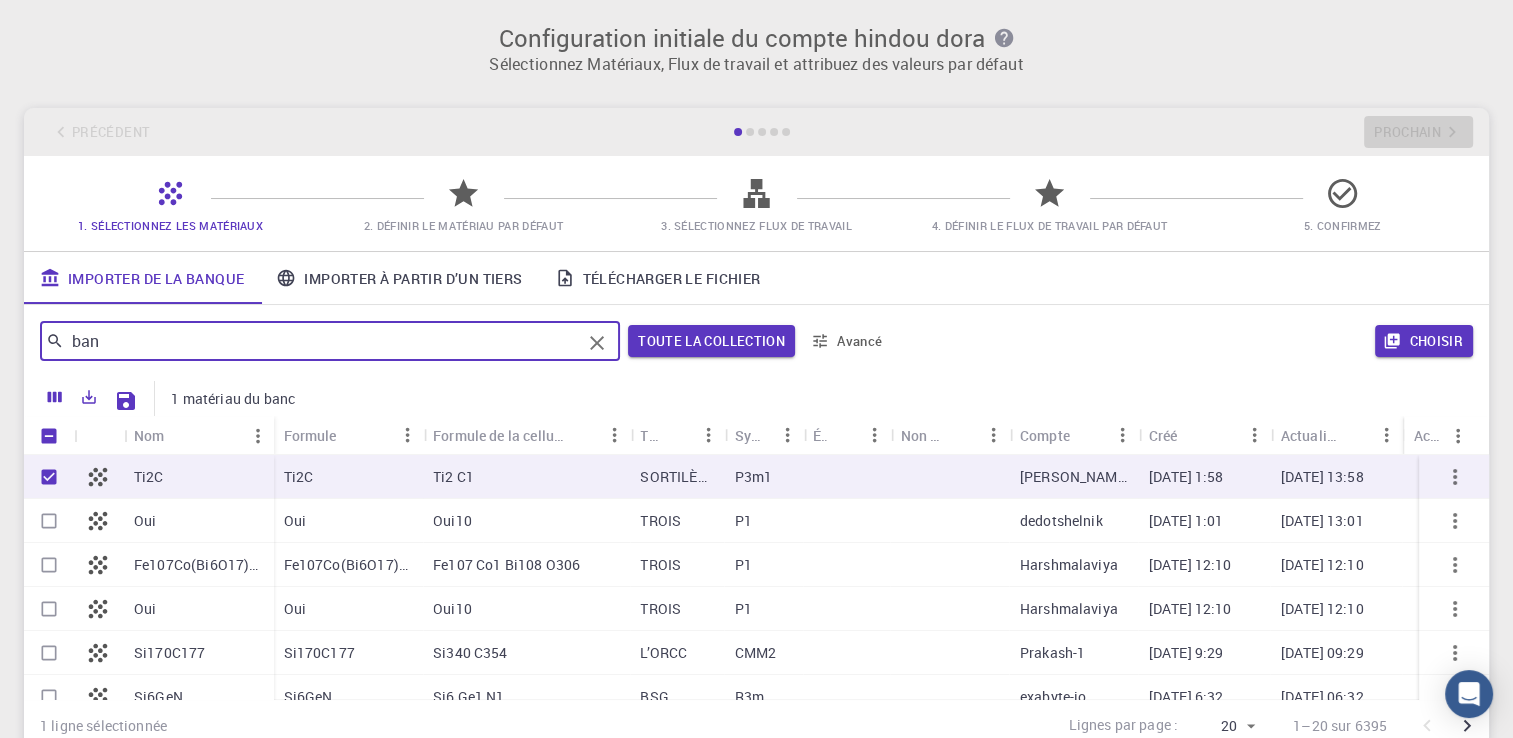 type on "band" 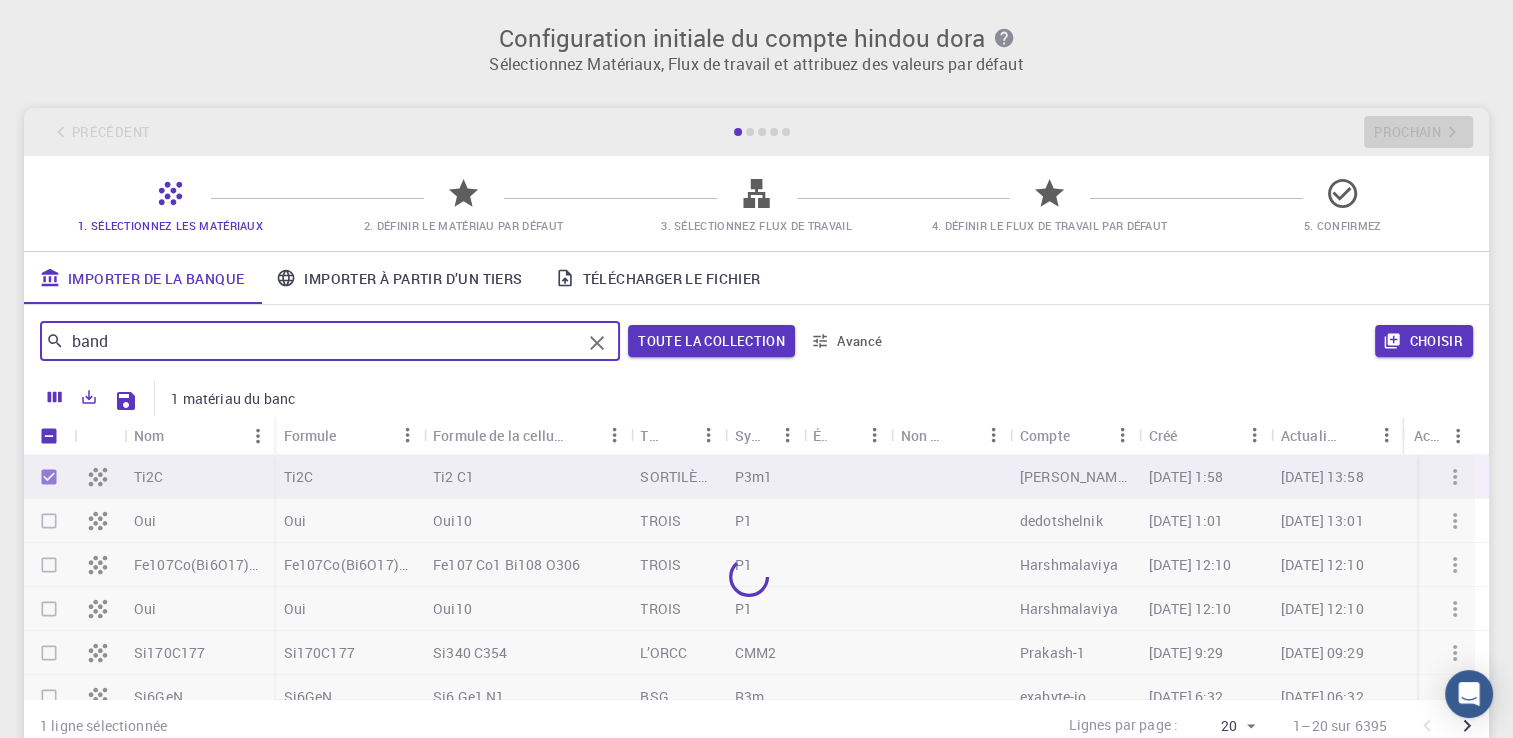 checkbox on "false" 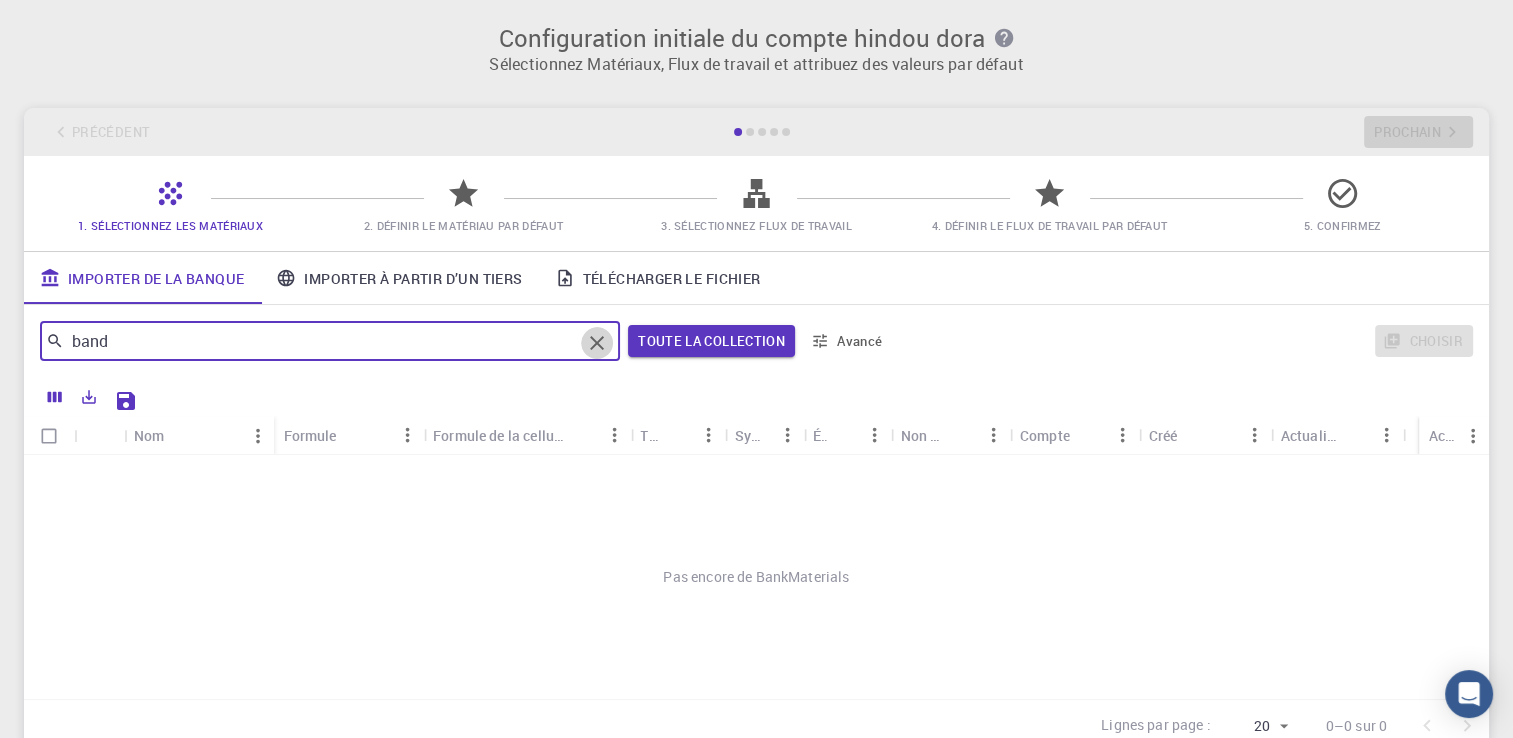 click 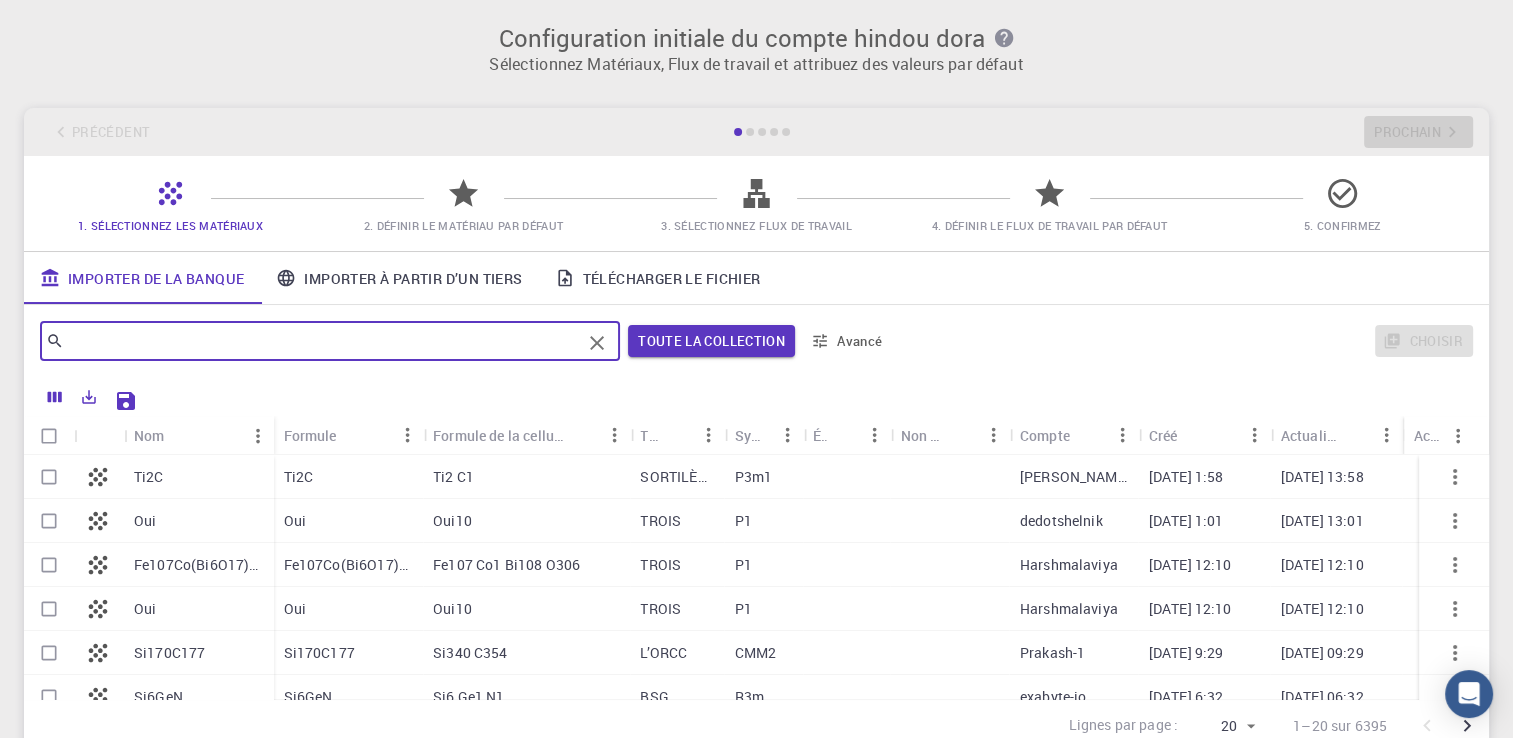 scroll, scrollTop: 169, scrollLeft: 0, axis: vertical 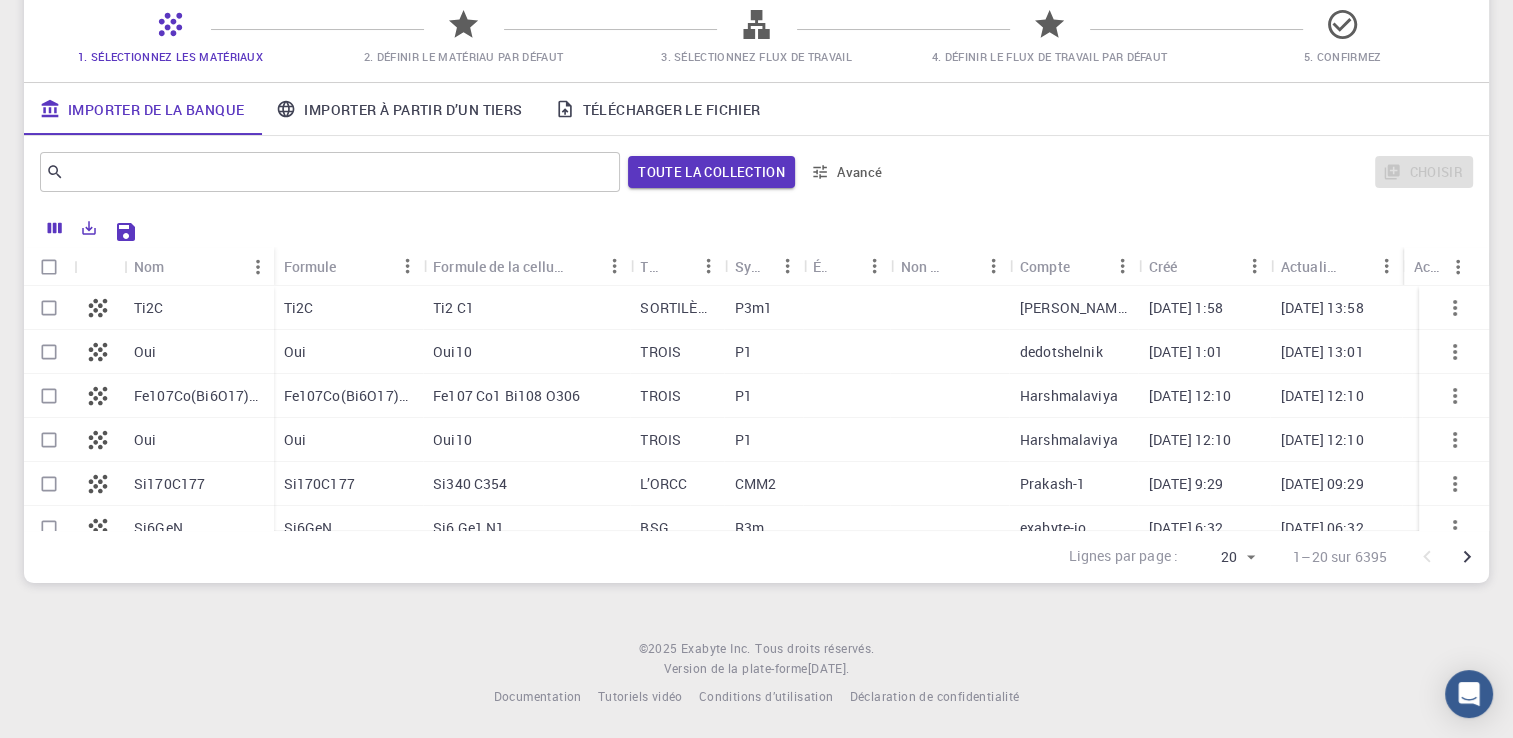 click on "Ti2 C1" at bounding box center (526, 308) 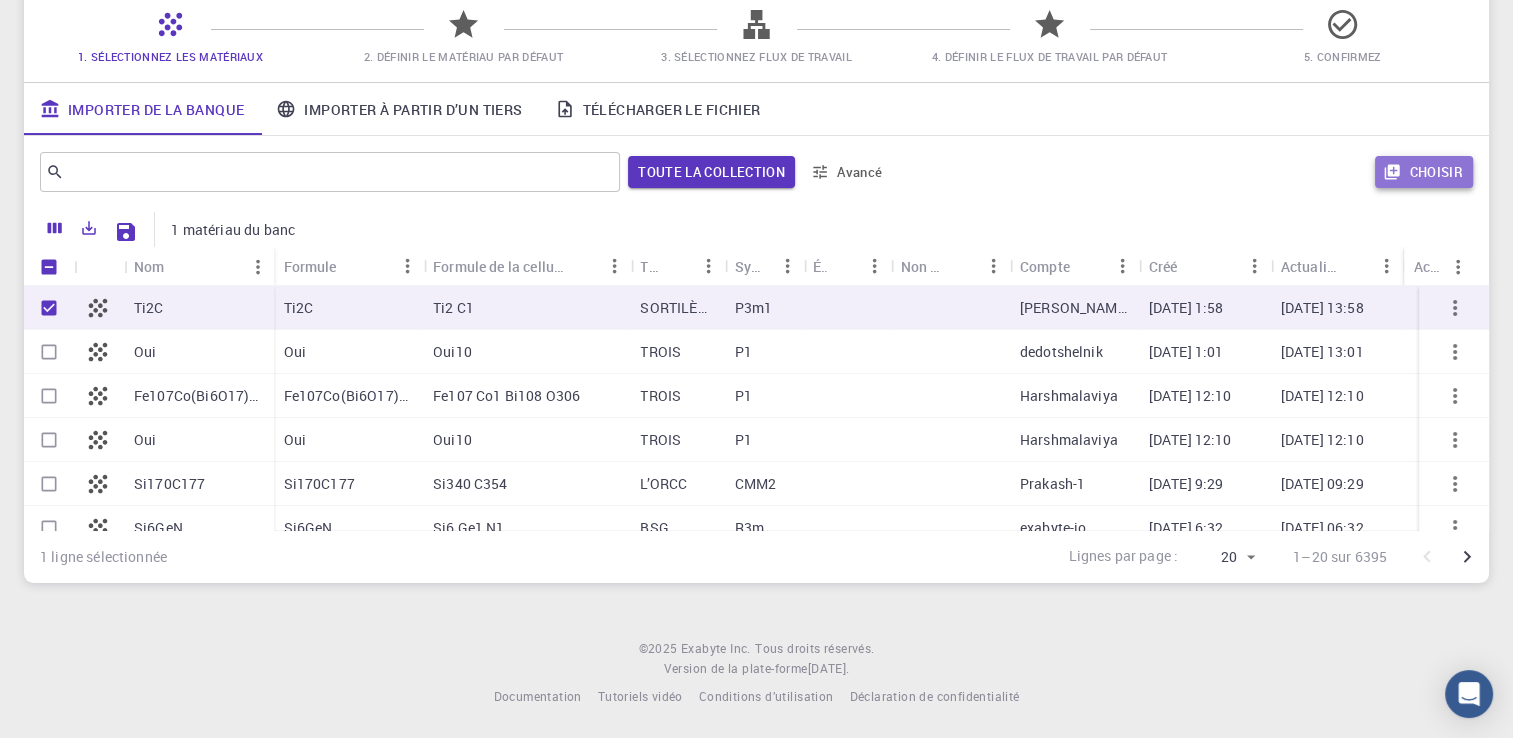 click on "Choisir" at bounding box center (1436, 172) 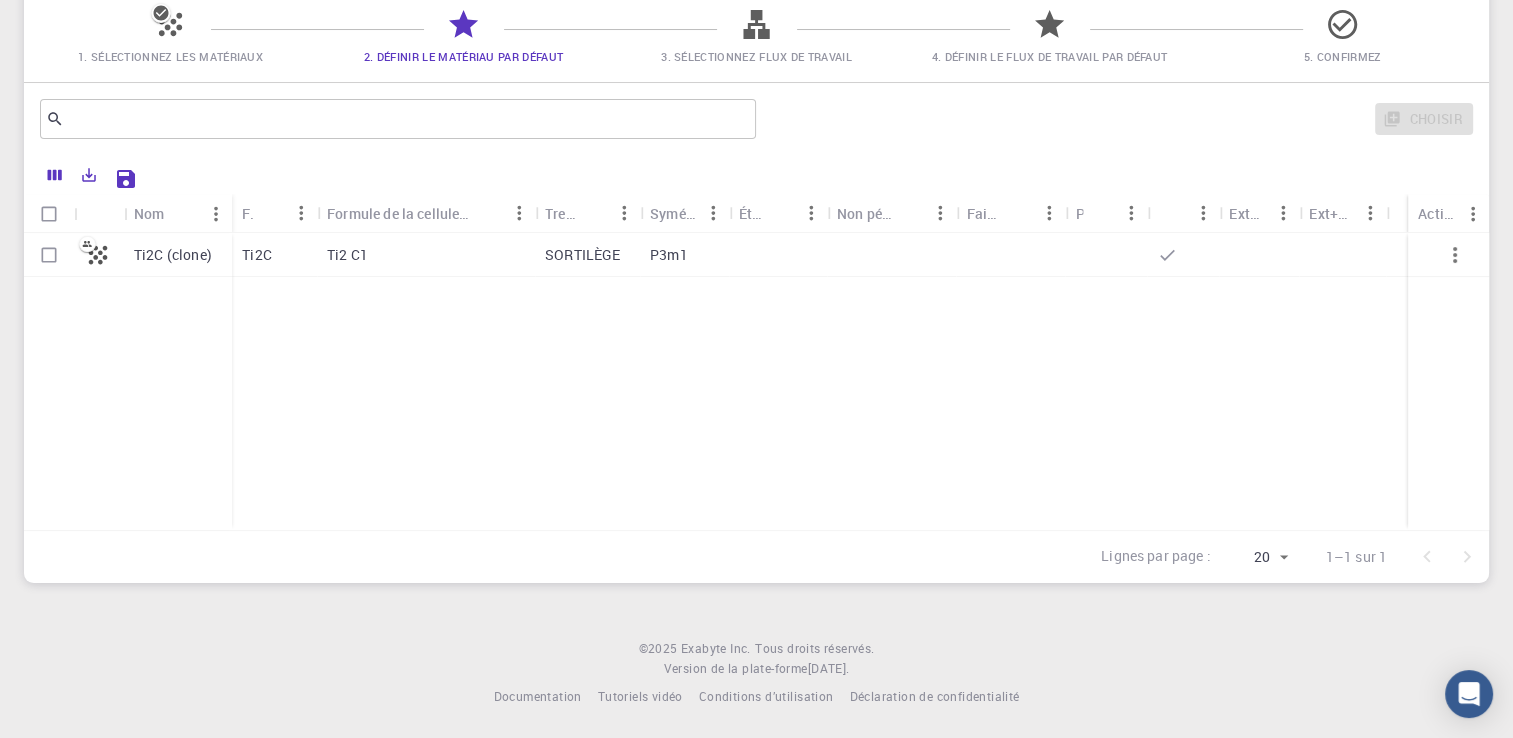 click on "SORTILÈGE" at bounding box center (582, 255) 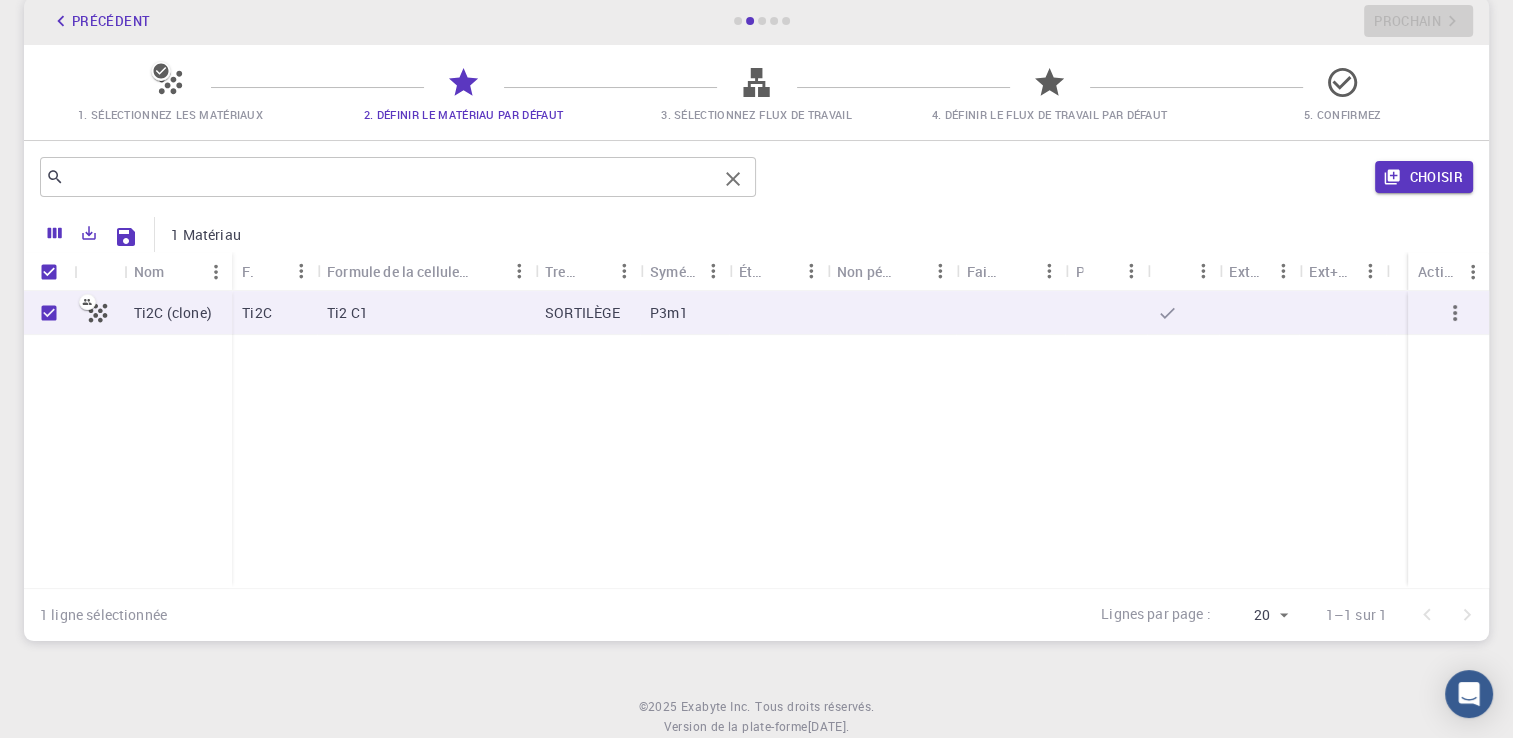 scroll, scrollTop: 112, scrollLeft: 0, axis: vertical 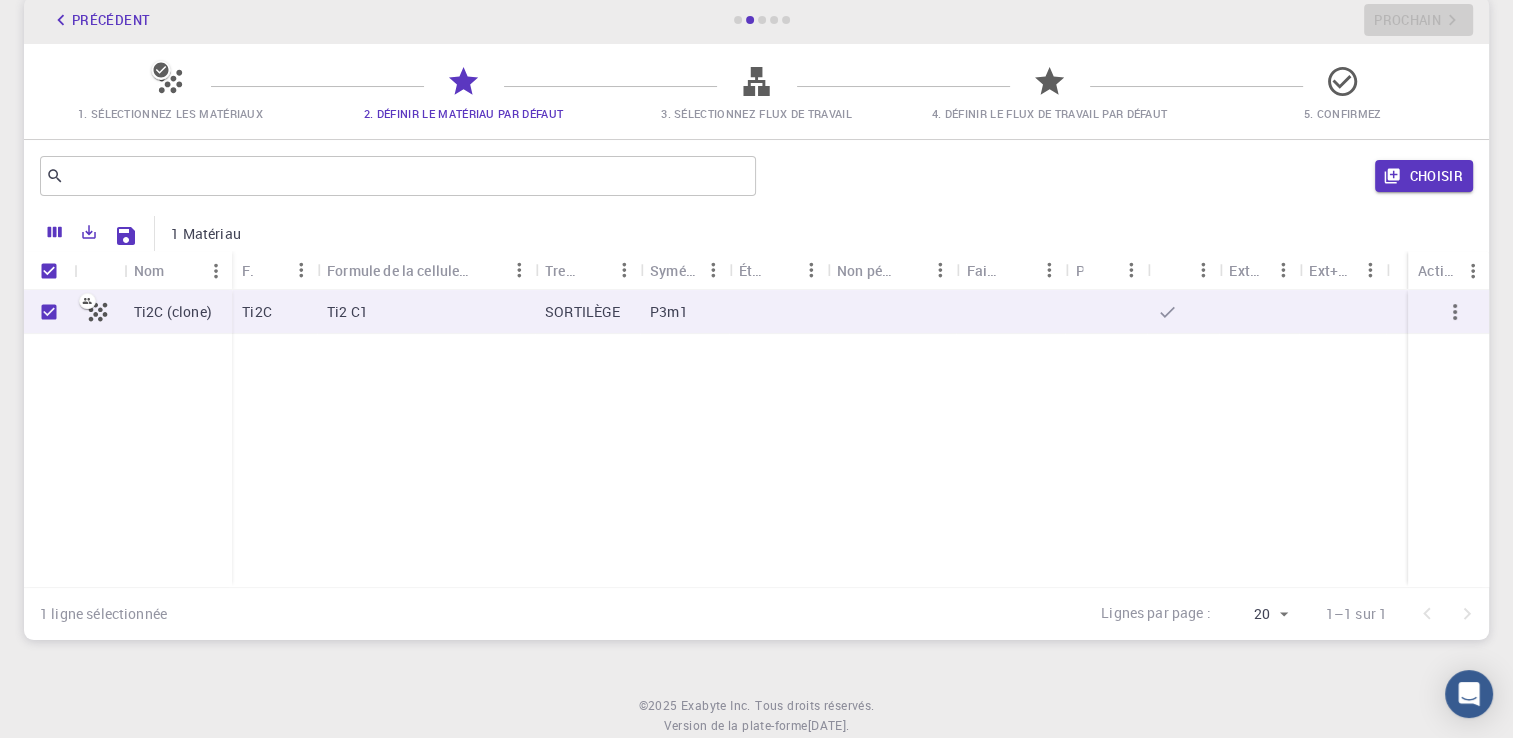 click on "2. Définir le matériau par défaut" at bounding box center (463, 113) 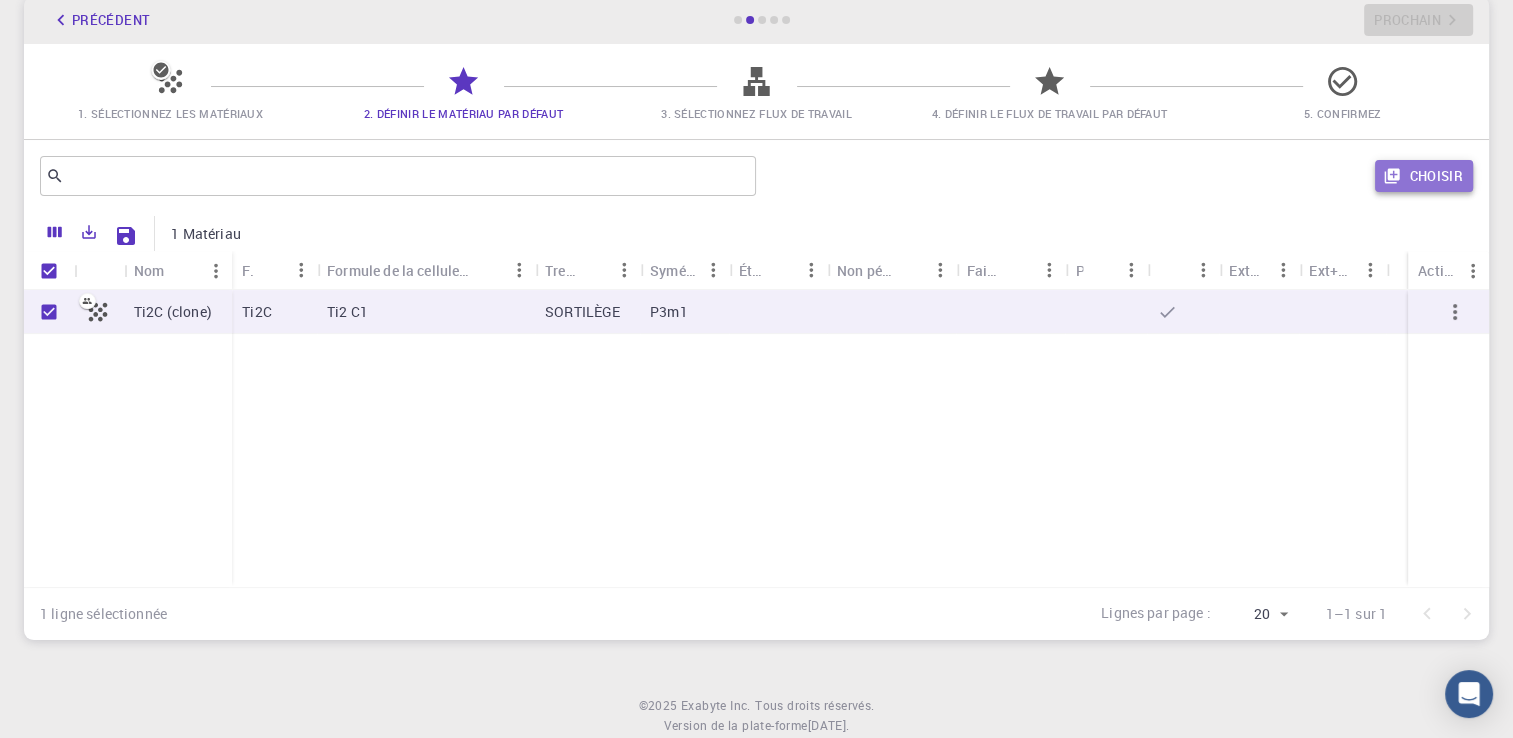 click on "Choisir" at bounding box center [1436, 176] 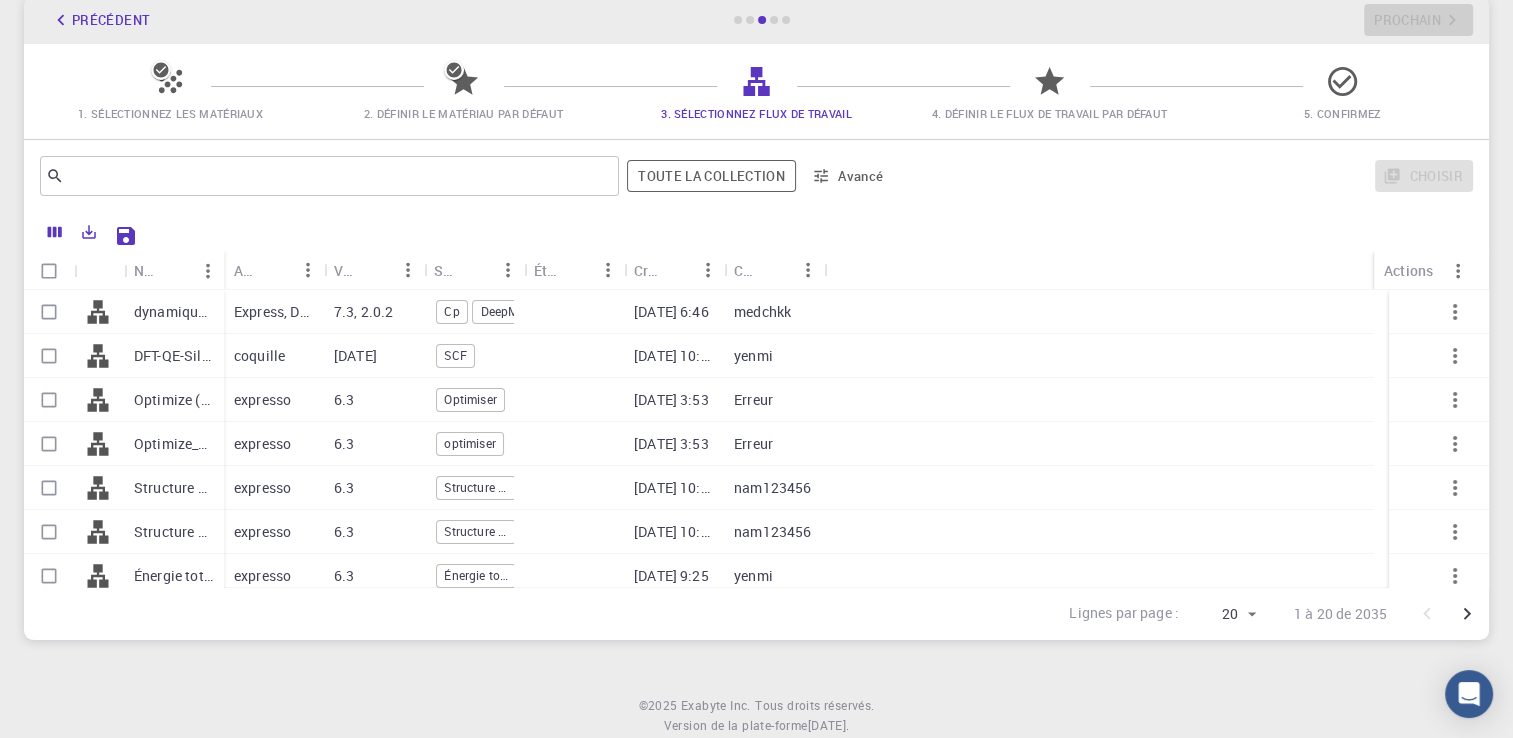 click at bounding box center (1099, 312) 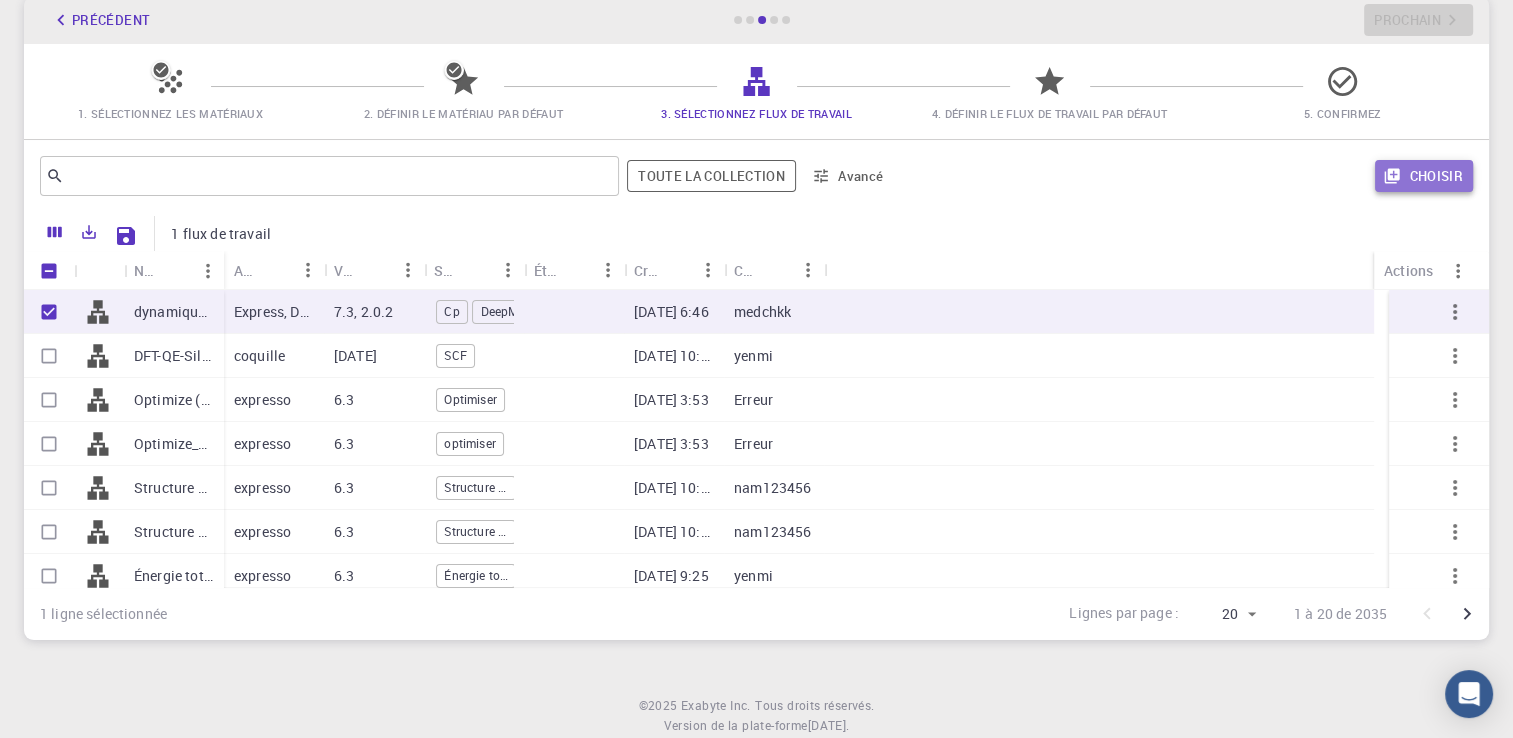 click on "Choisir" at bounding box center [1424, 176] 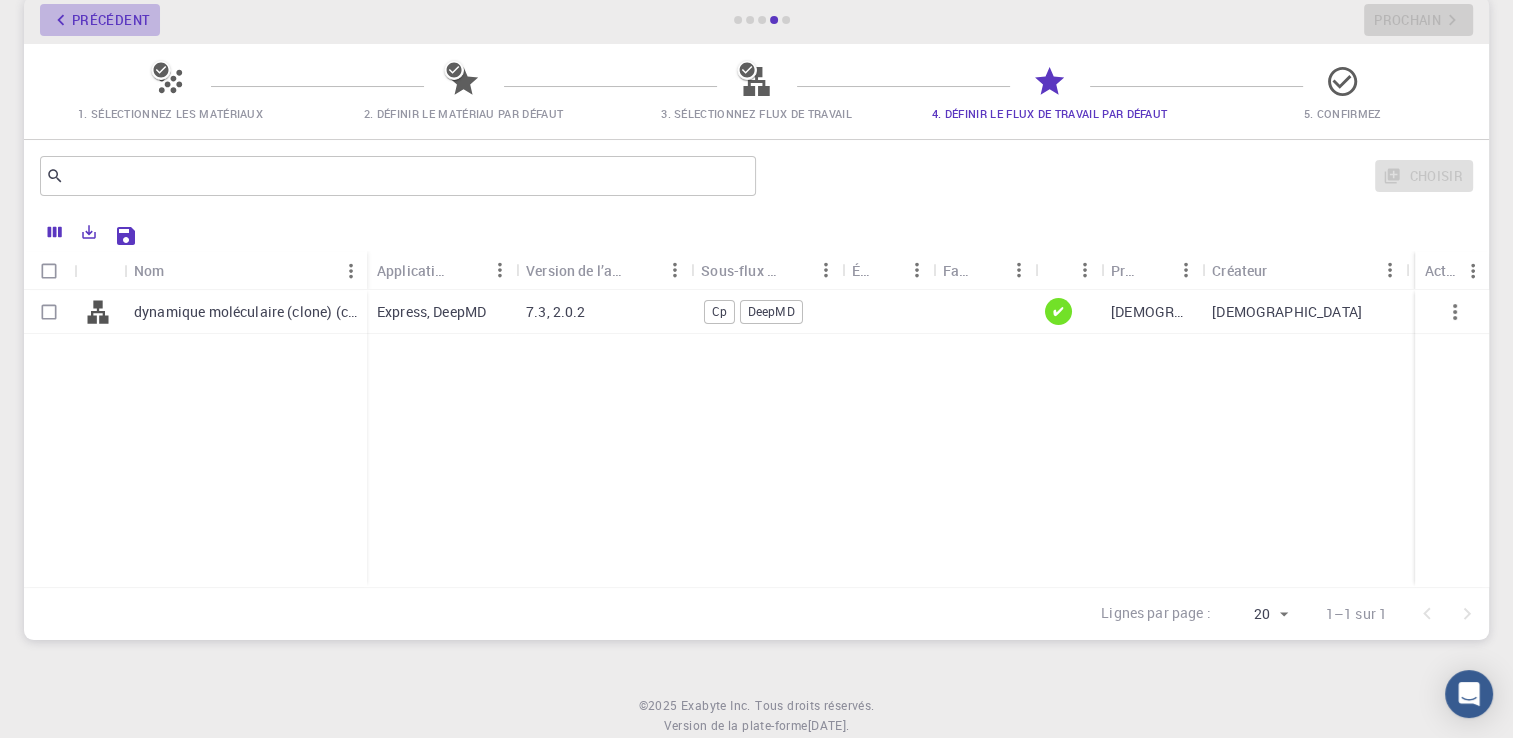click on "Précédent" at bounding box center [111, 20] 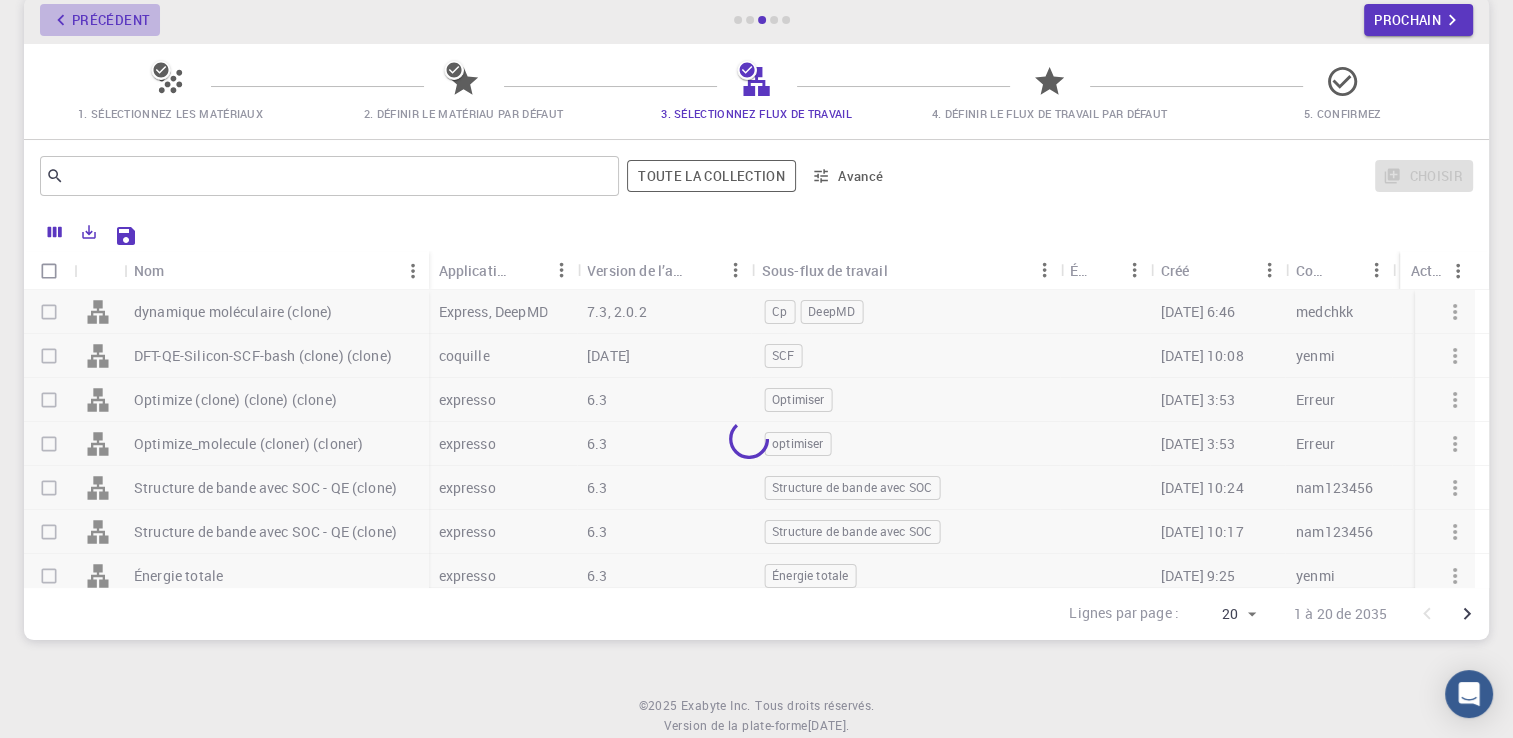 click on "Précédent" at bounding box center (111, 20) 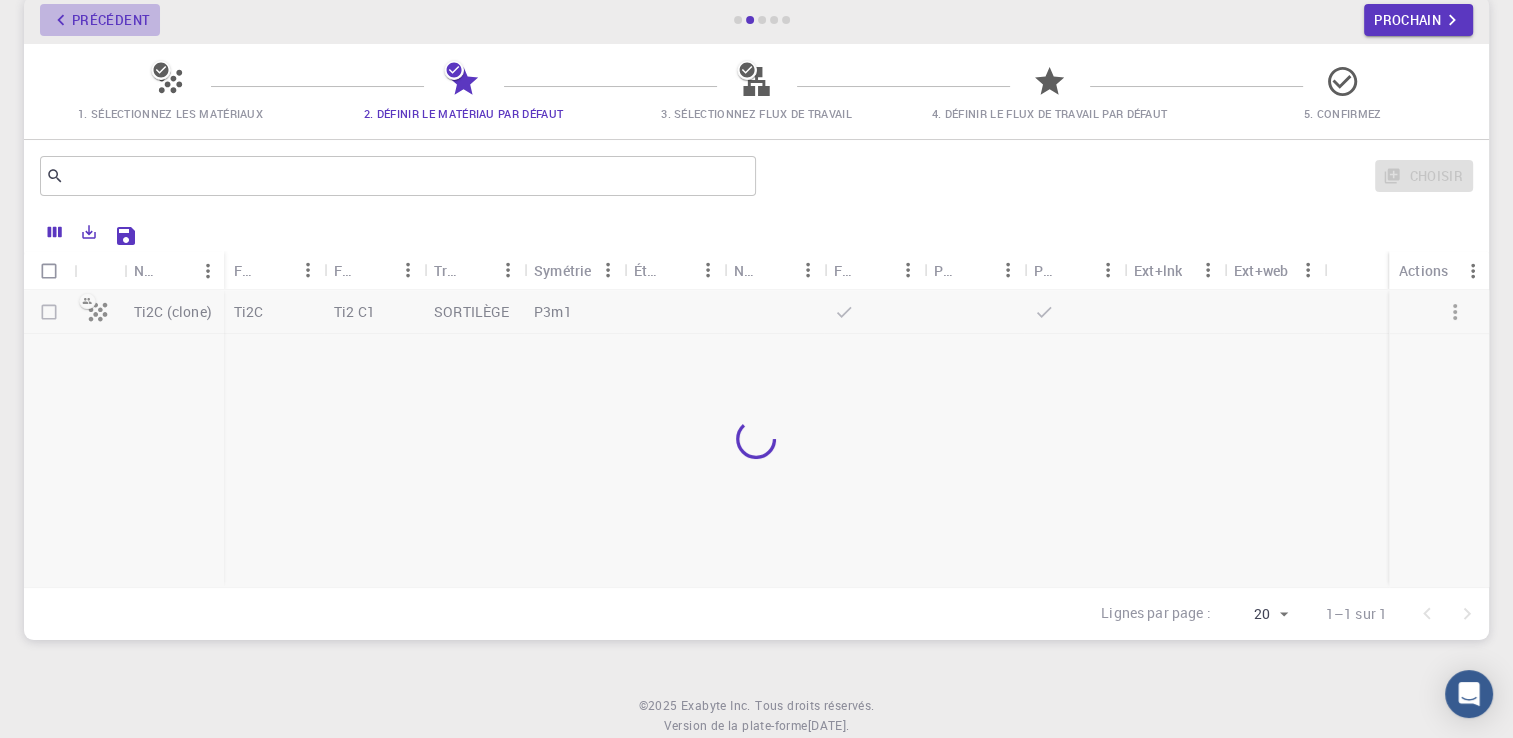 click on "Précédent" at bounding box center (111, 20) 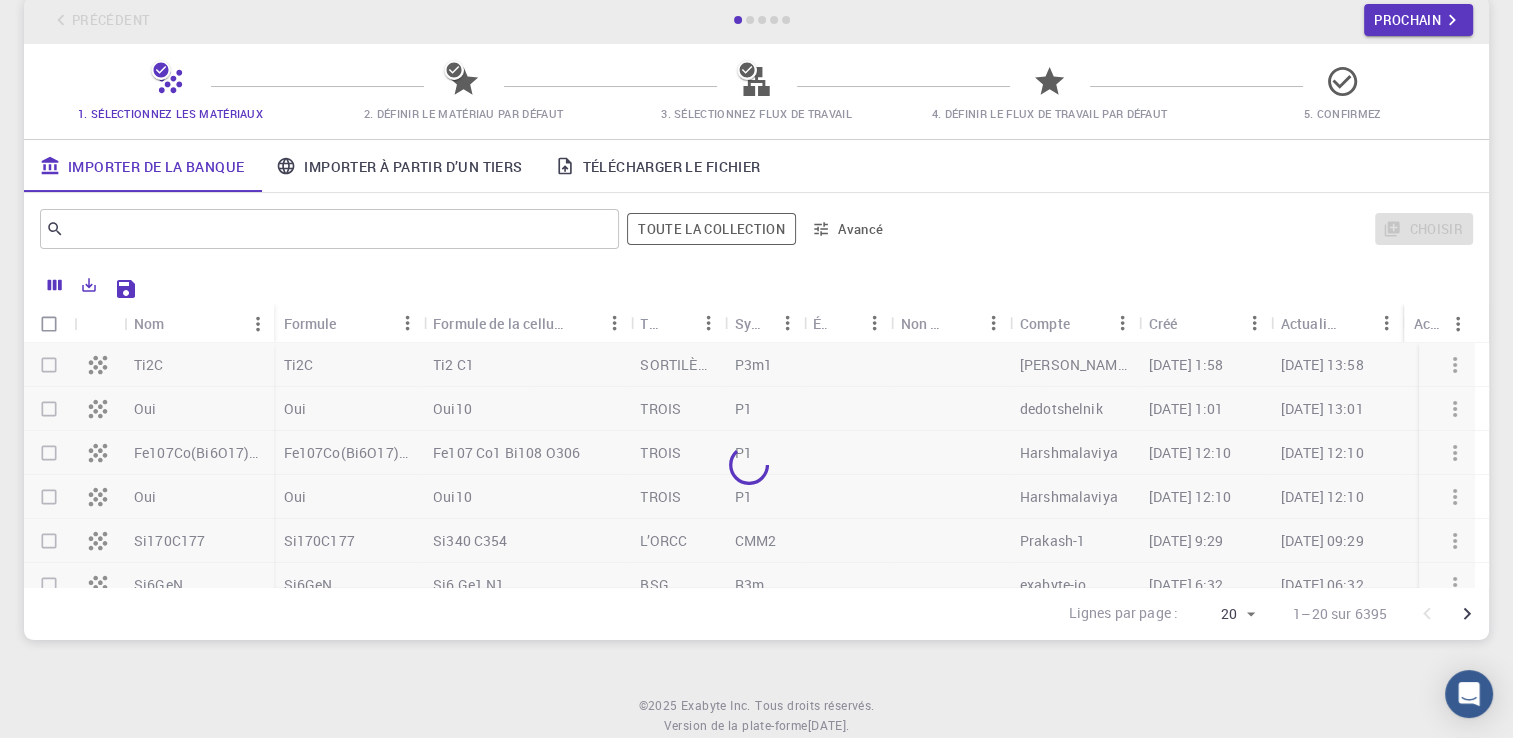 click on "Précédent Prochain" at bounding box center (756, 20) 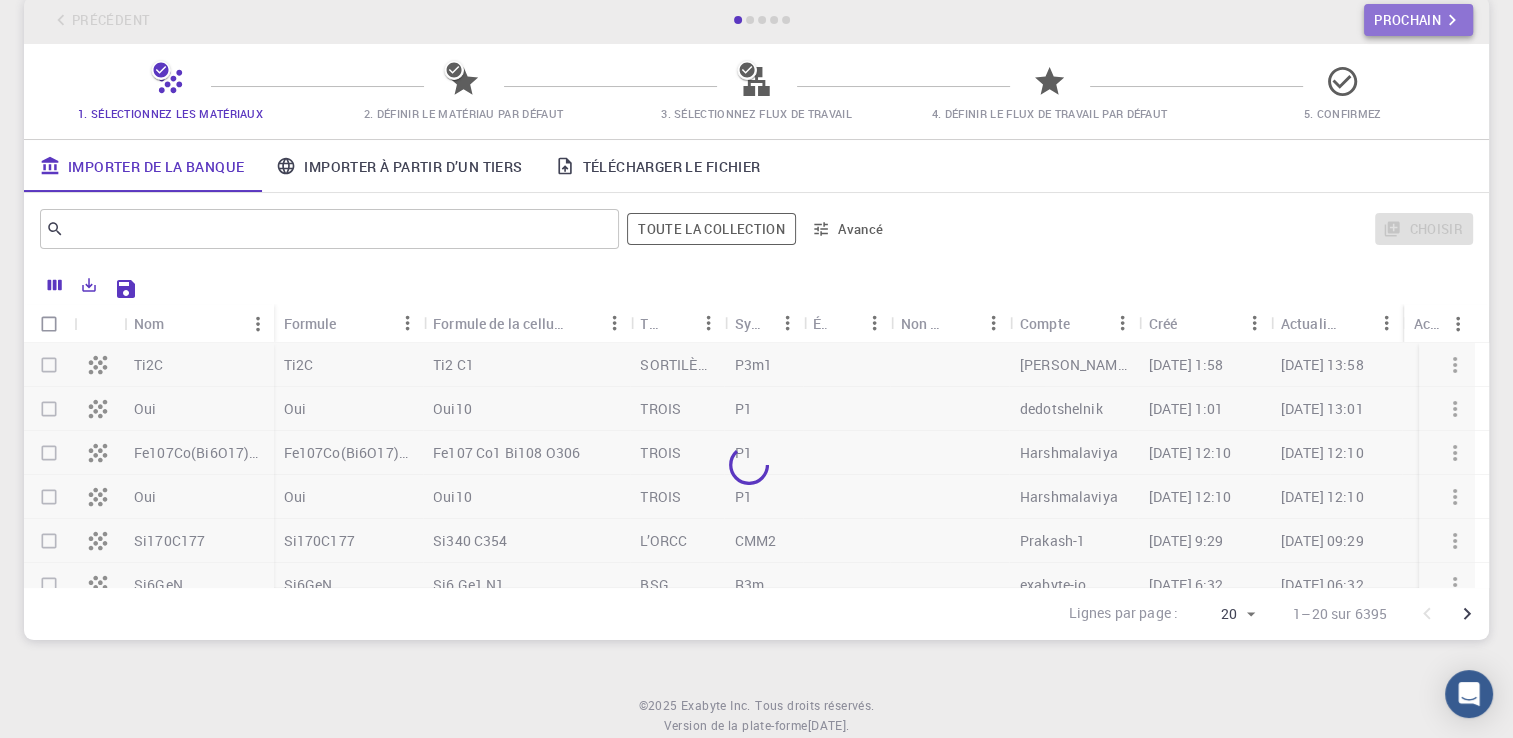 click on "Prochain" at bounding box center [1407, 20] 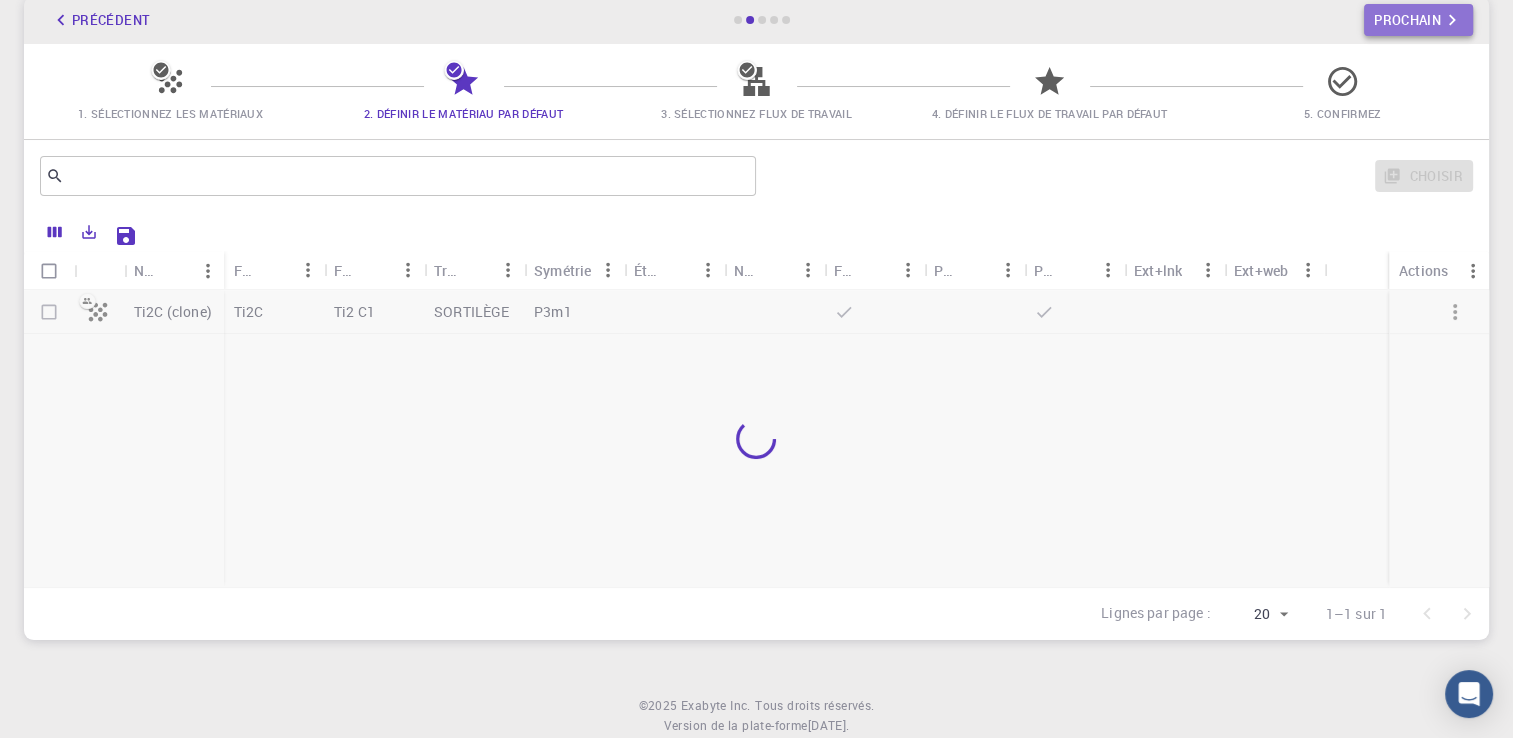 click on "Prochain" at bounding box center (1407, 20) 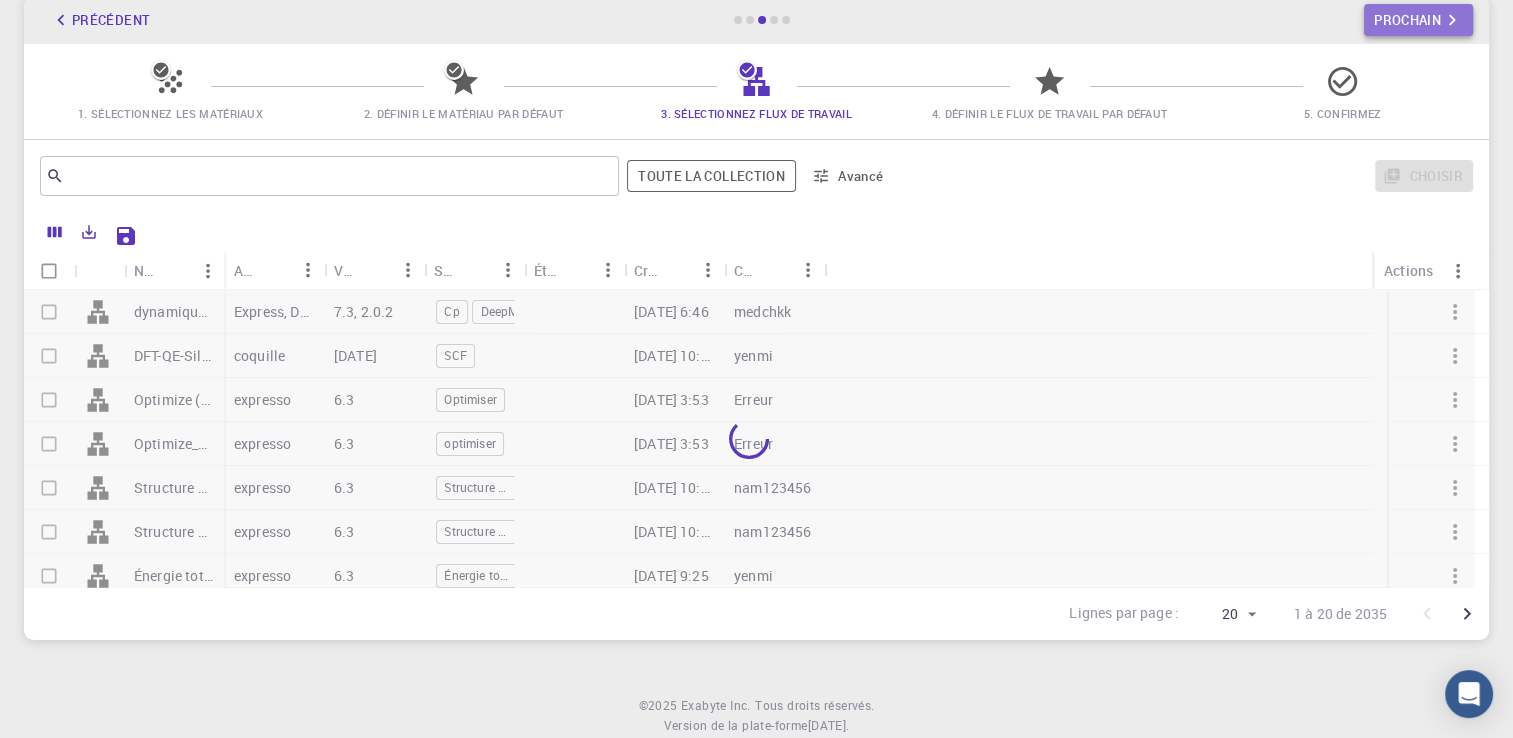 click on "Prochain" at bounding box center [1407, 20] 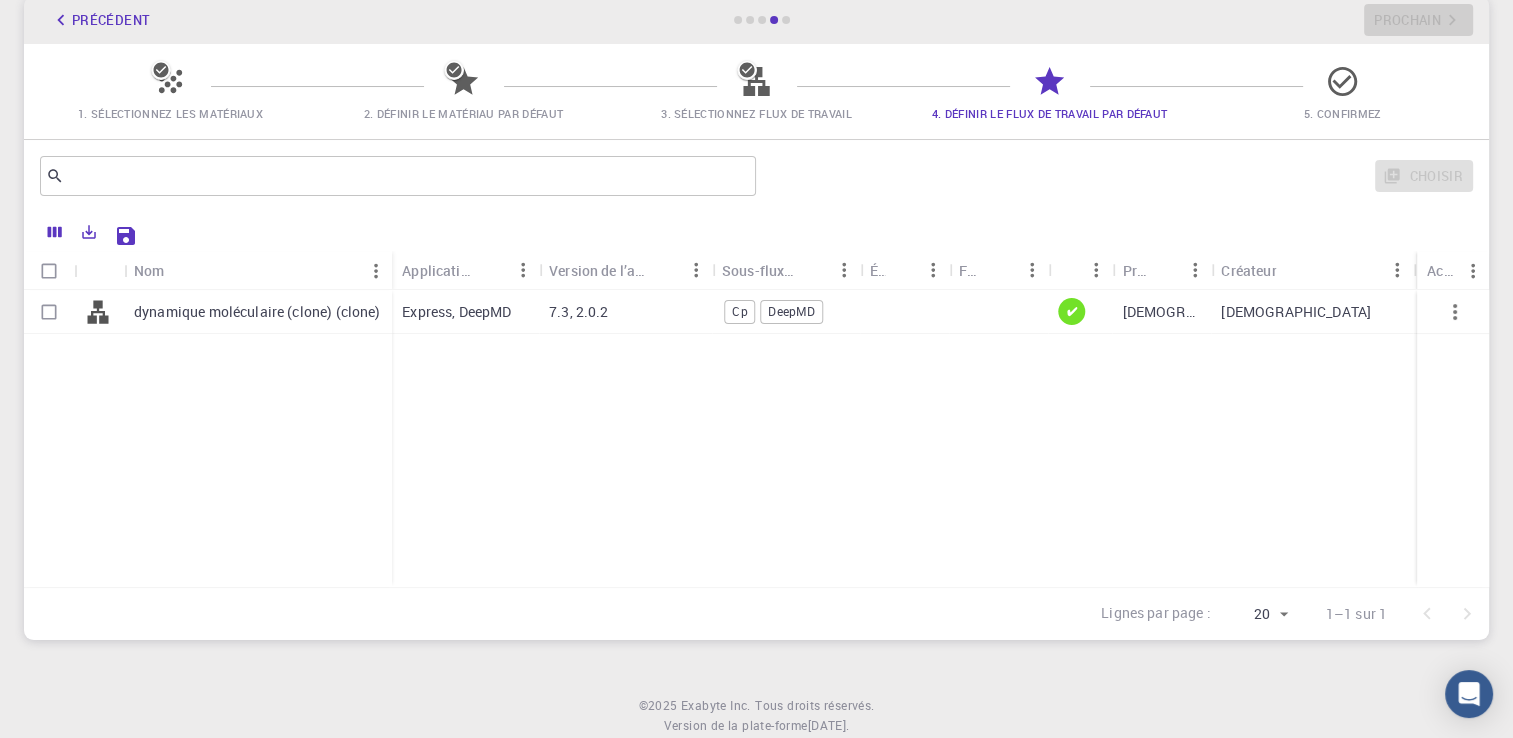 click on "Précédent Prochain" at bounding box center (756, 20) 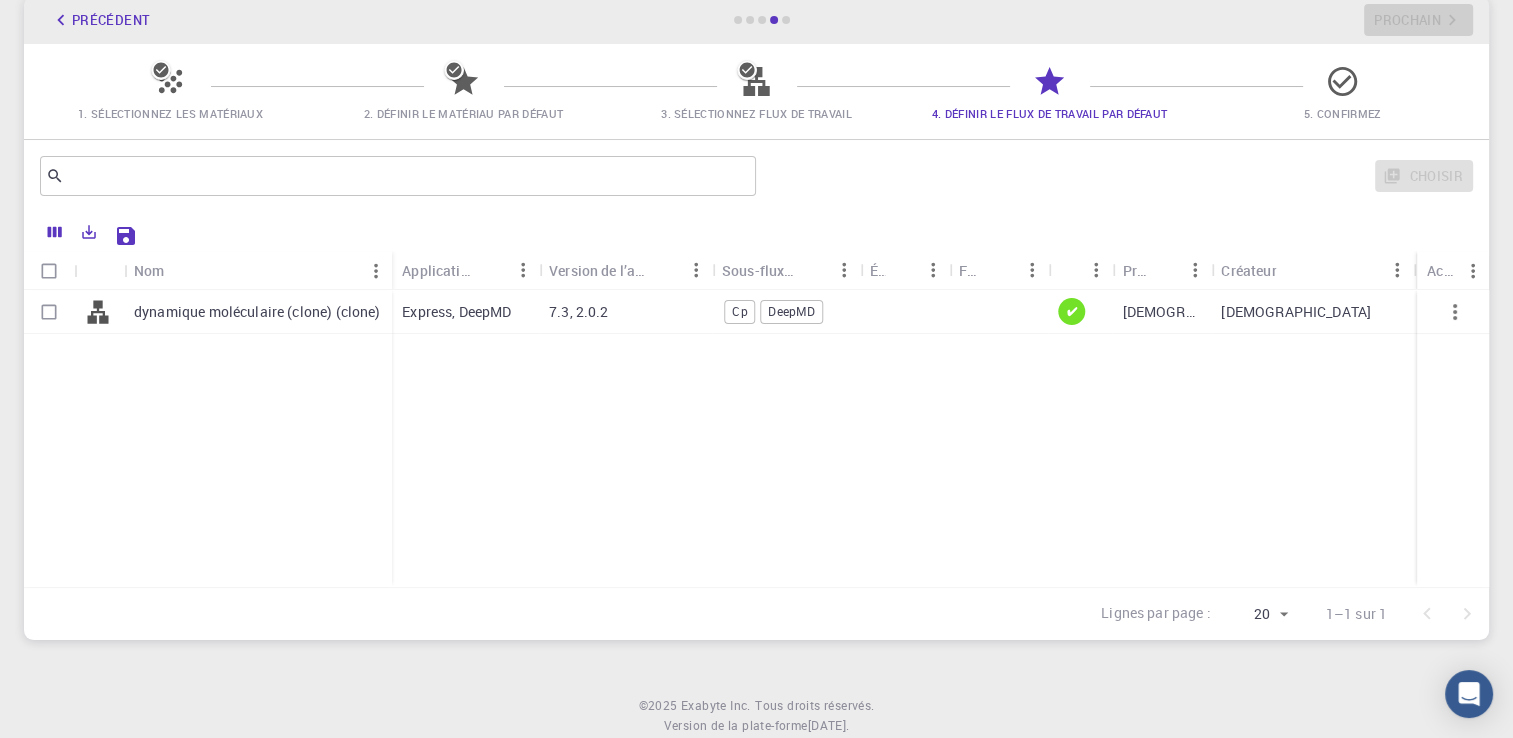 click on "7.3, 2.0.2" at bounding box center [579, 312] 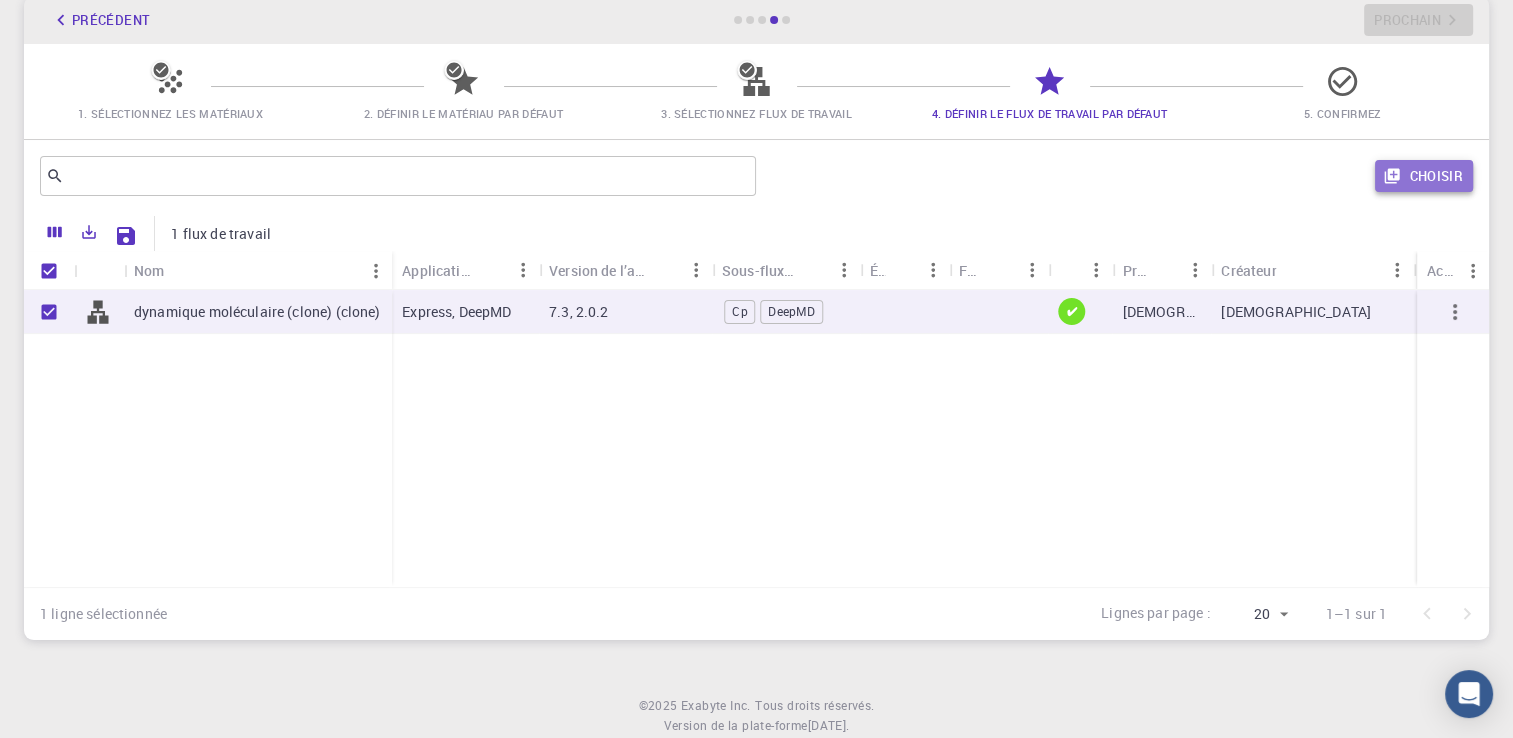 click on "Choisir" at bounding box center [1436, 176] 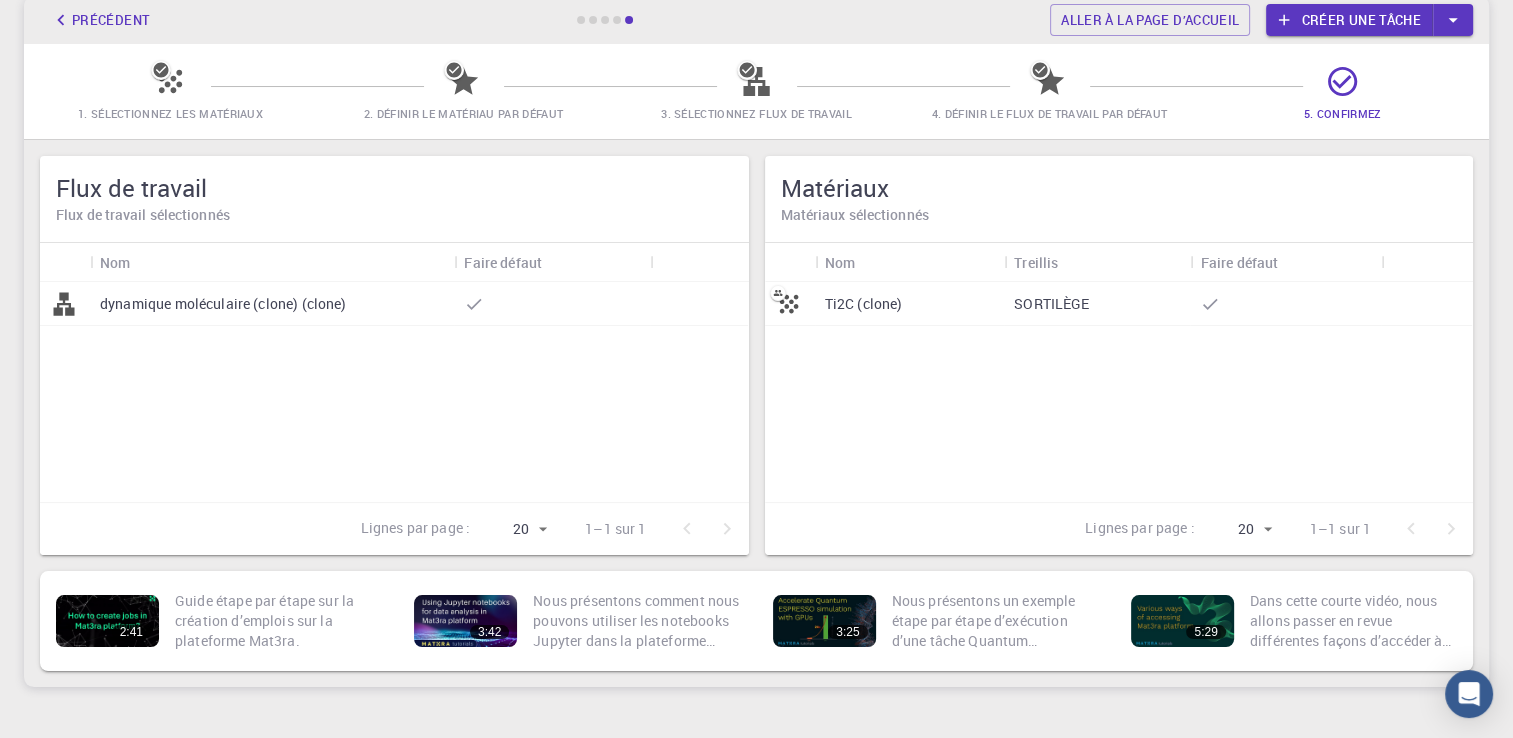 click on "SORTILÈGE" at bounding box center [1051, 304] 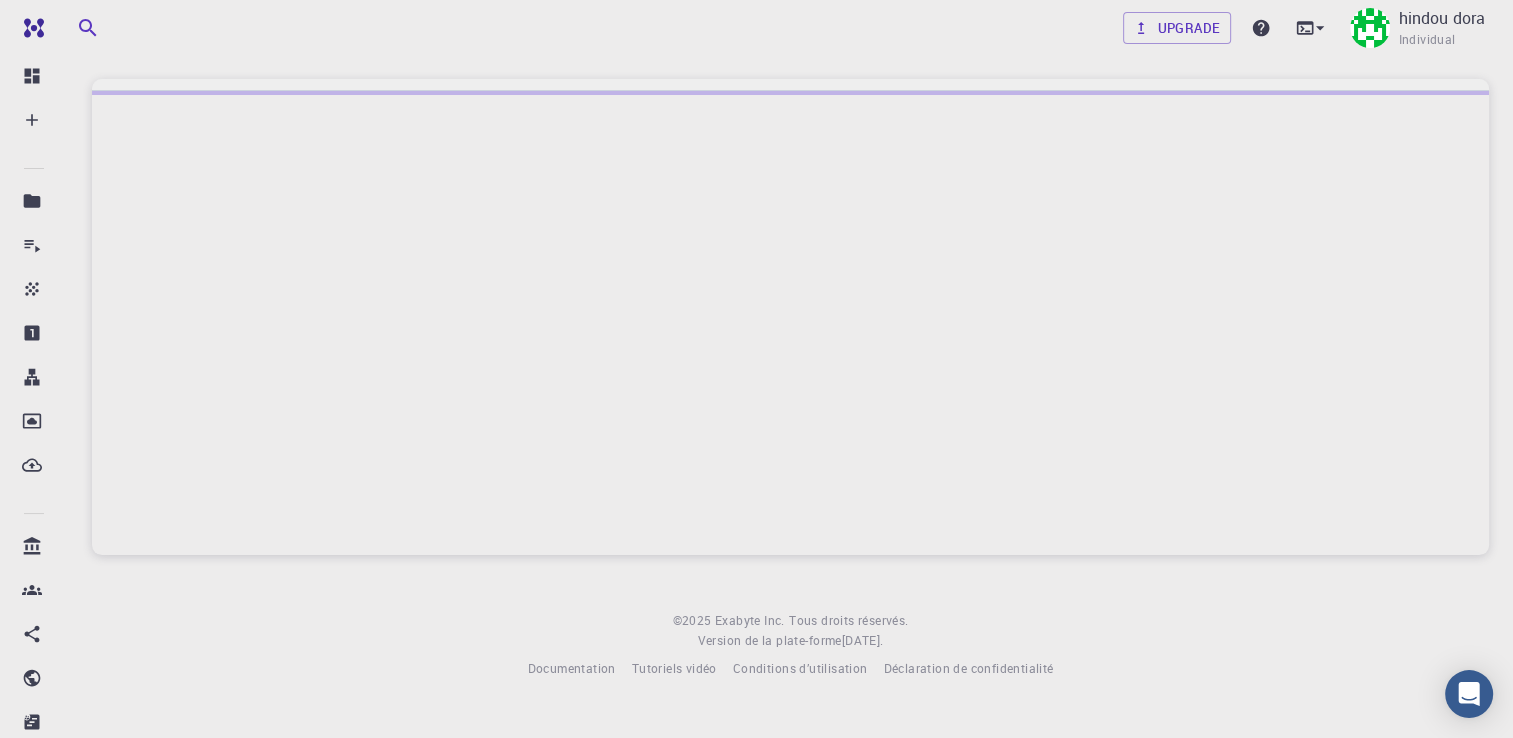scroll, scrollTop: 0, scrollLeft: 0, axis: both 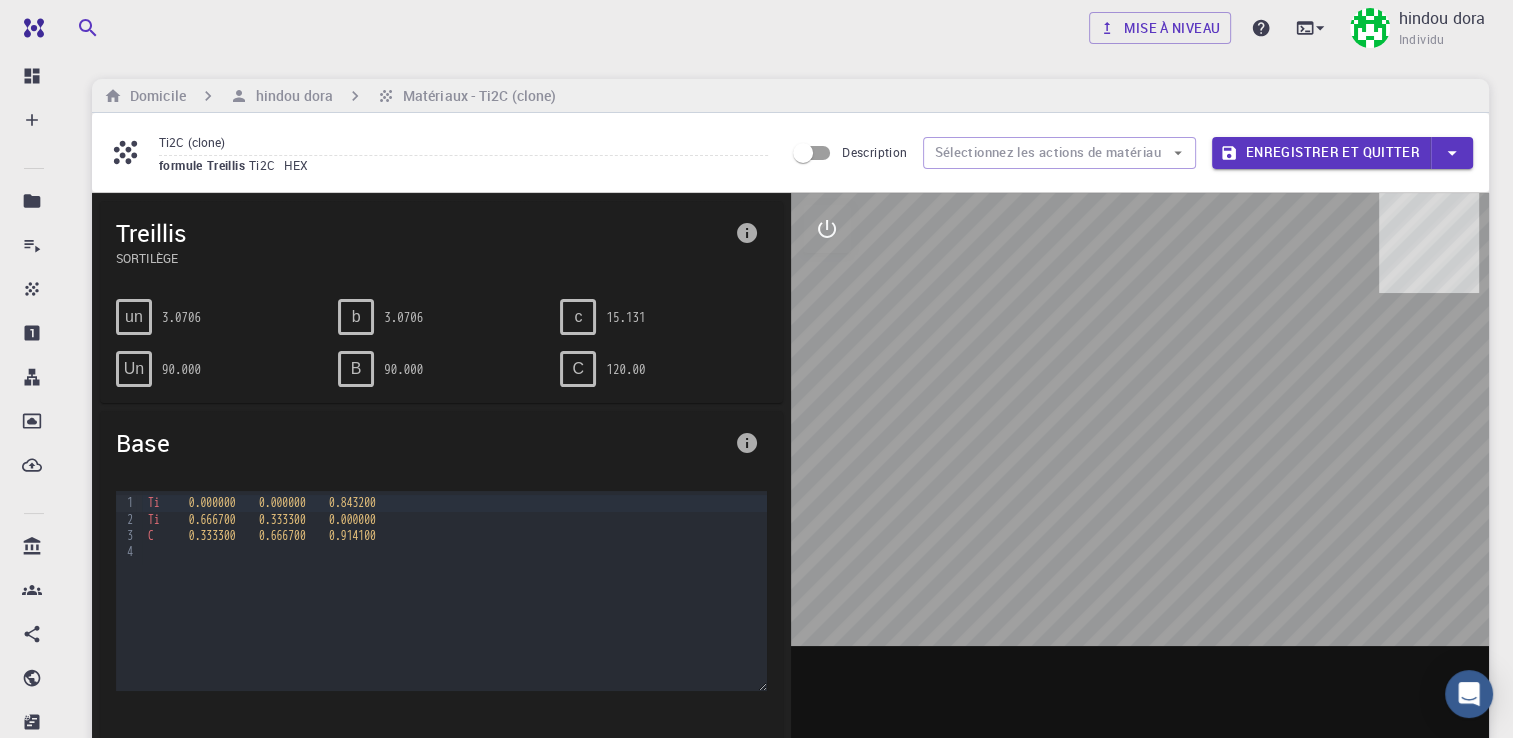 click at bounding box center [1140, 504] 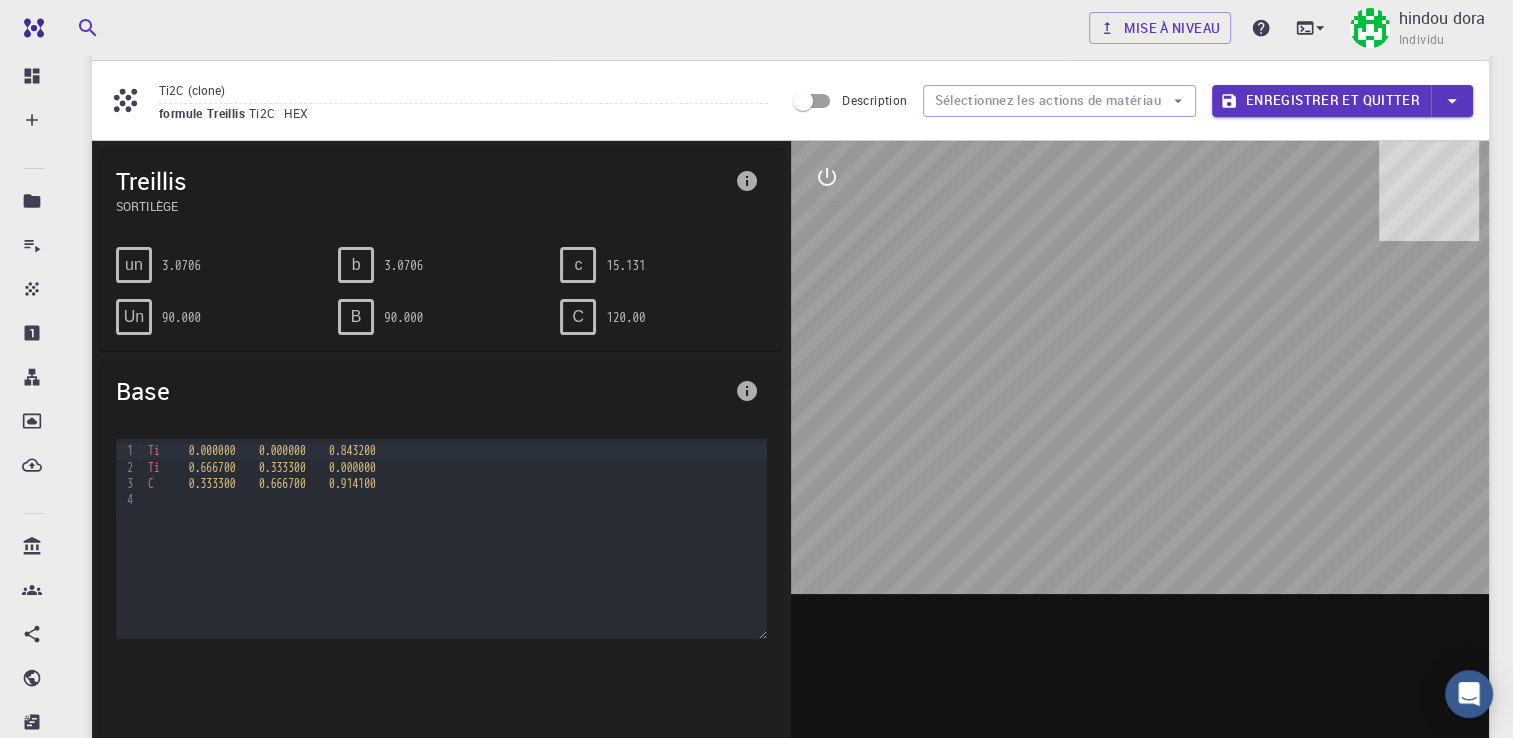 scroll, scrollTop: 54, scrollLeft: 0, axis: vertical 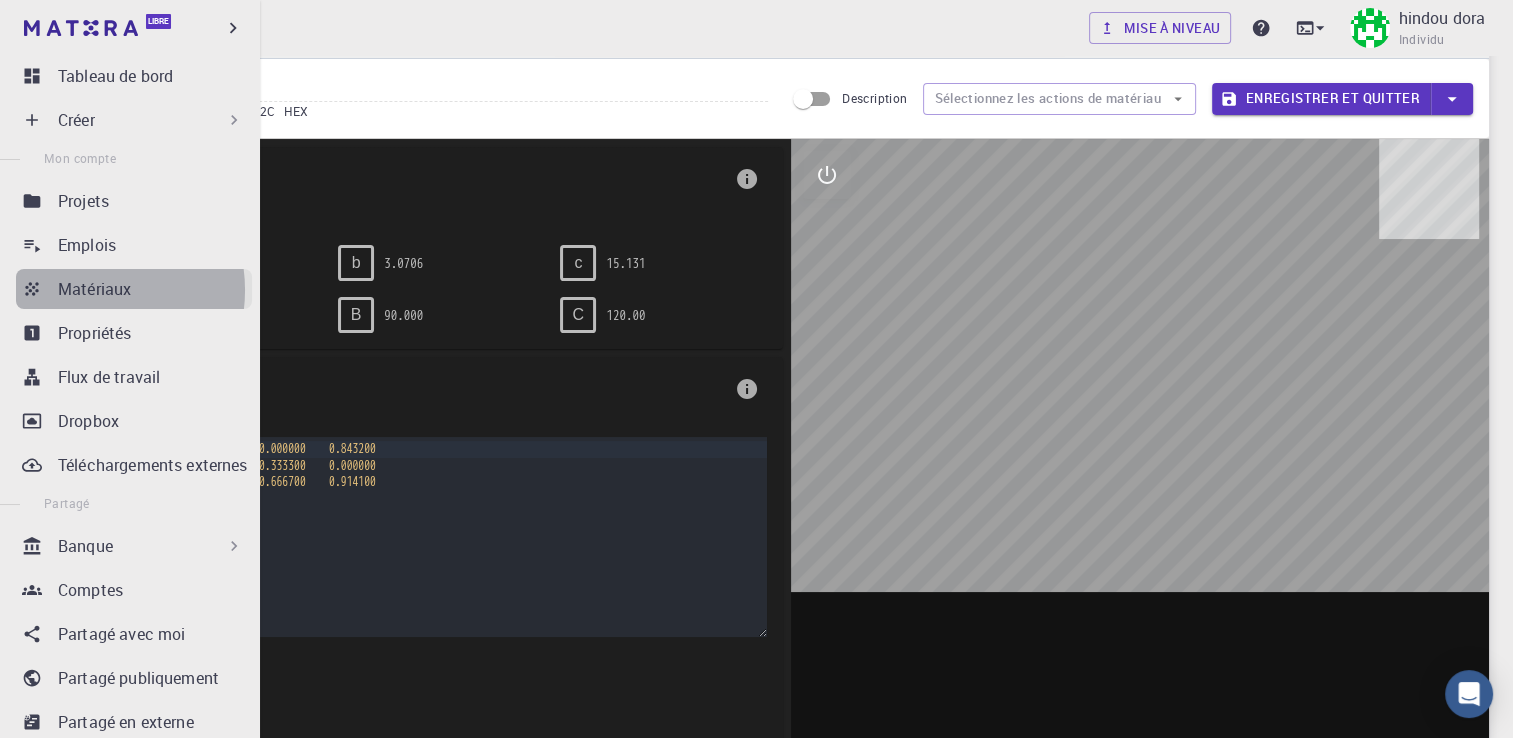 click on "Matériaux" at bounding box center [94, 289] 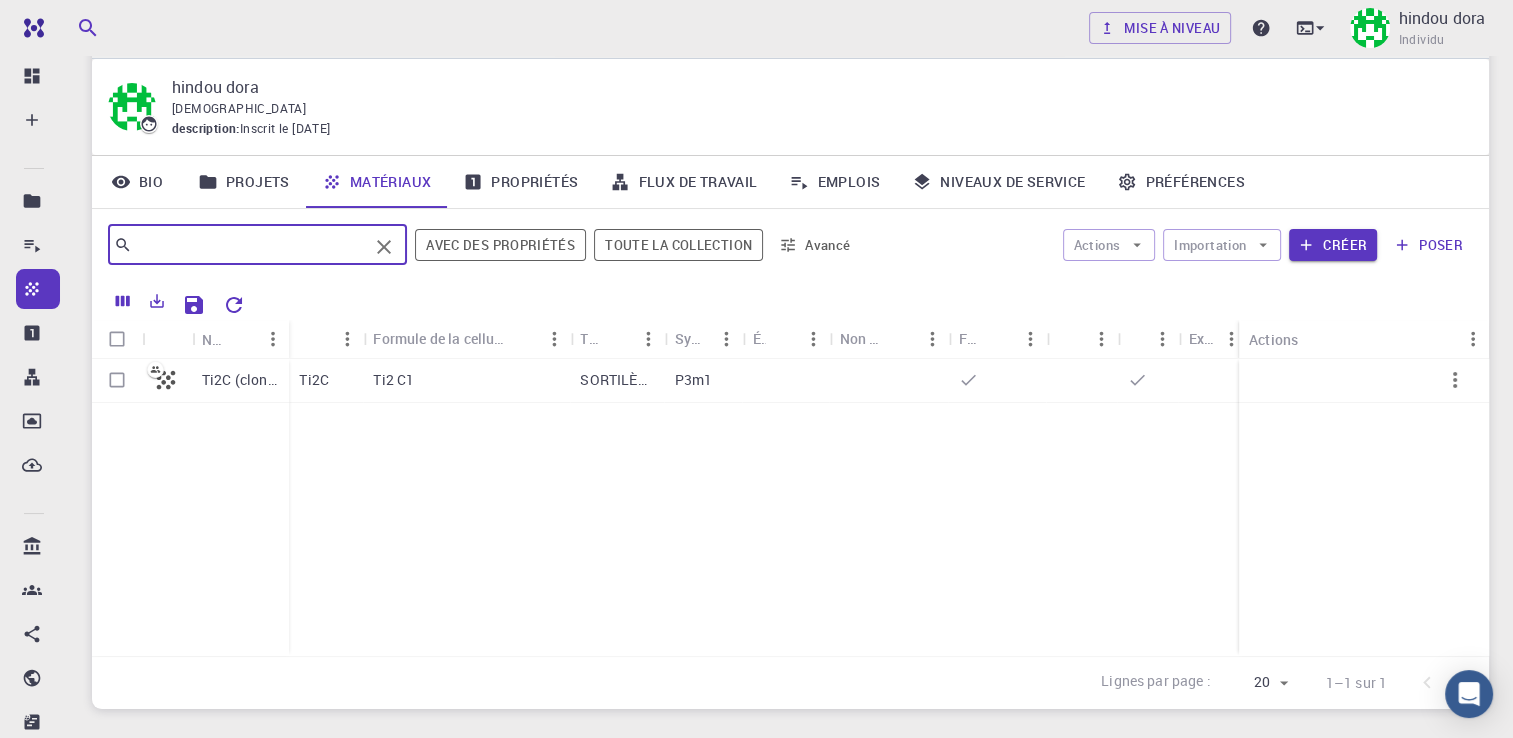 click at bounding box center (250, 245) 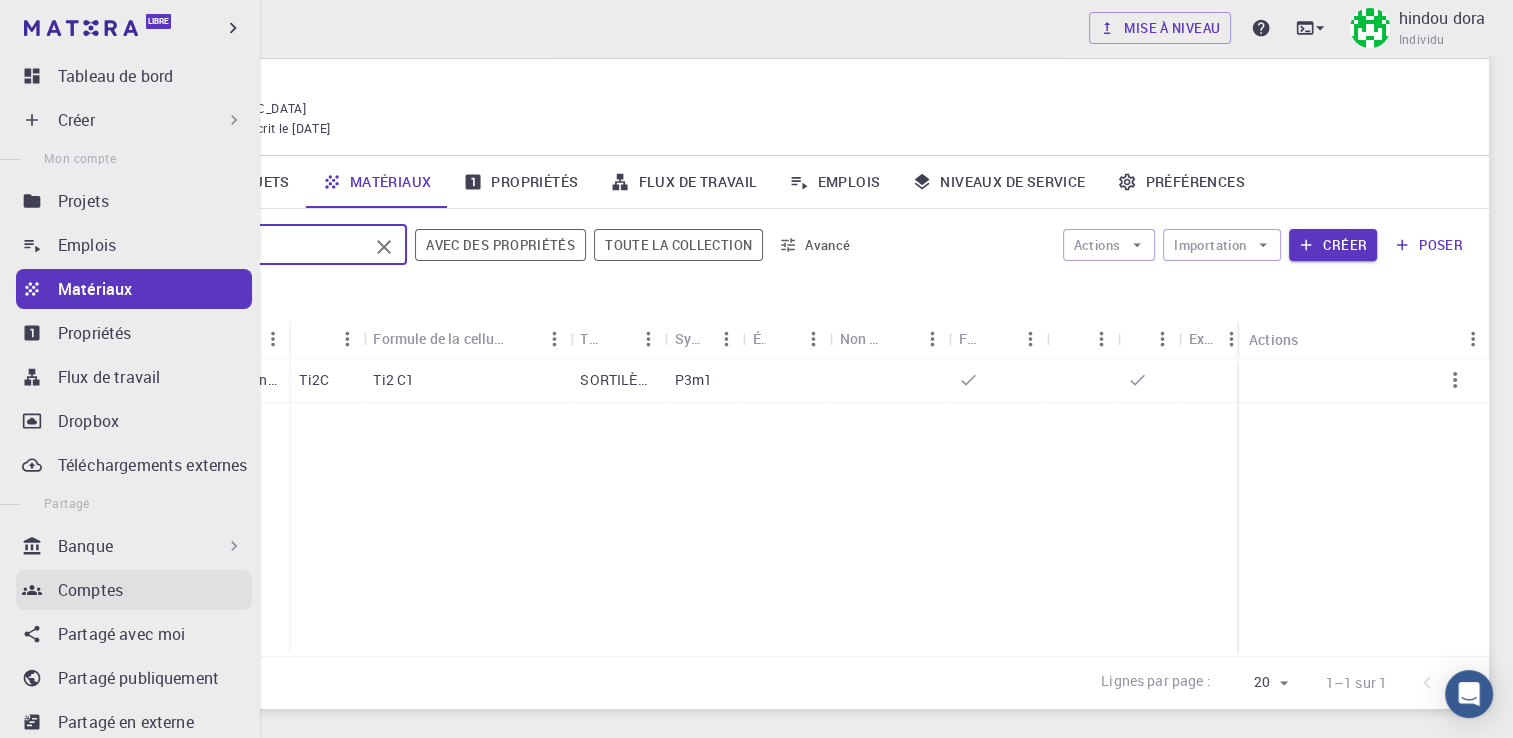 scroll, scrollTop: 40, scrollLeft: 0, axis: vertical 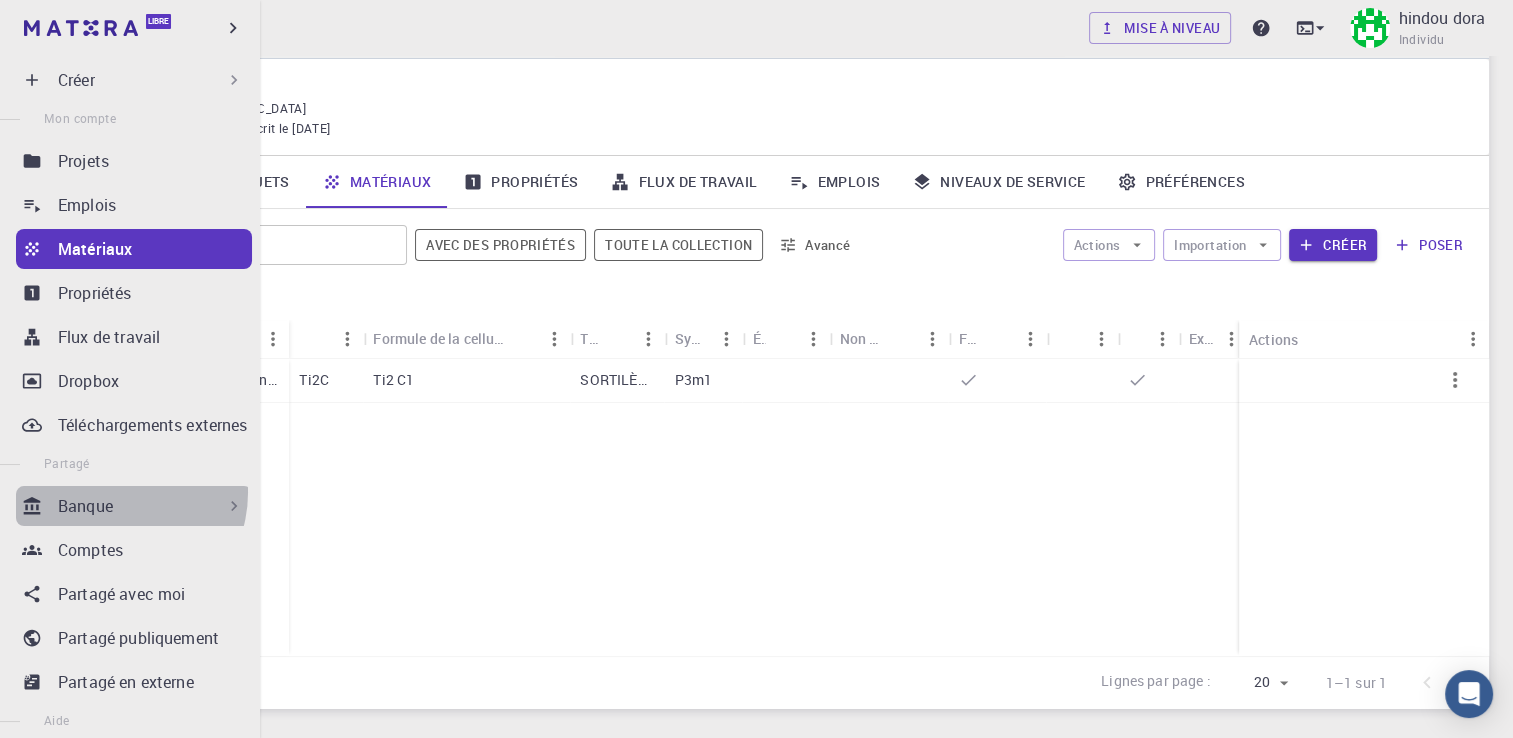 click on "Banque" at bounding box center [134, 506] 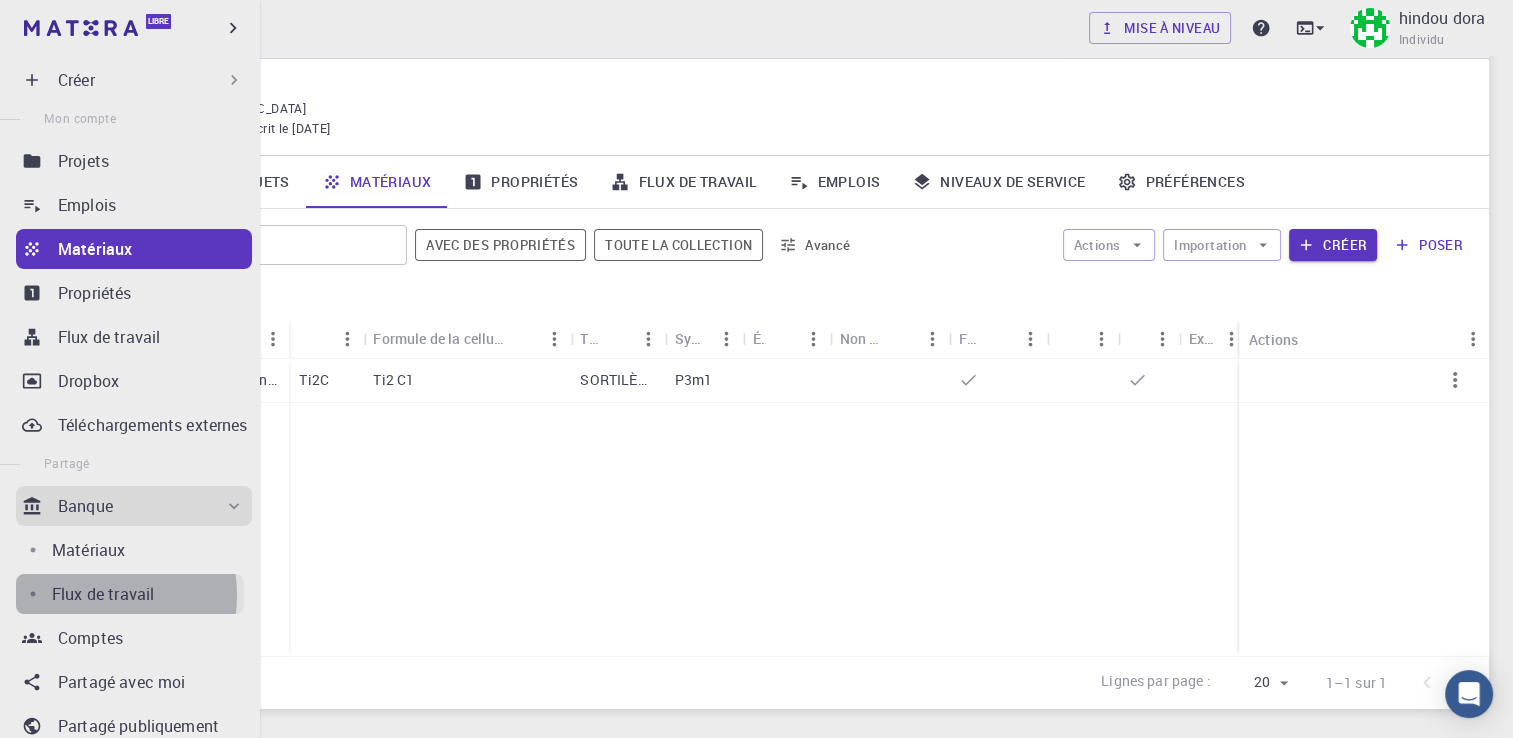 click on "Flux de travail" at bounding box center [103, 594] 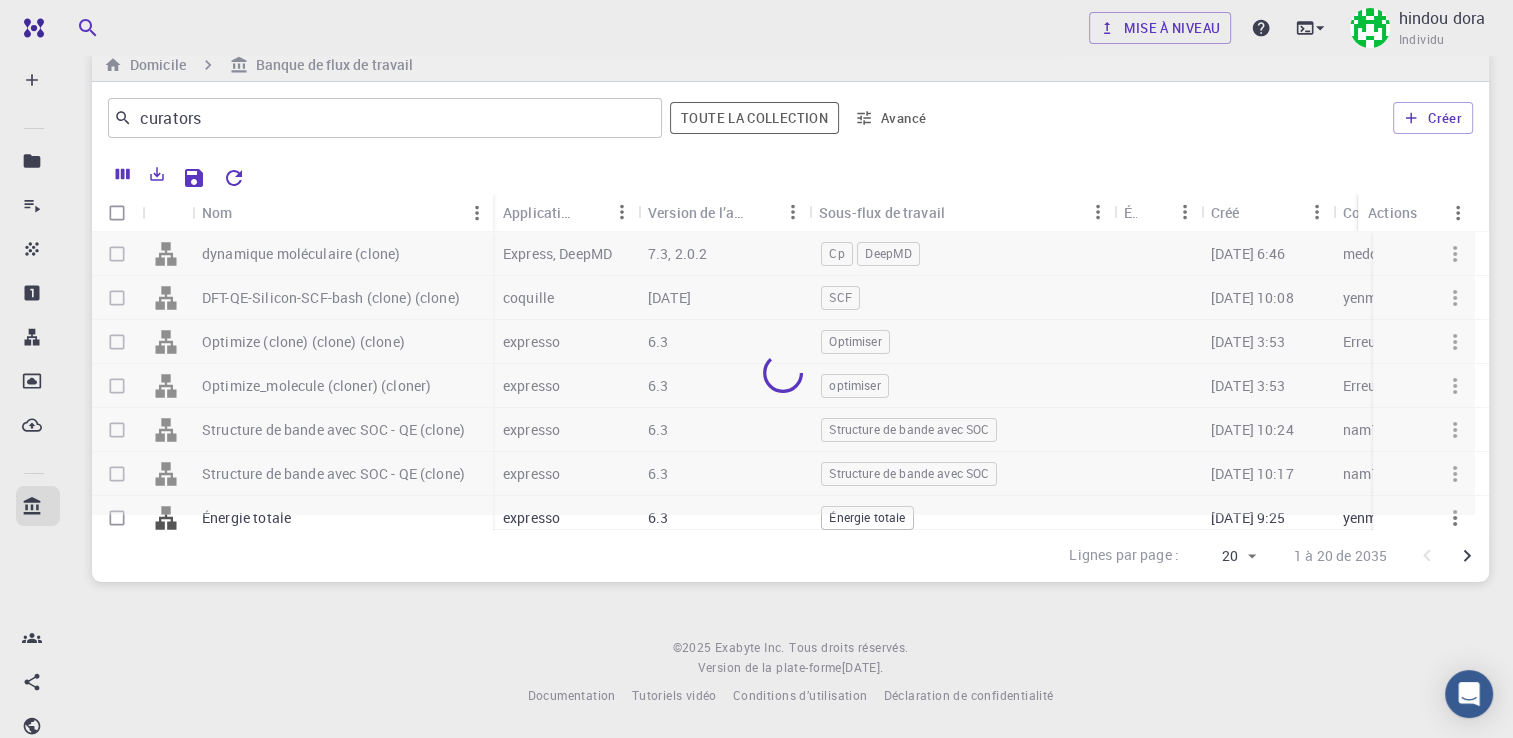 scroll, scrollTop: 30, scrollLeft: 0, axis: vertical 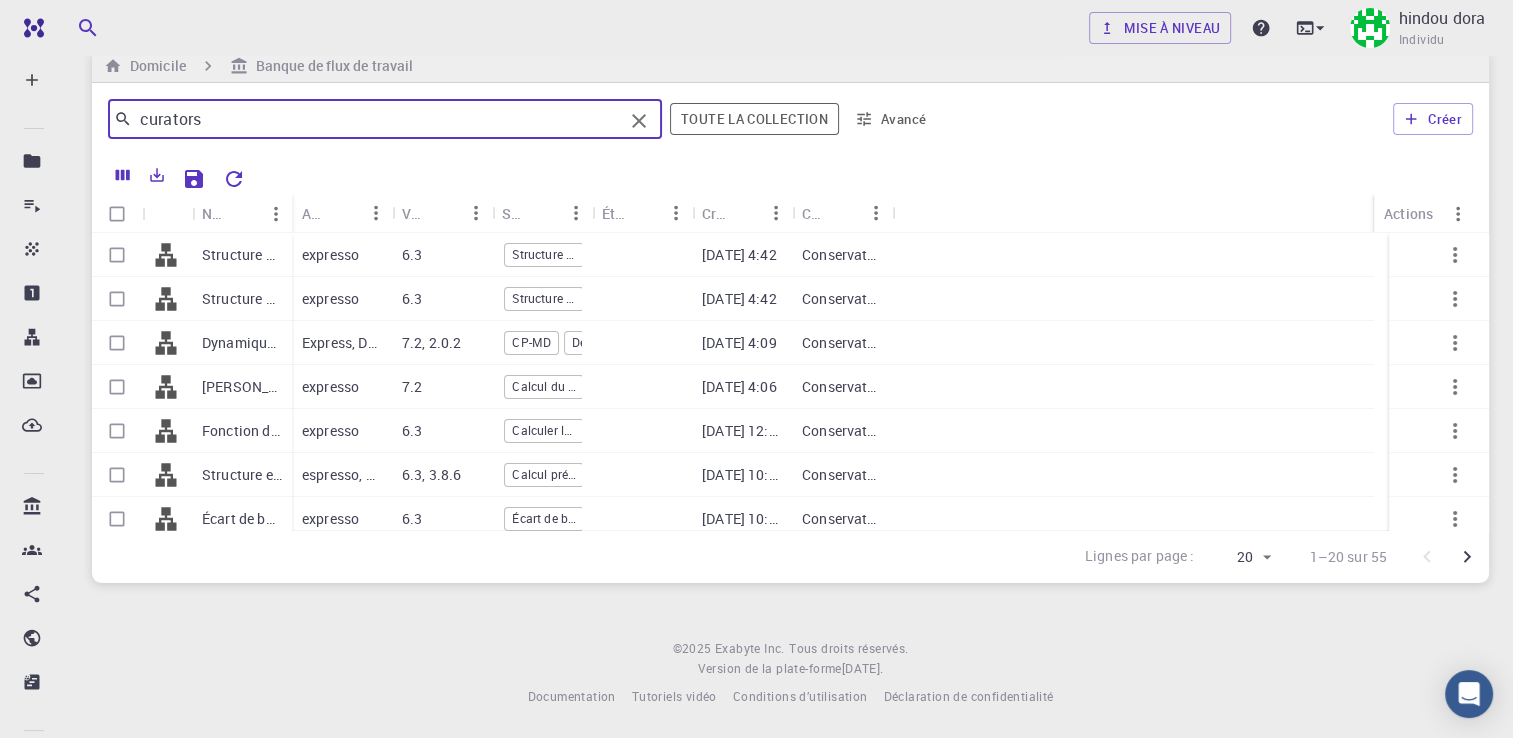 click on "curators" at bounding box center (377, 119) 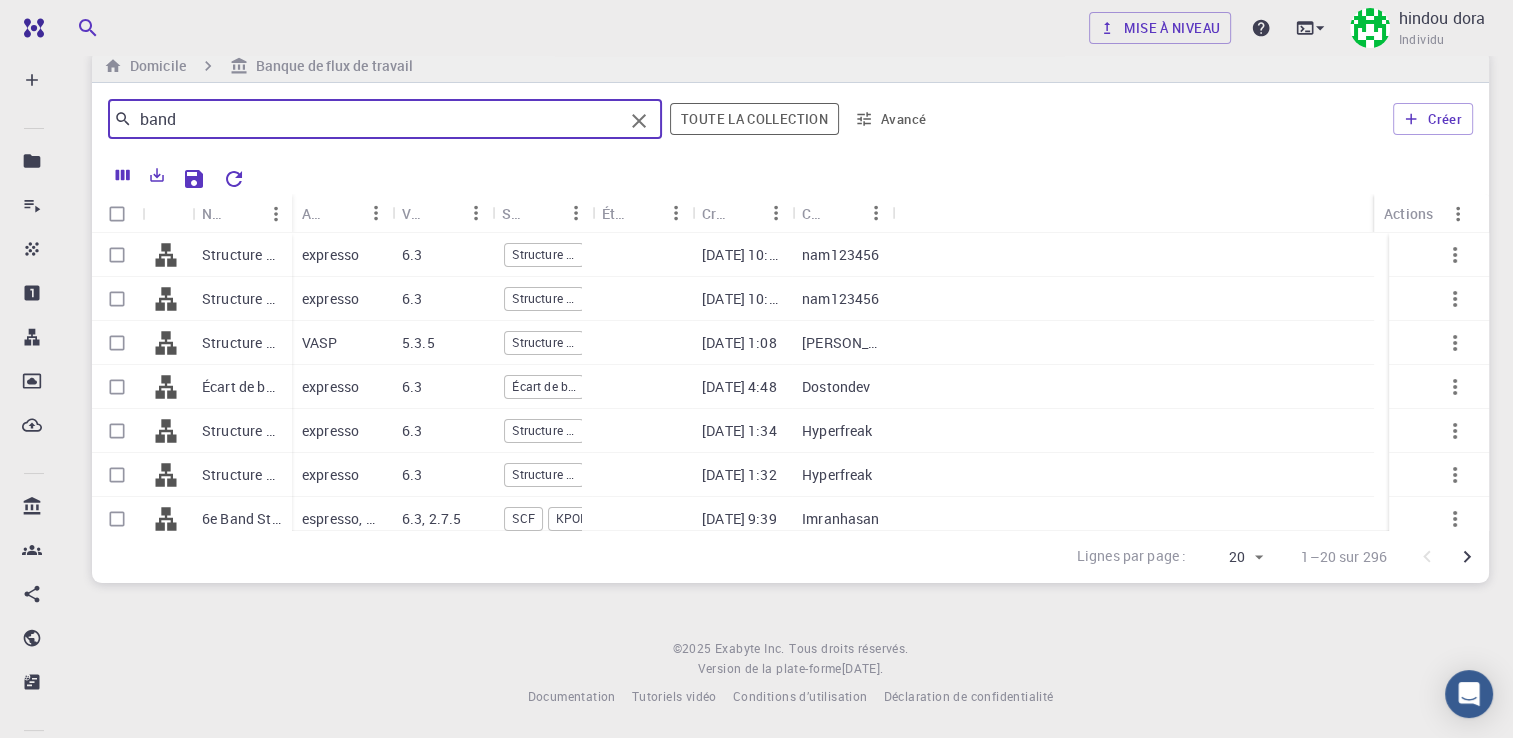 type on "band" 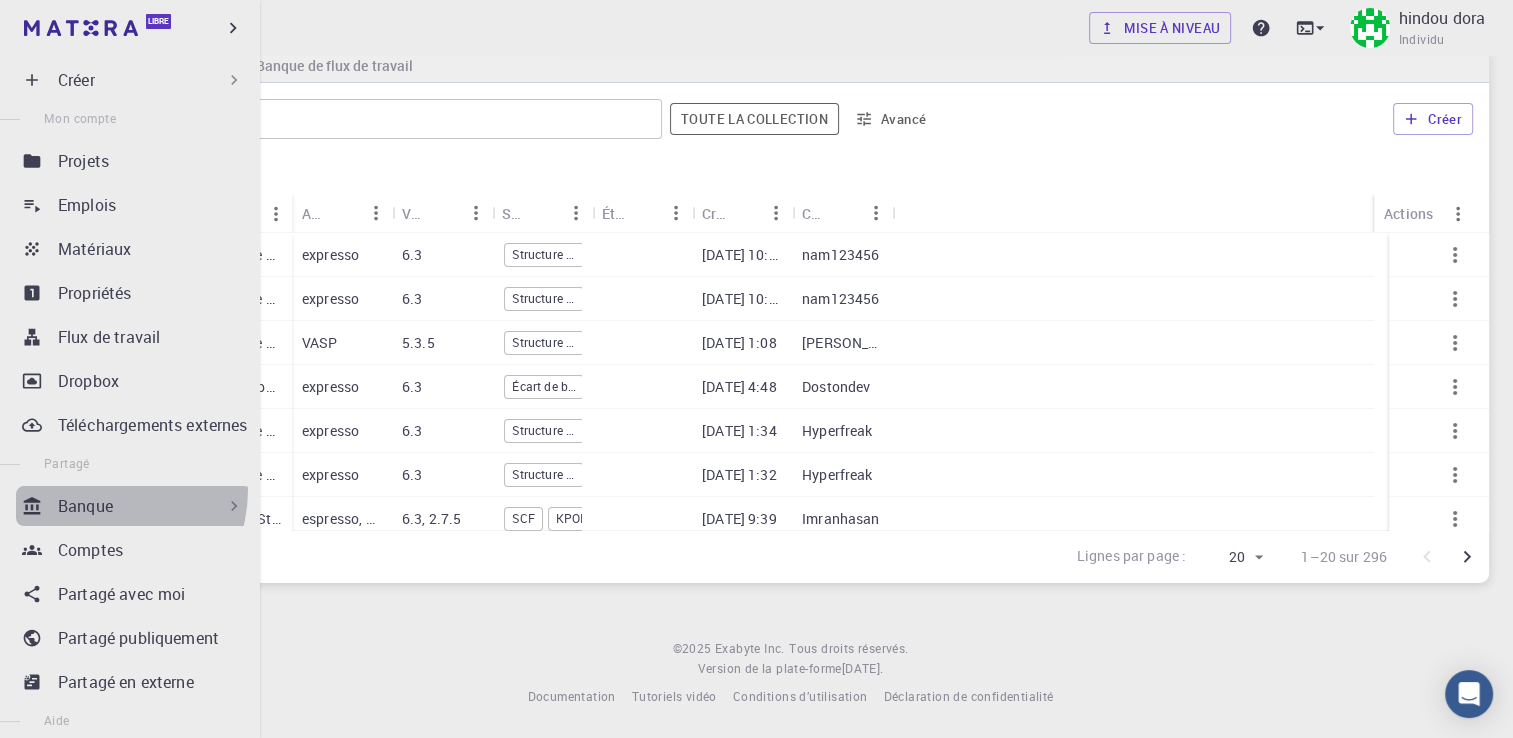 click on "Banque" at bounding box center [134, 506] 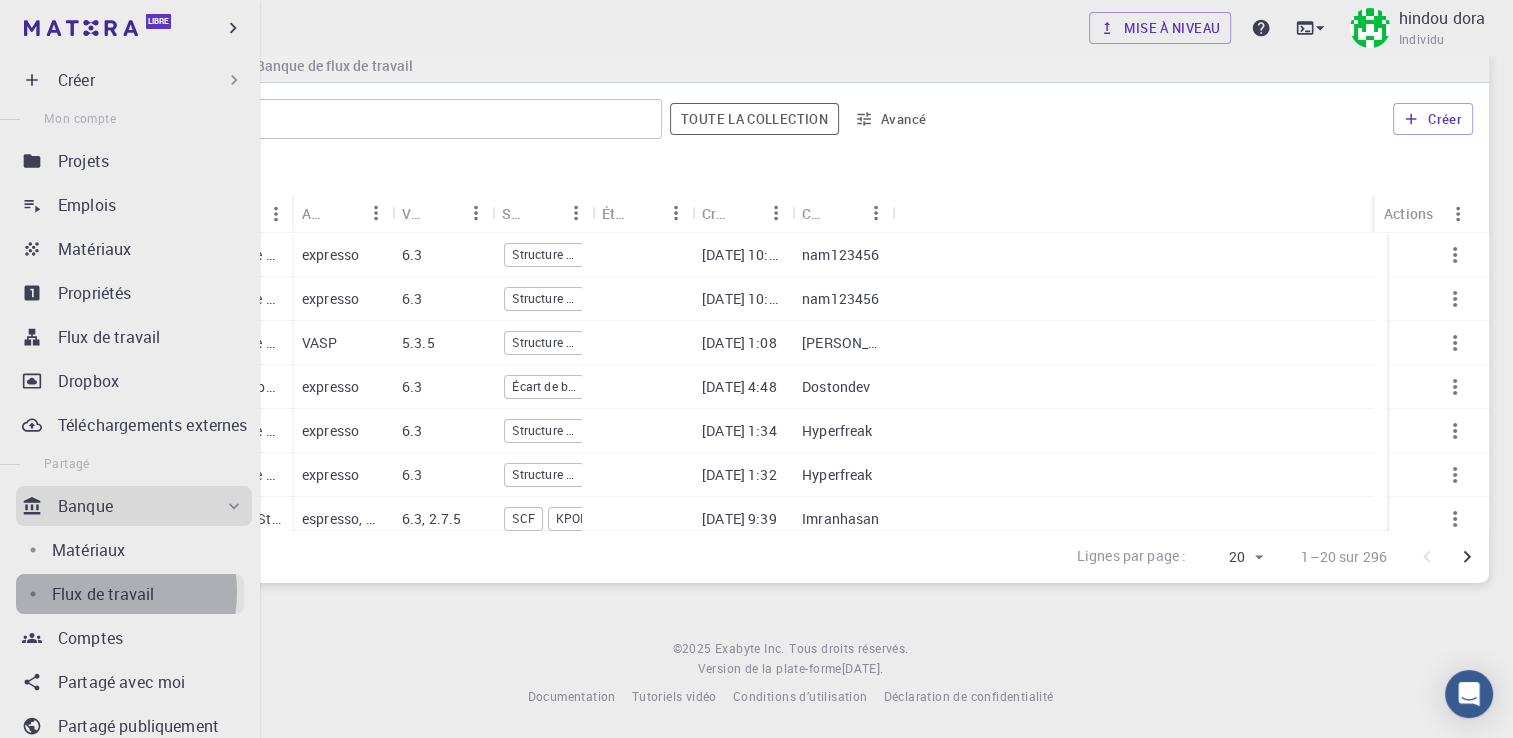 click on "Flux de travail" at bounding box center (103, 594) 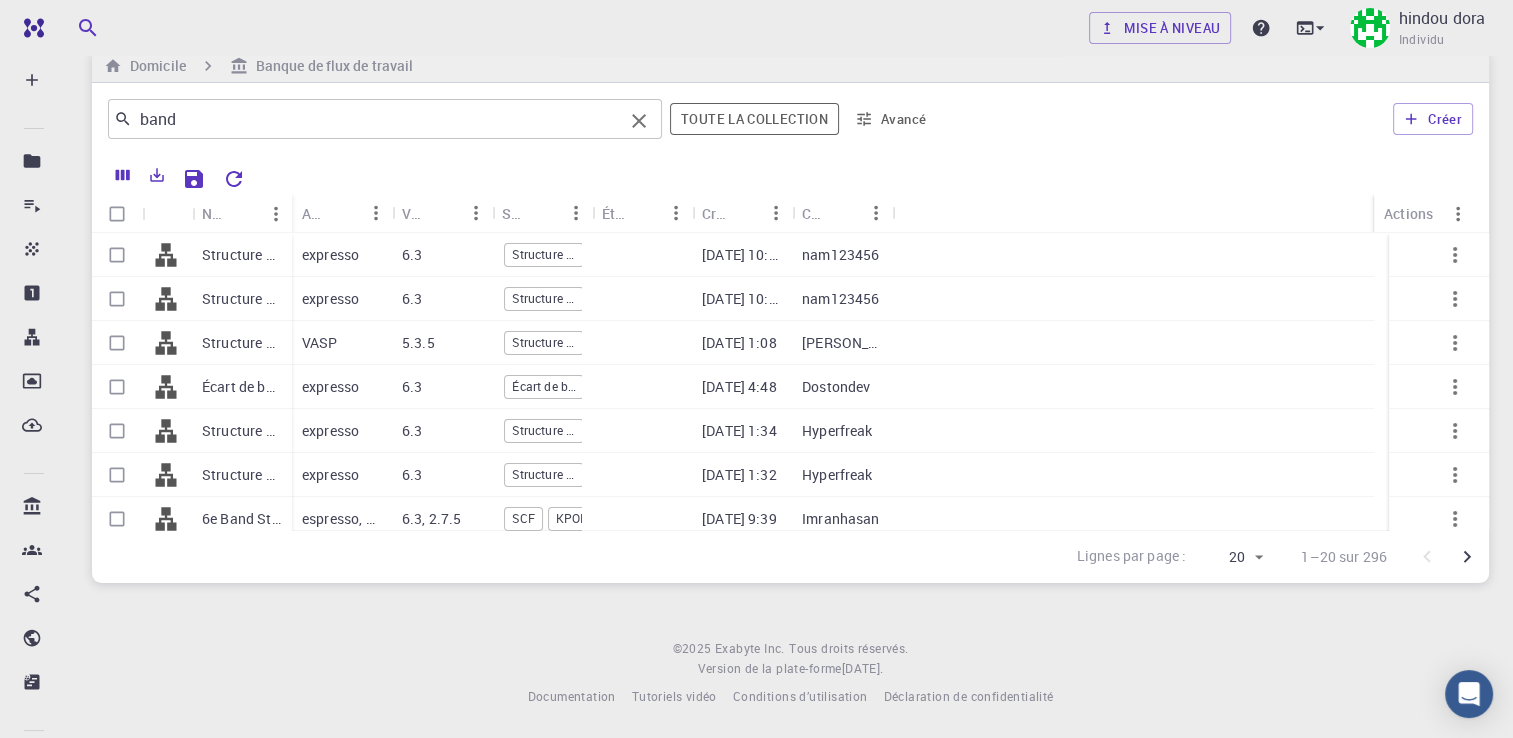 click on "band ​" at bounding box center [385, 119] 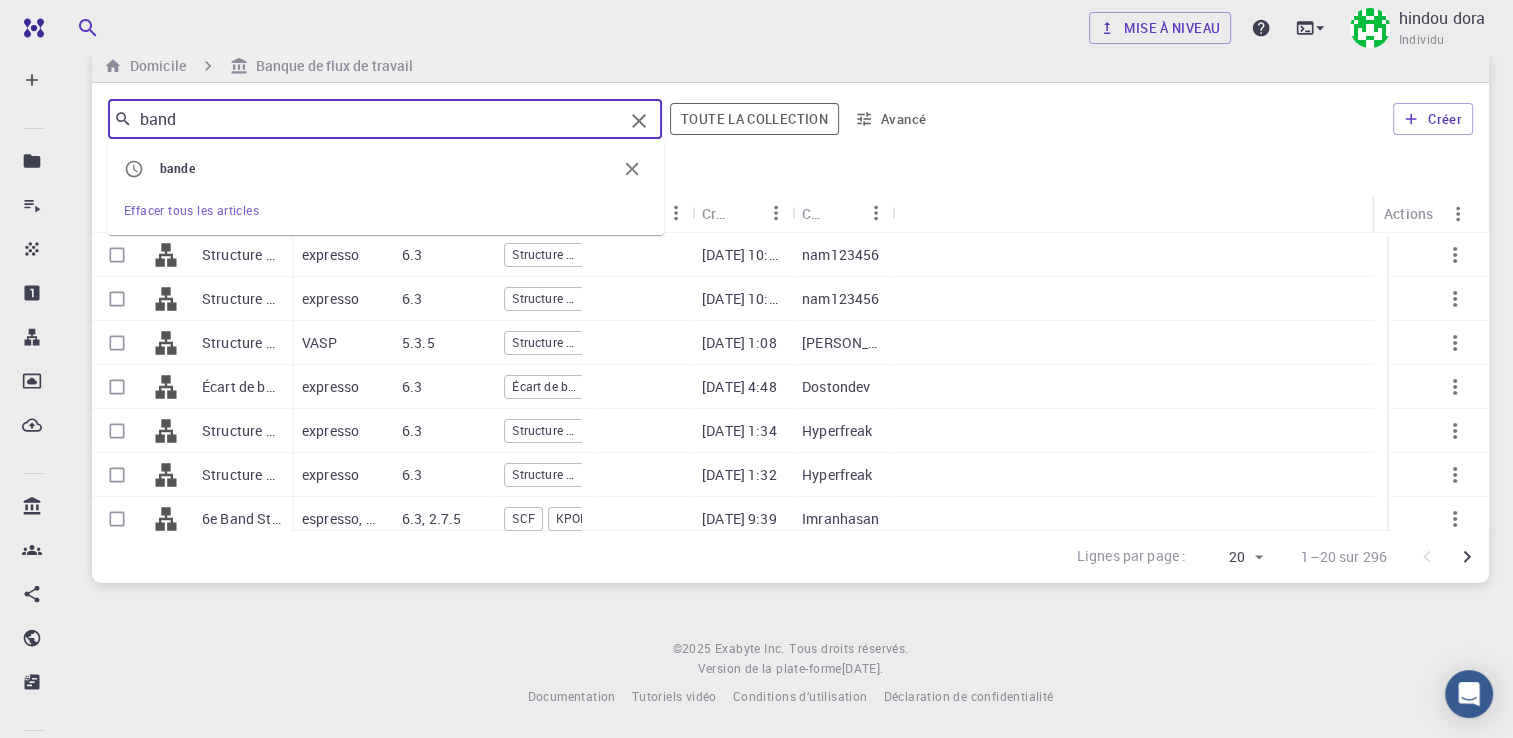 drag, startPoint x: 272, startPoint y: 137, endPoint x: 244, endPoint y: 112, distance: 37.536648 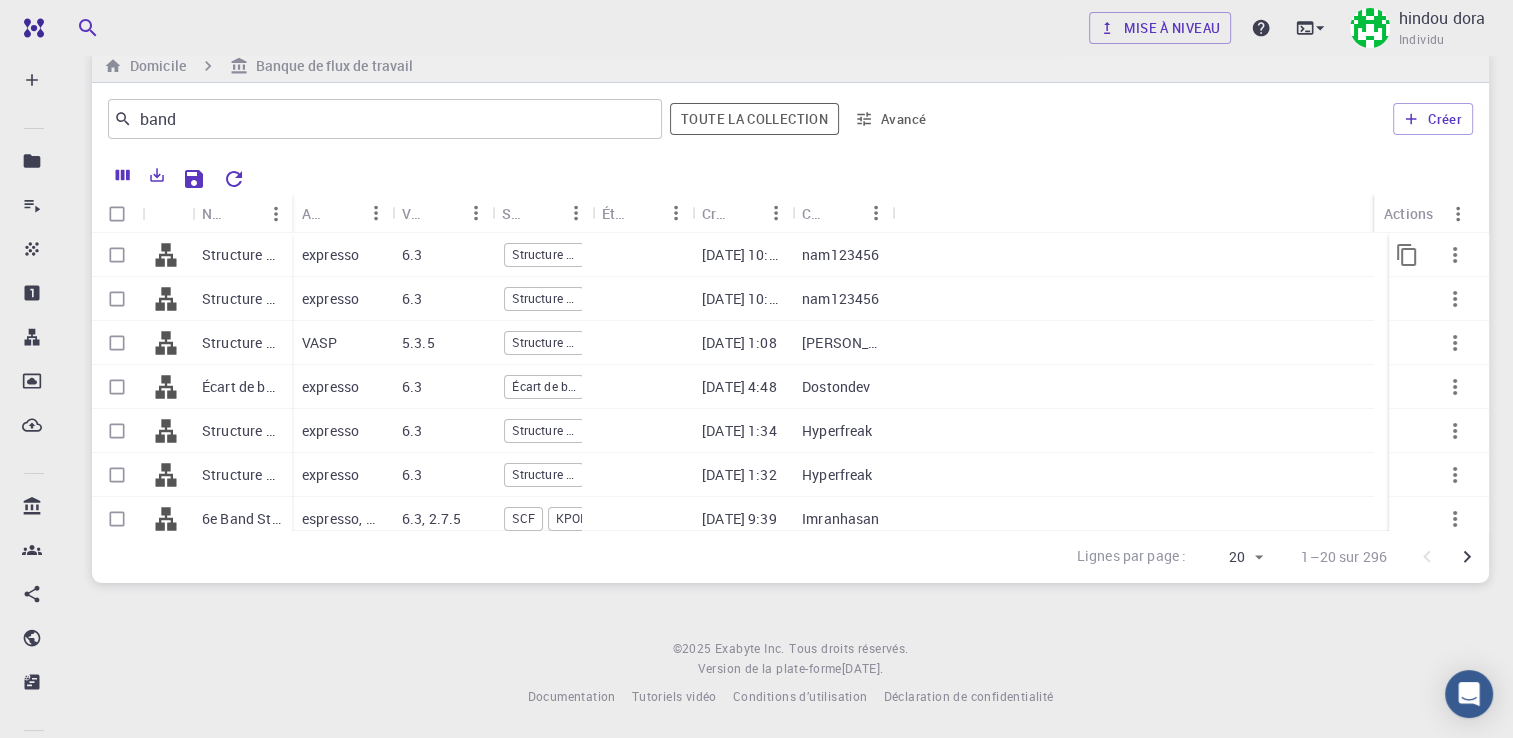 click on "expresso" at bounding box center [342, 255] 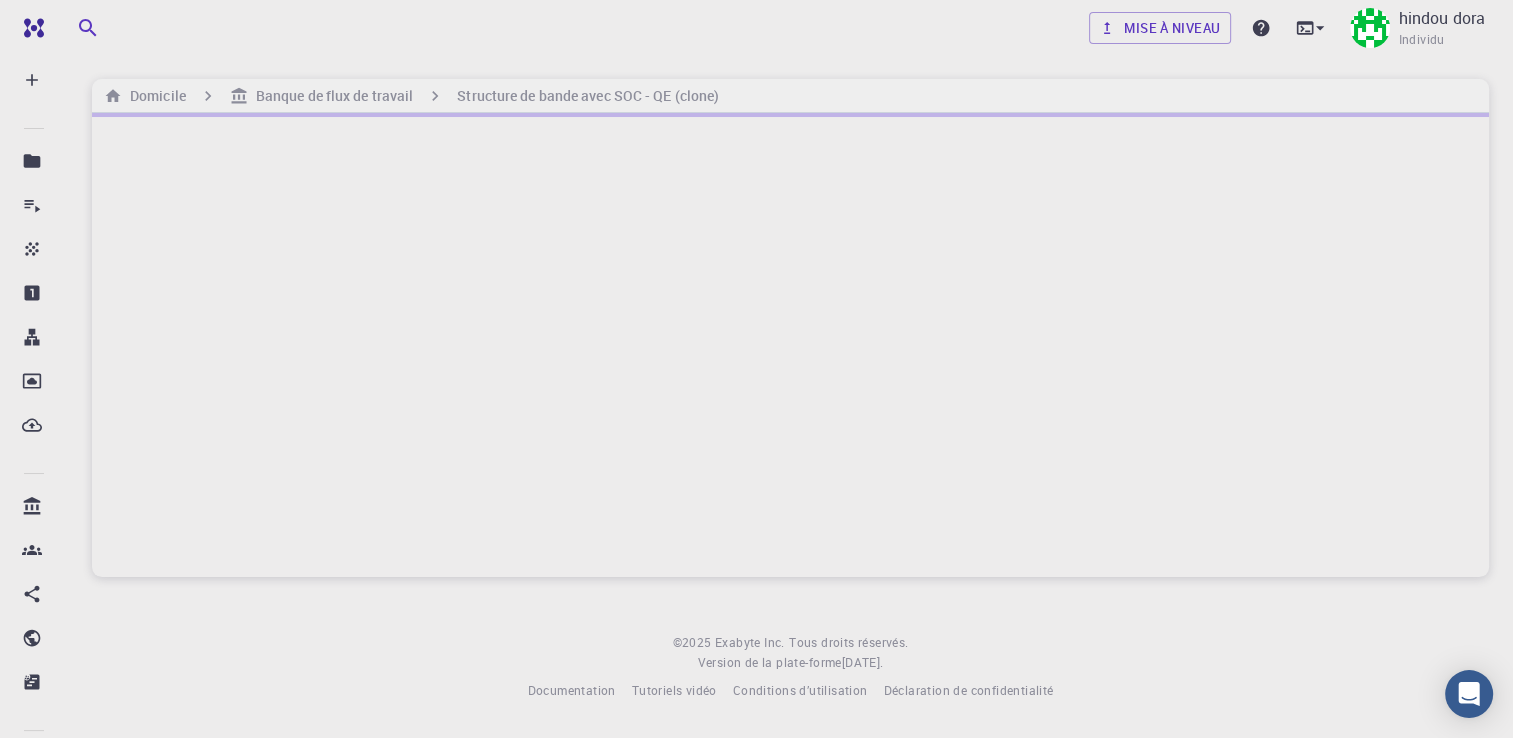 scroll, scrollTop: 0, scrollLeft: 0, axis: both 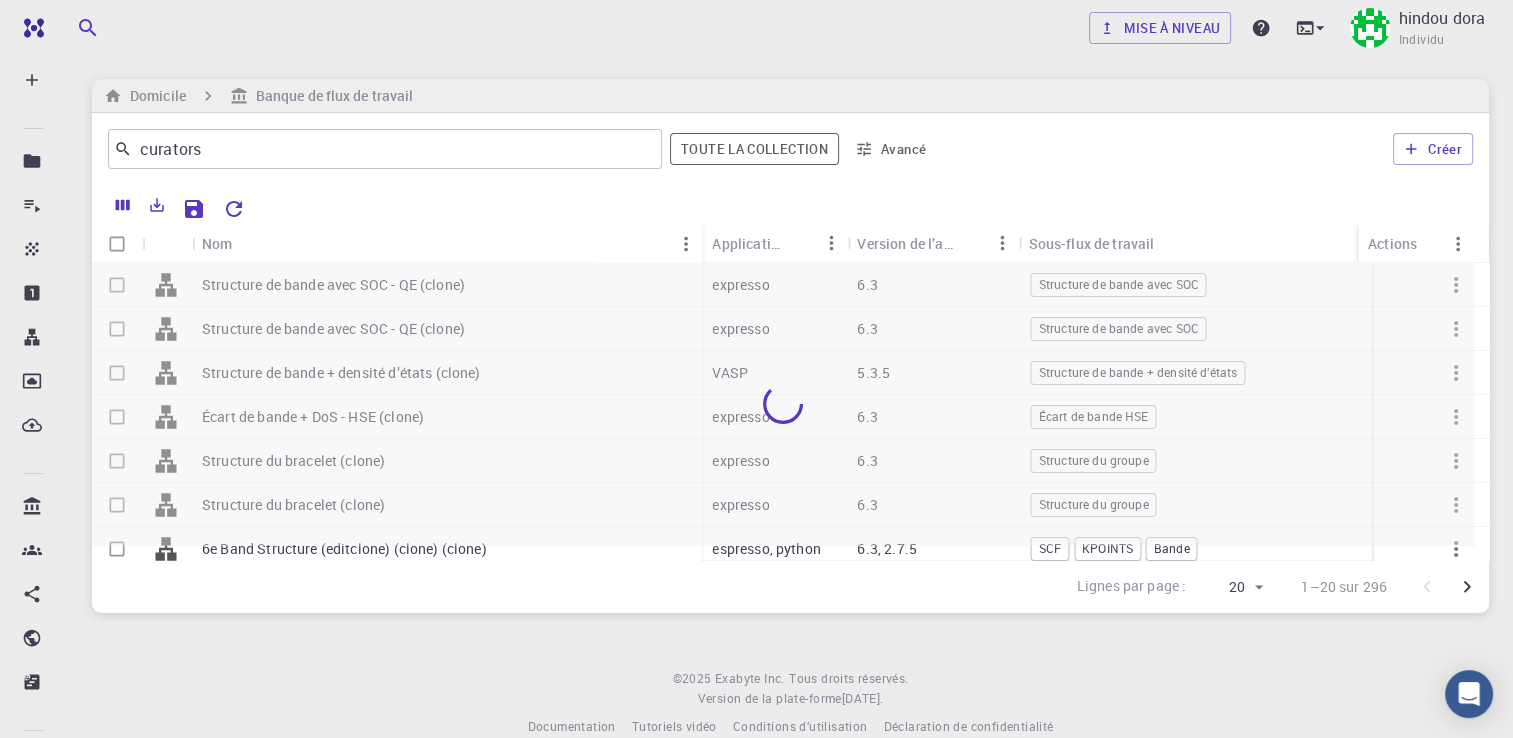 click at bounding box center (783, 404) 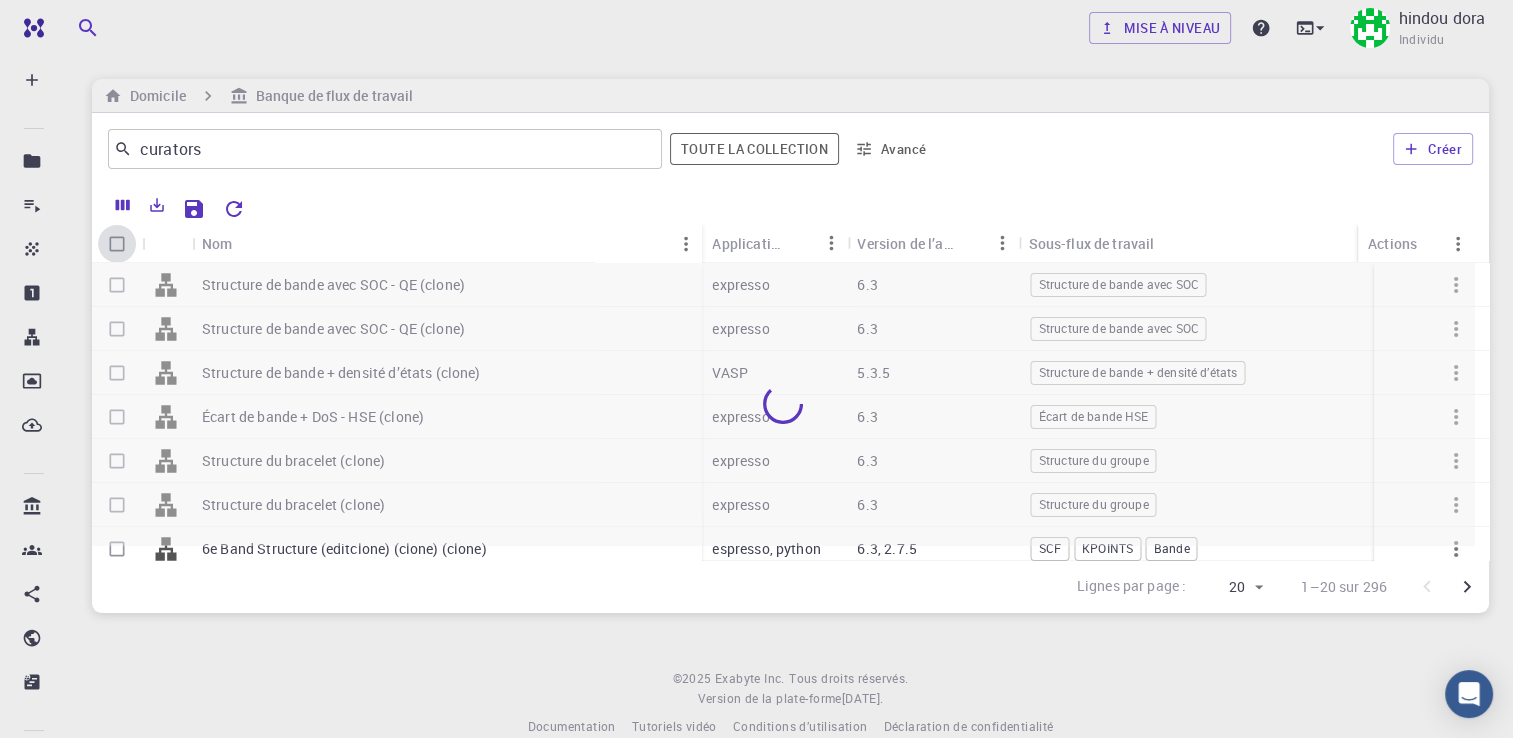 click at bounding box center [117, 244] 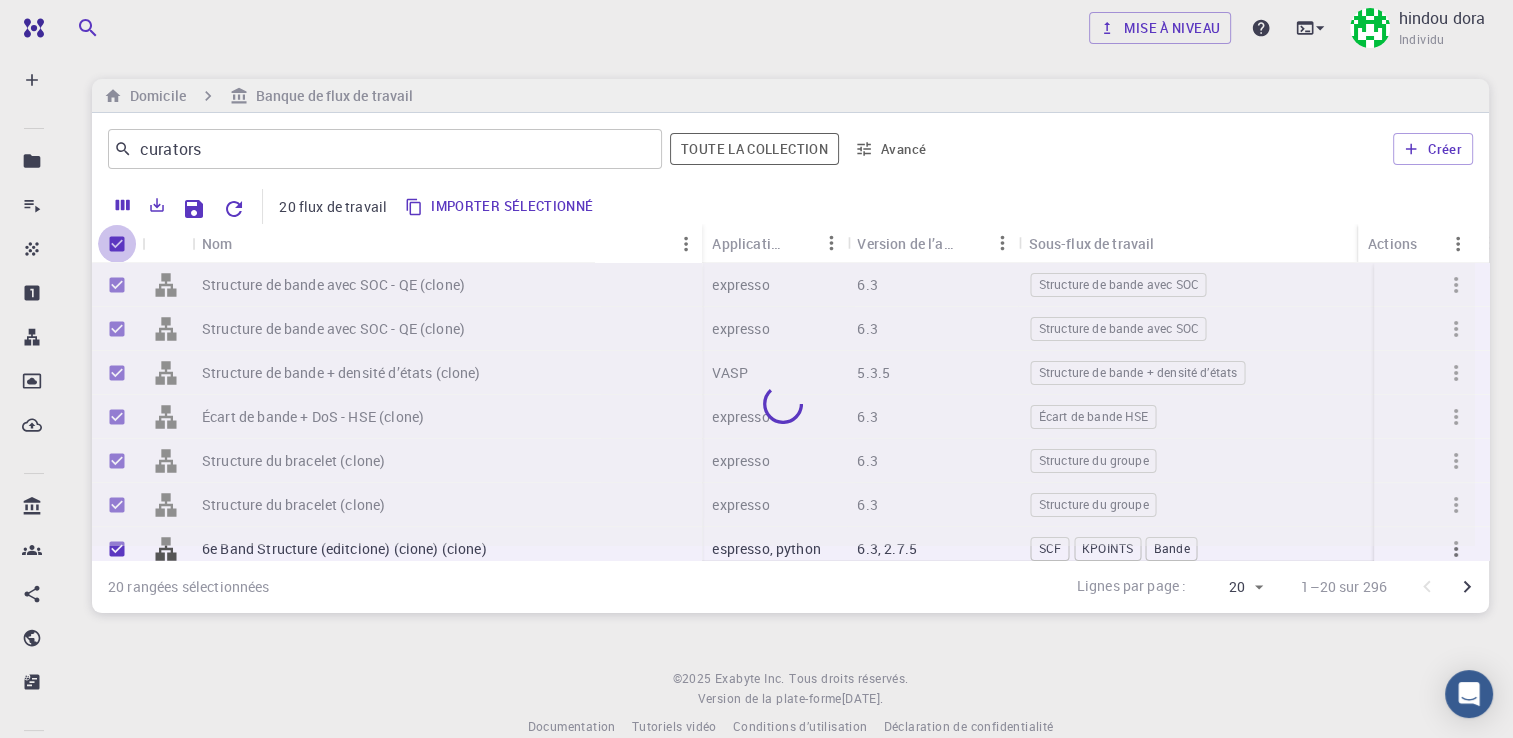 click at bounding box center [117, 244] 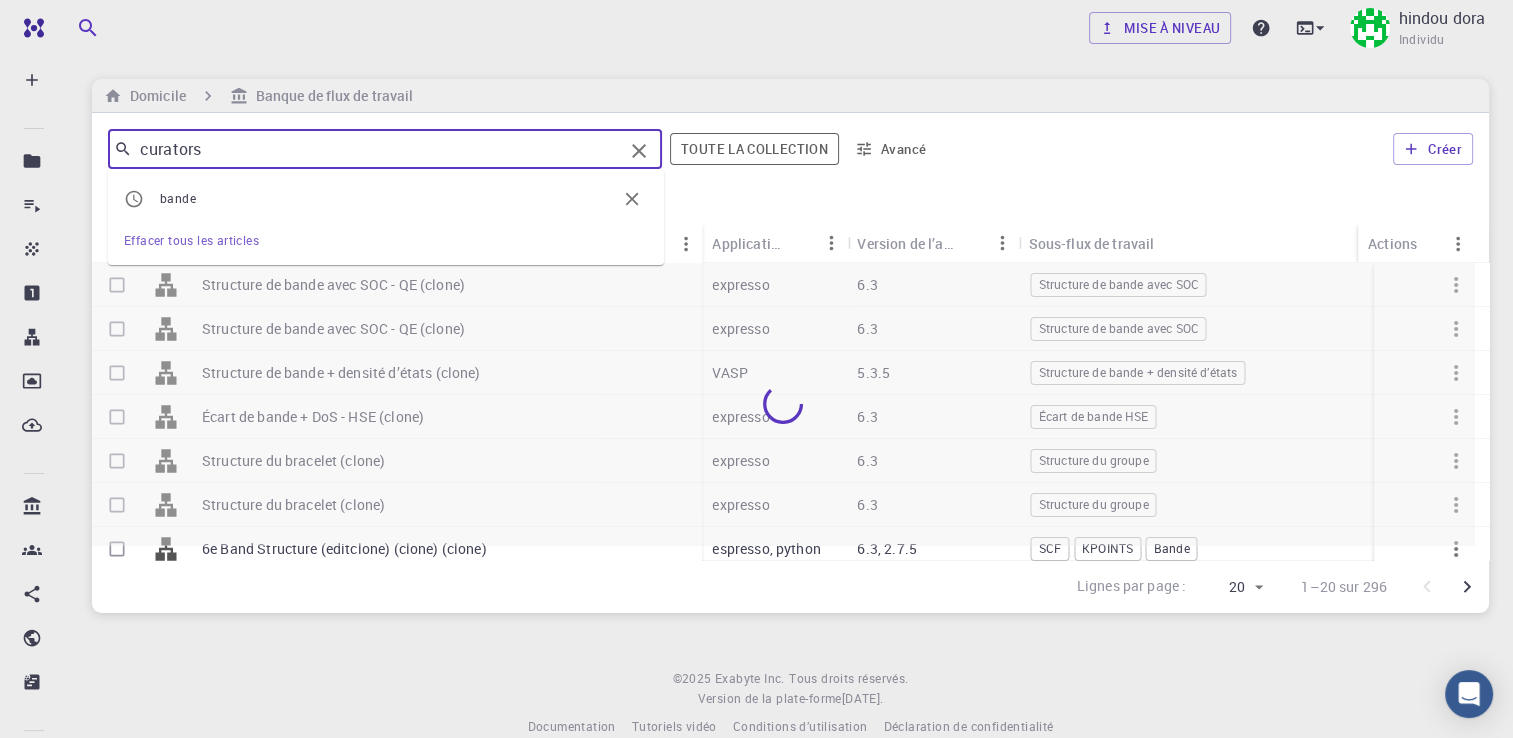 click on "curators" at bounding box center (377, 149) 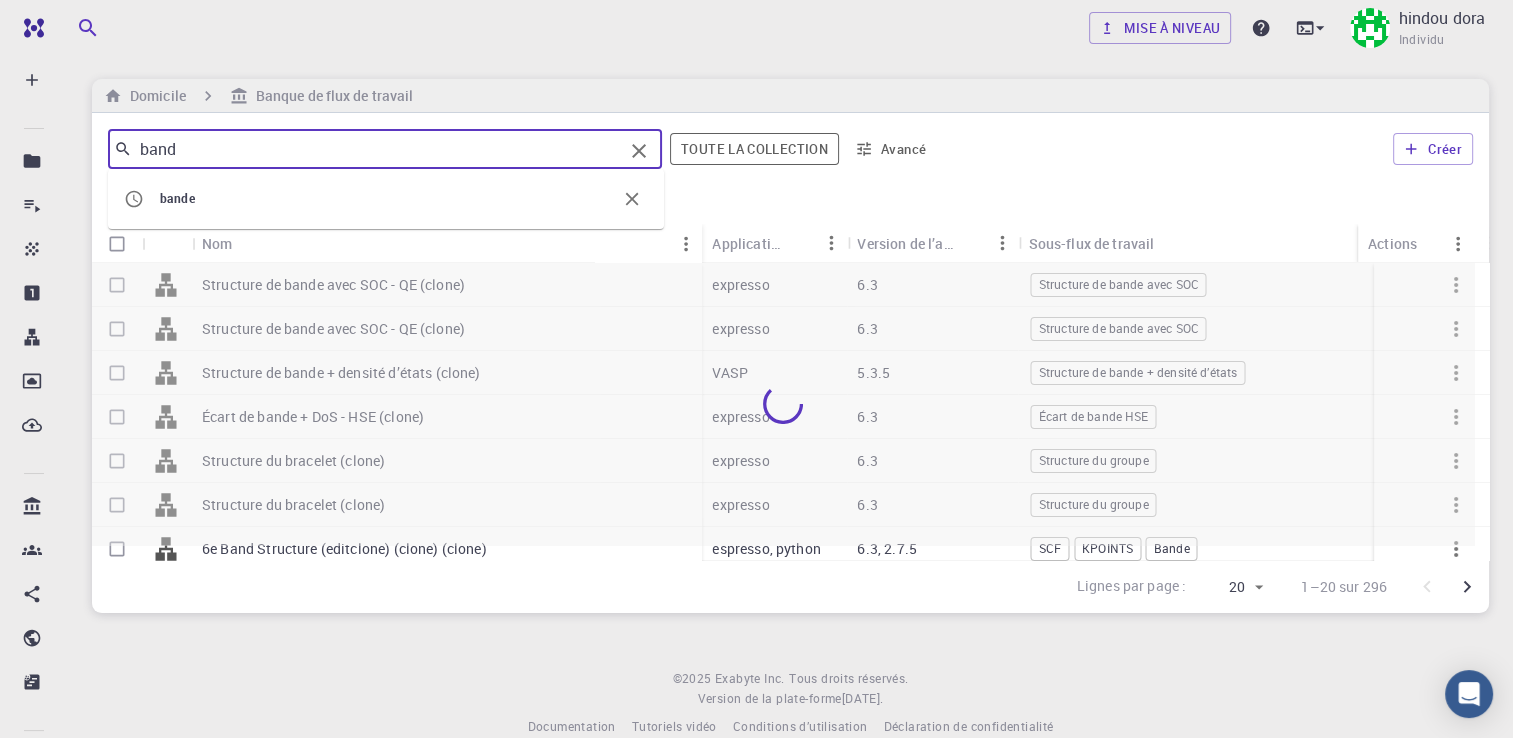 type on "band" 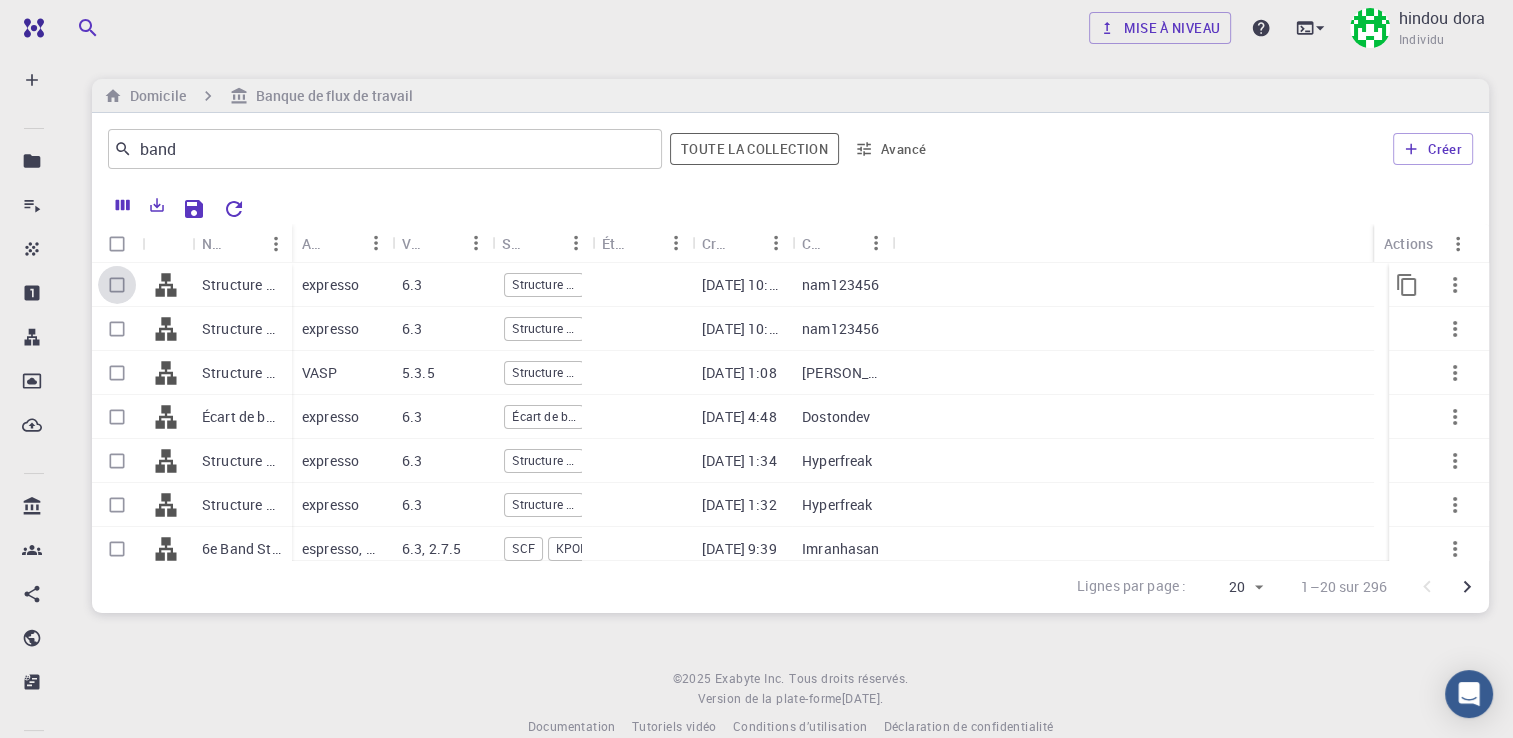 click at bounding box center (117, 285) 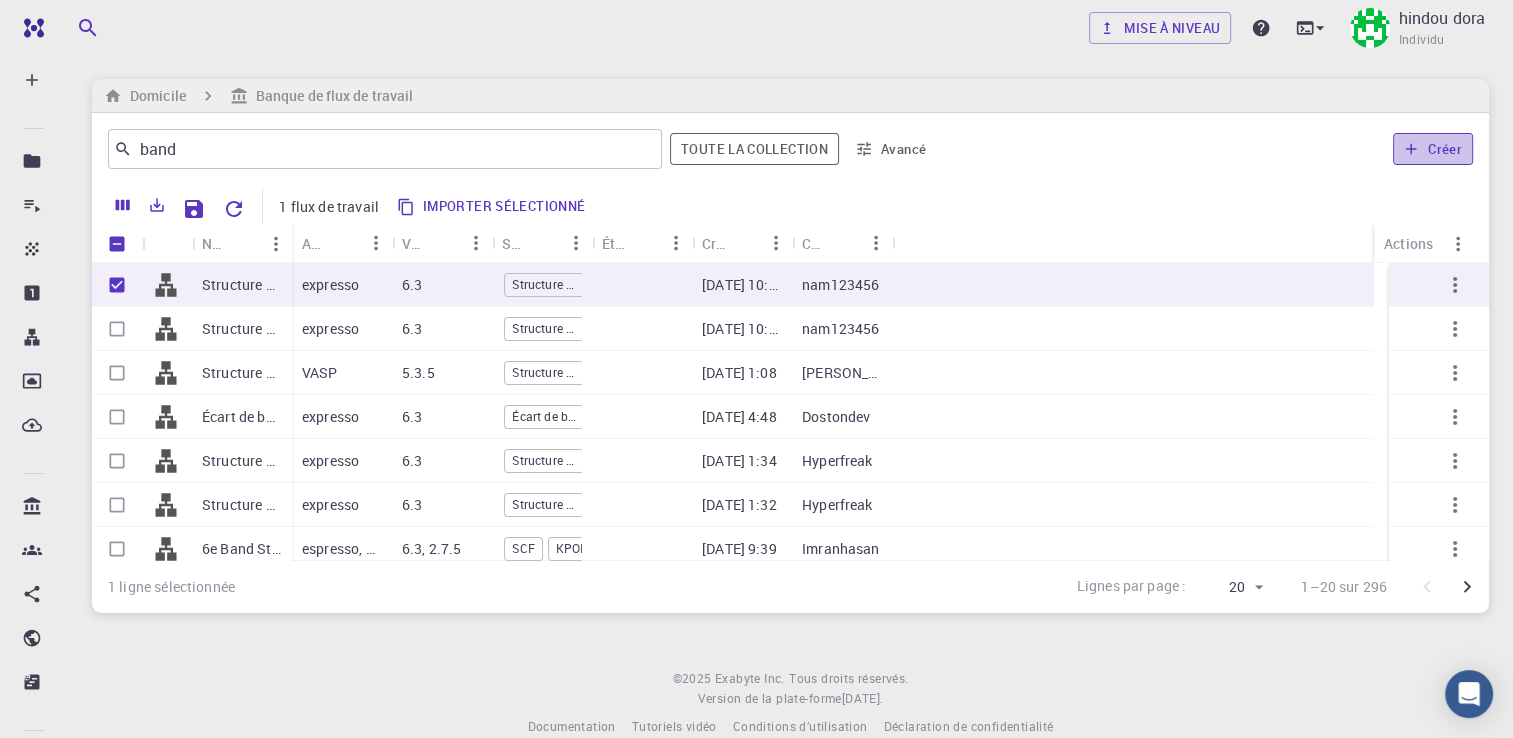 click on "Créer" at bounding box center [1433, 149] 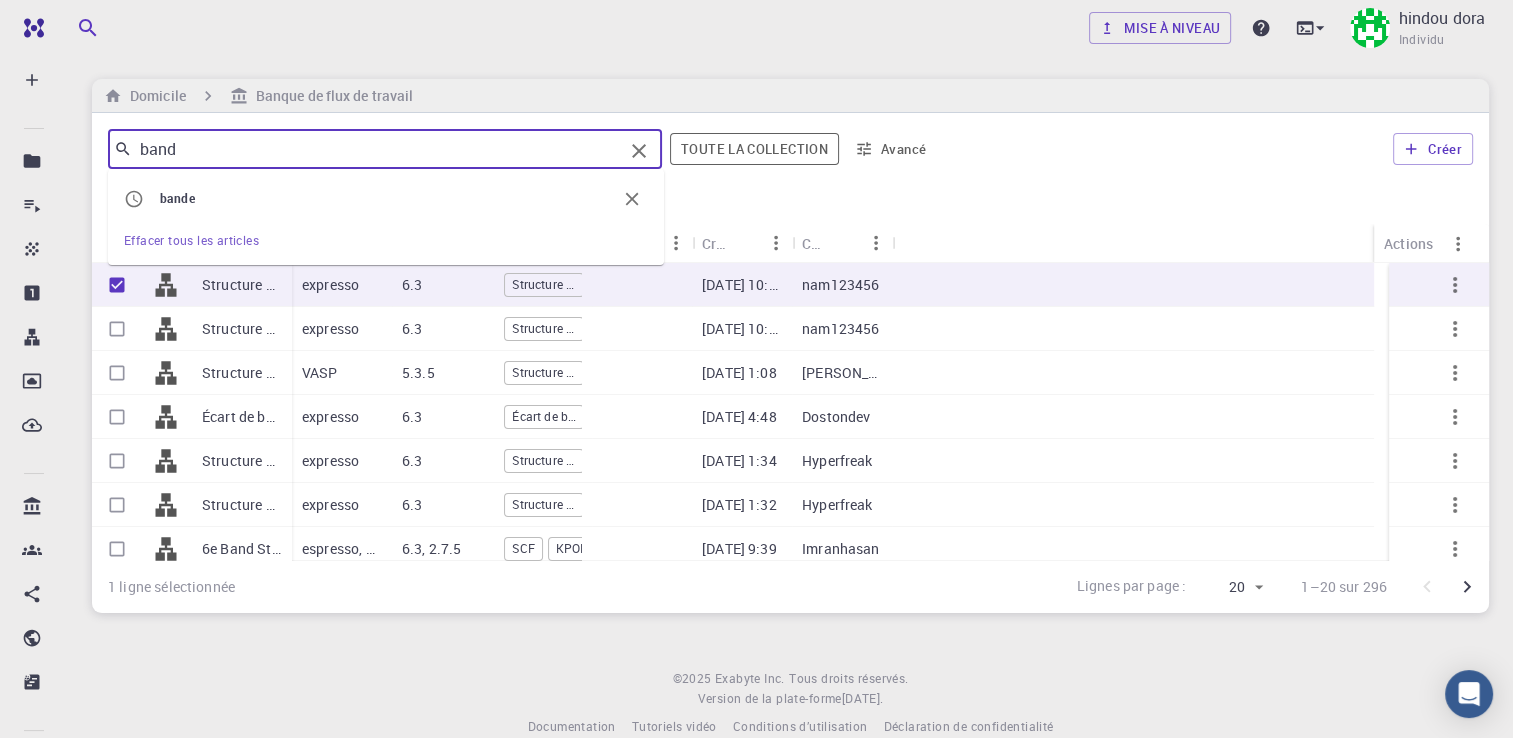 drag, startPoint x: 432, startPoint y: 155, endPoint x: 722, endPoint y: 309, distance: 328.35345 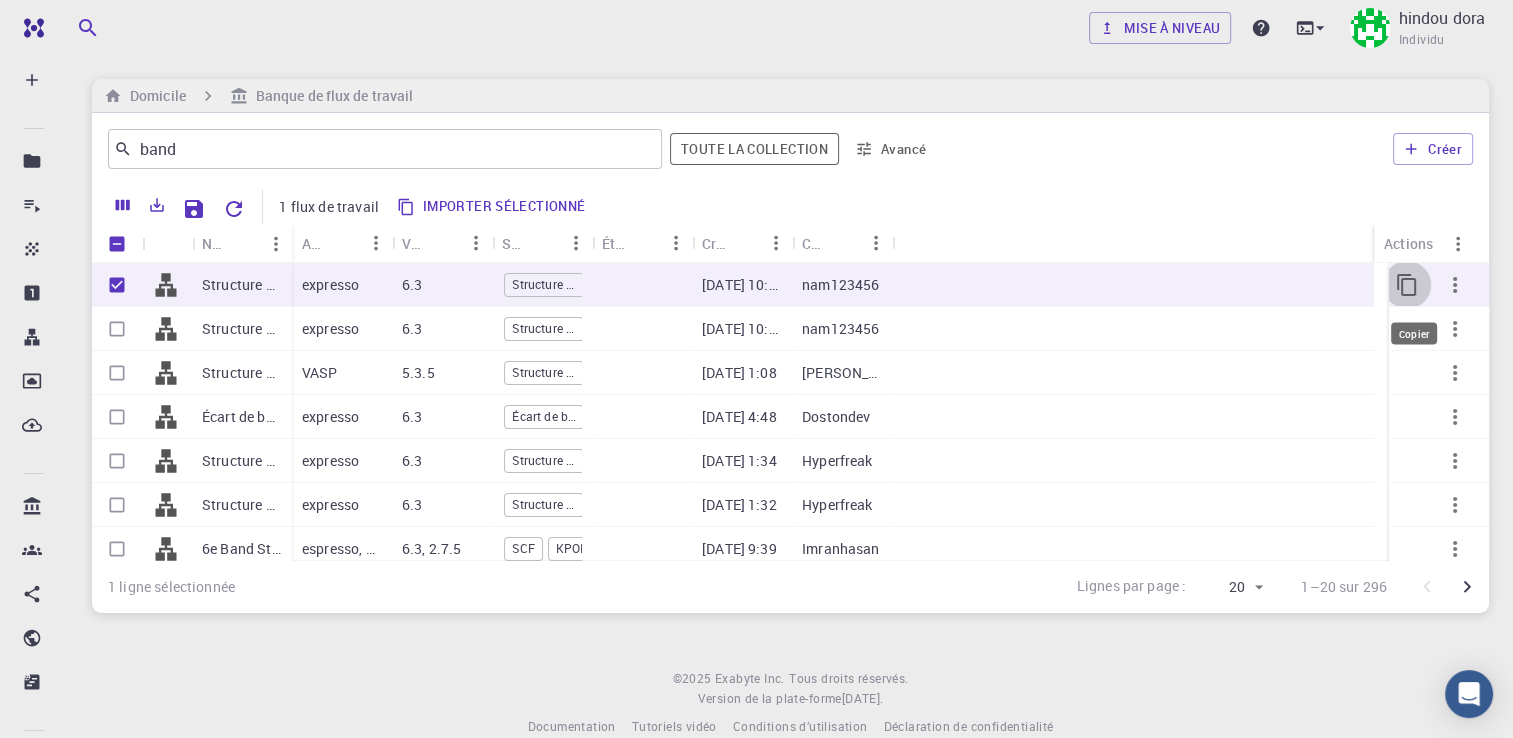 click 